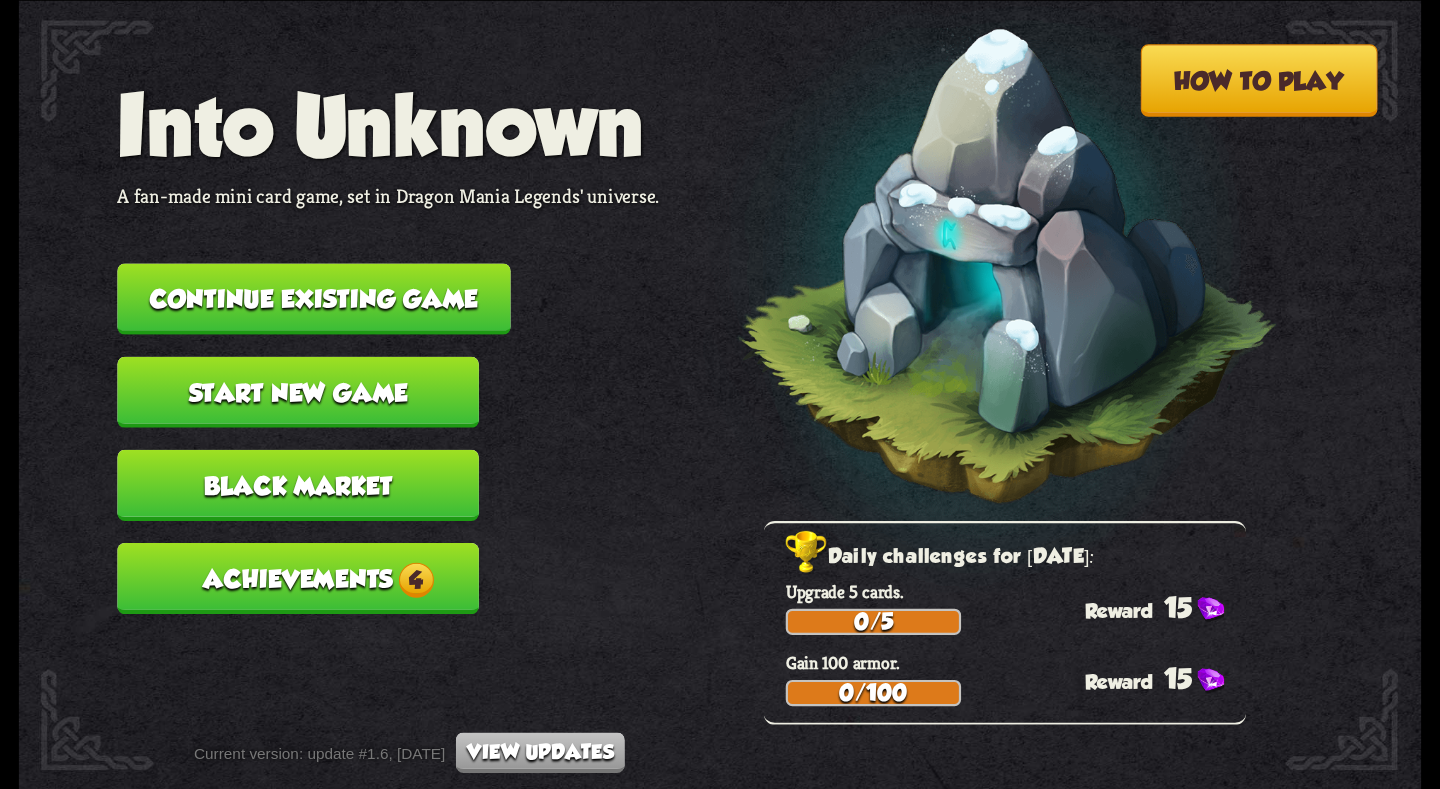 scroll, scrollTop: 0, scrollLeft: 0, axis: both 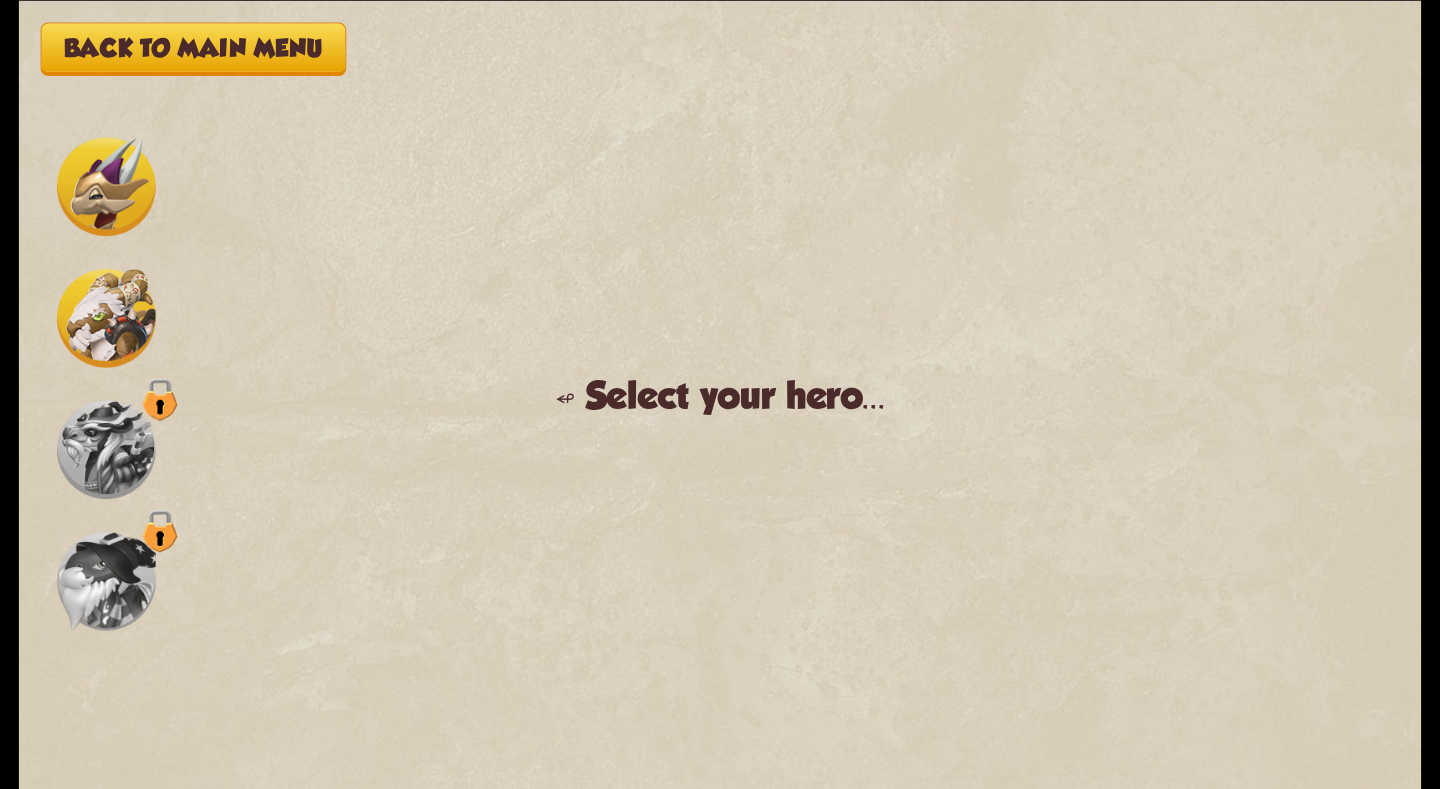 click at bounding box center [106, 186] 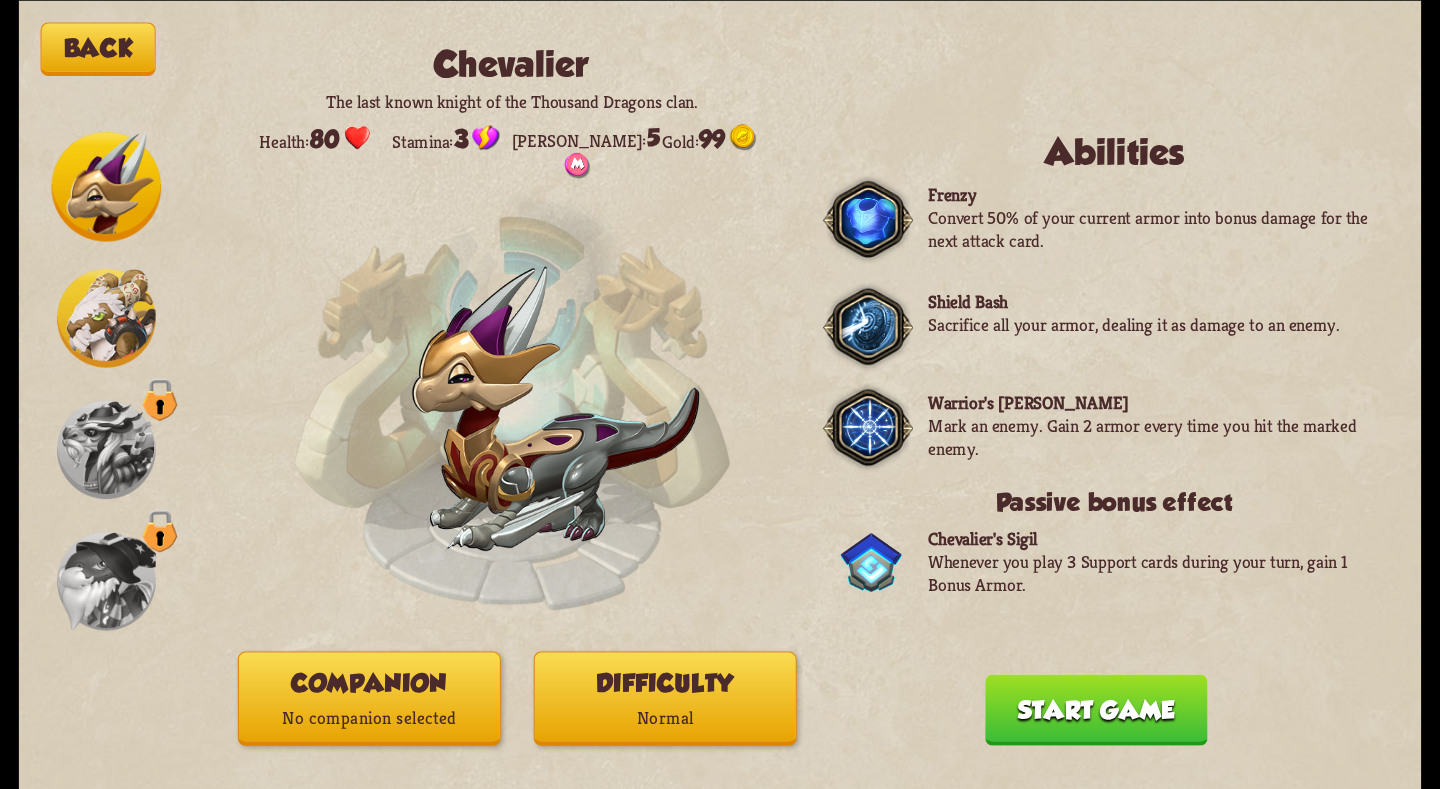 click at bounding box center [107, 187] 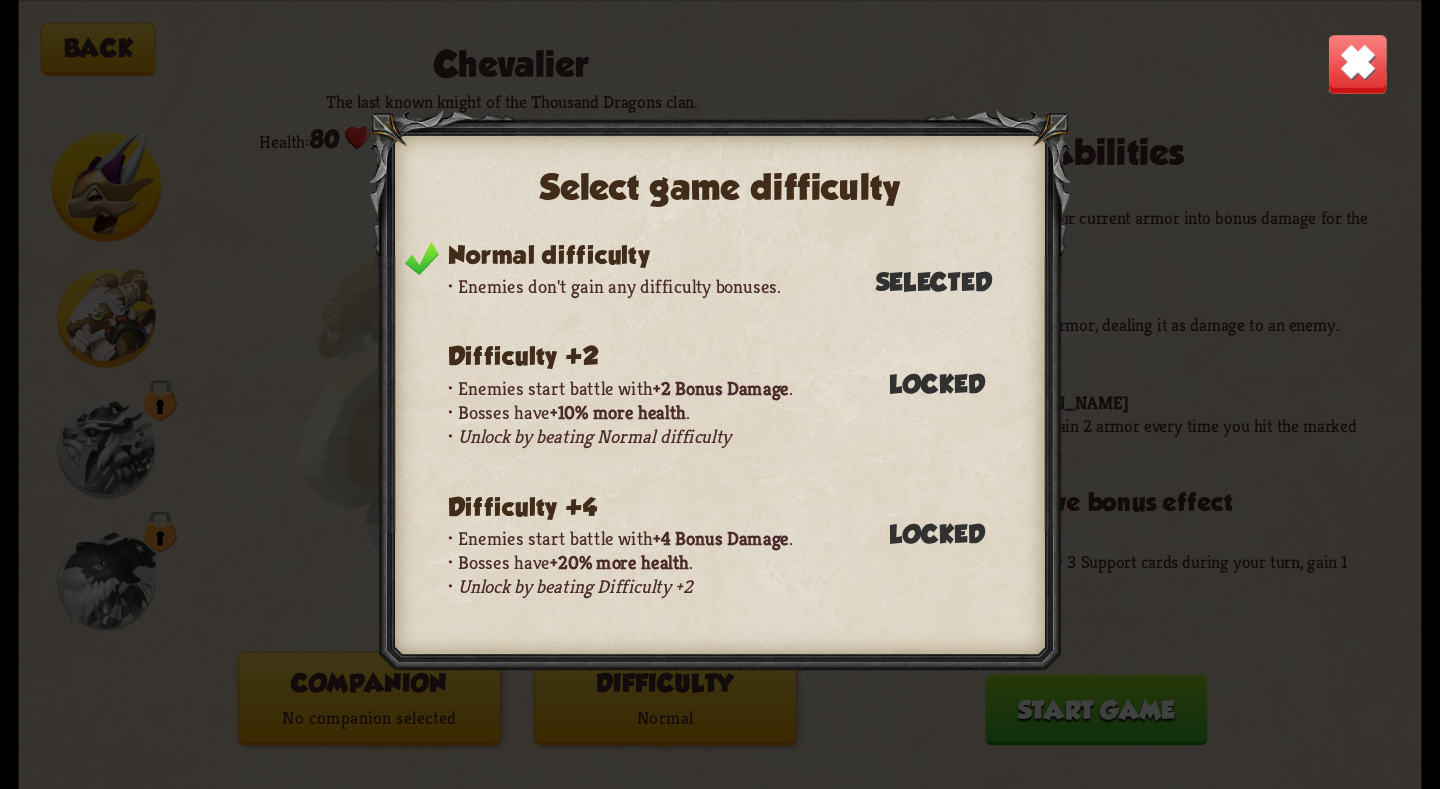 click on "Select game difficulty     Normal difficulty   Enemies don't gain any difficulty bonuses.   Selected     Difficulty +2     Enemies start battle with  +2 Bonus Damage .   Bosses have  +10% more health .
Unlock by beating Normal difficulty
Locked   Difficulty +4     Enemies start battle with  +4 Bonus Damage .   Bosses have  +20% more health .
Unlock by beating Difficulty +2
Locked   Difficulty +6     Enemies start battle with  +6 Bonus Damage .   Bosses have  +30% more health .
Unlock by beating Difficulty +4
Locked   Difficulty +8     Enemies start battle with  +8 Bonus Damage .   Bosses have  +40% more health .
Unlock by beating Difficulty +6
Locked   Difficulty +10     Enemies start battle with  +10 Bonus Damage .   Bosses have  +50% more health .     Locked   Difficulty +12     Enemies start battle with" at bounding box center [720, 394] 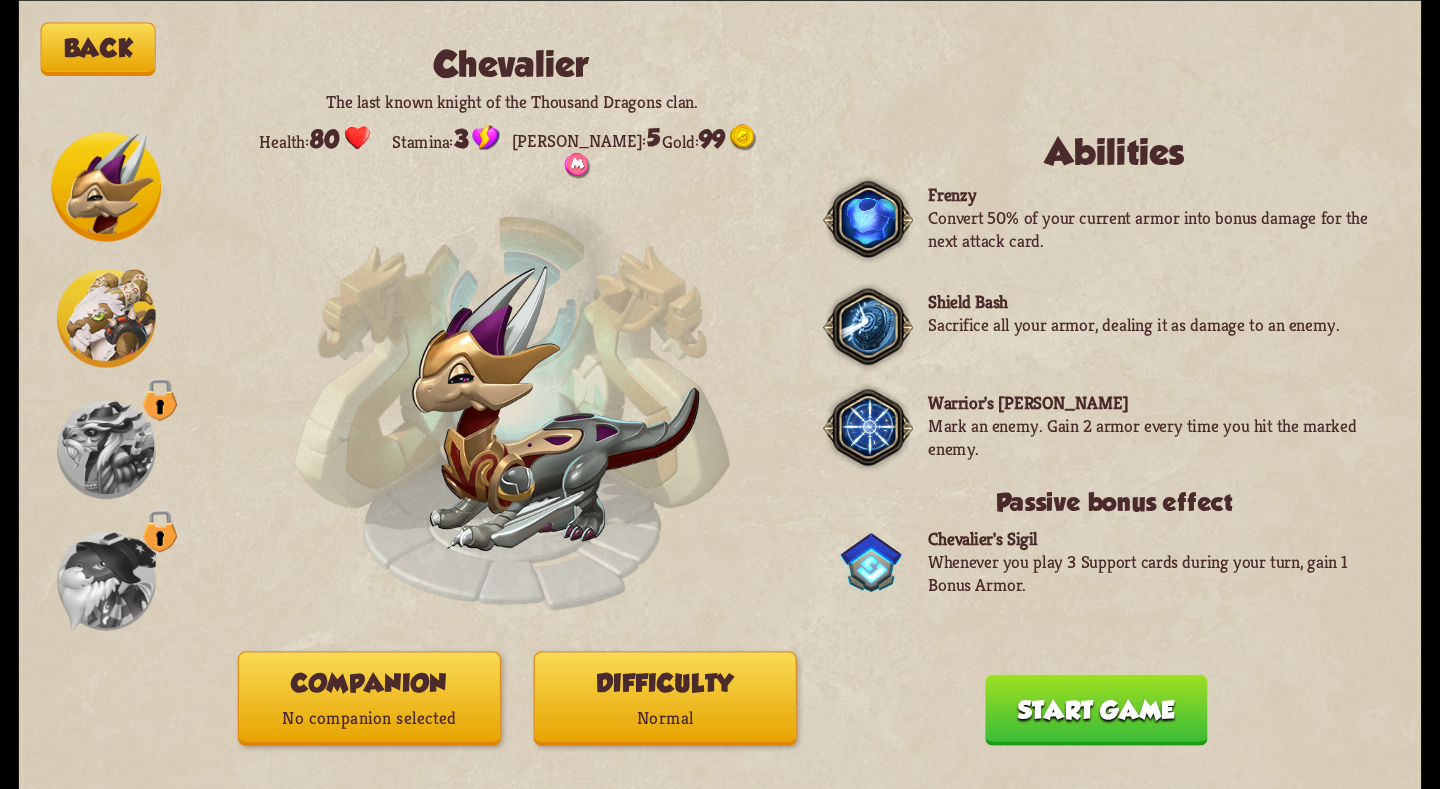 click on "Start game" at bounding box center (1096, 709) 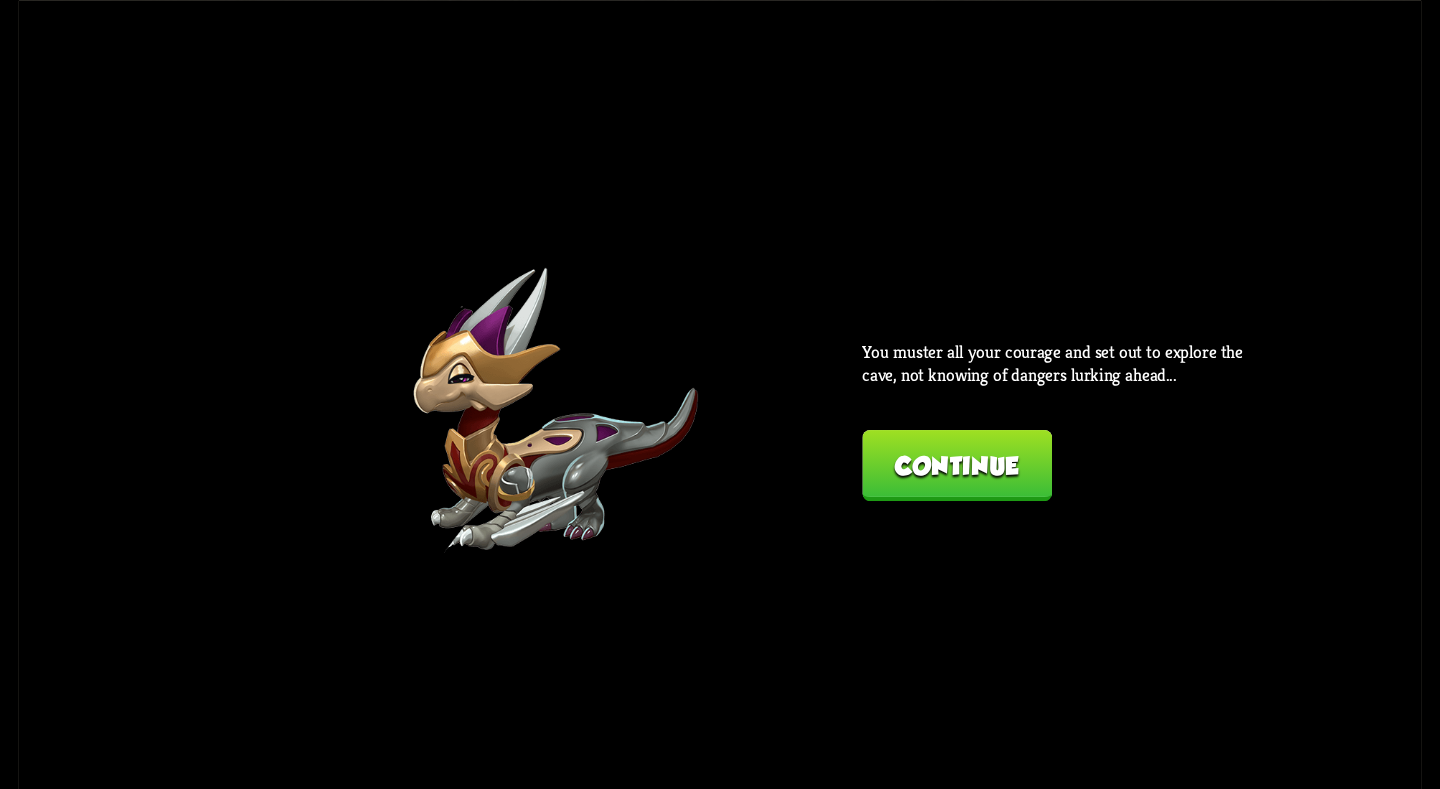 click on "Continue" at bounding box center (957, 465) 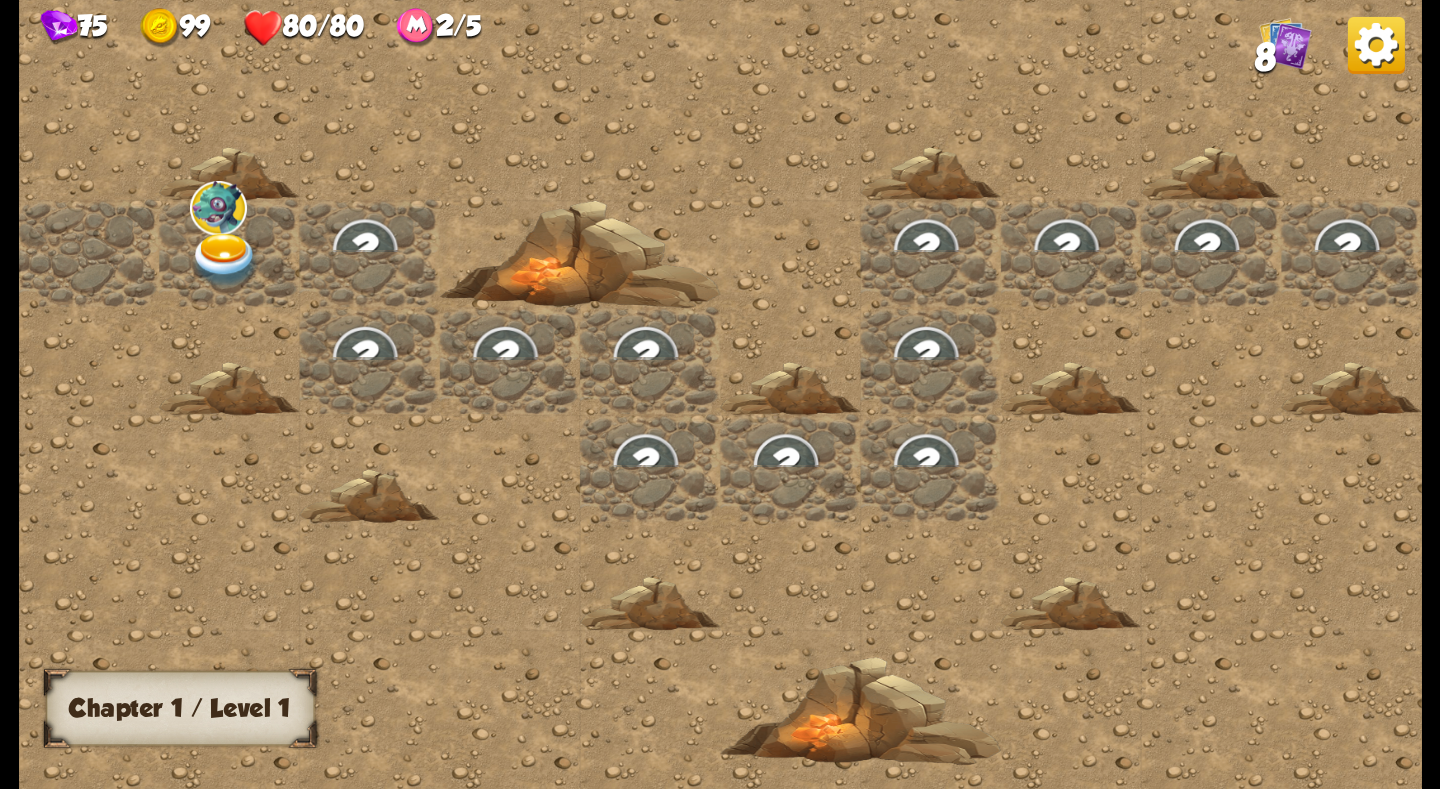 click at bounding box center [225, 259] 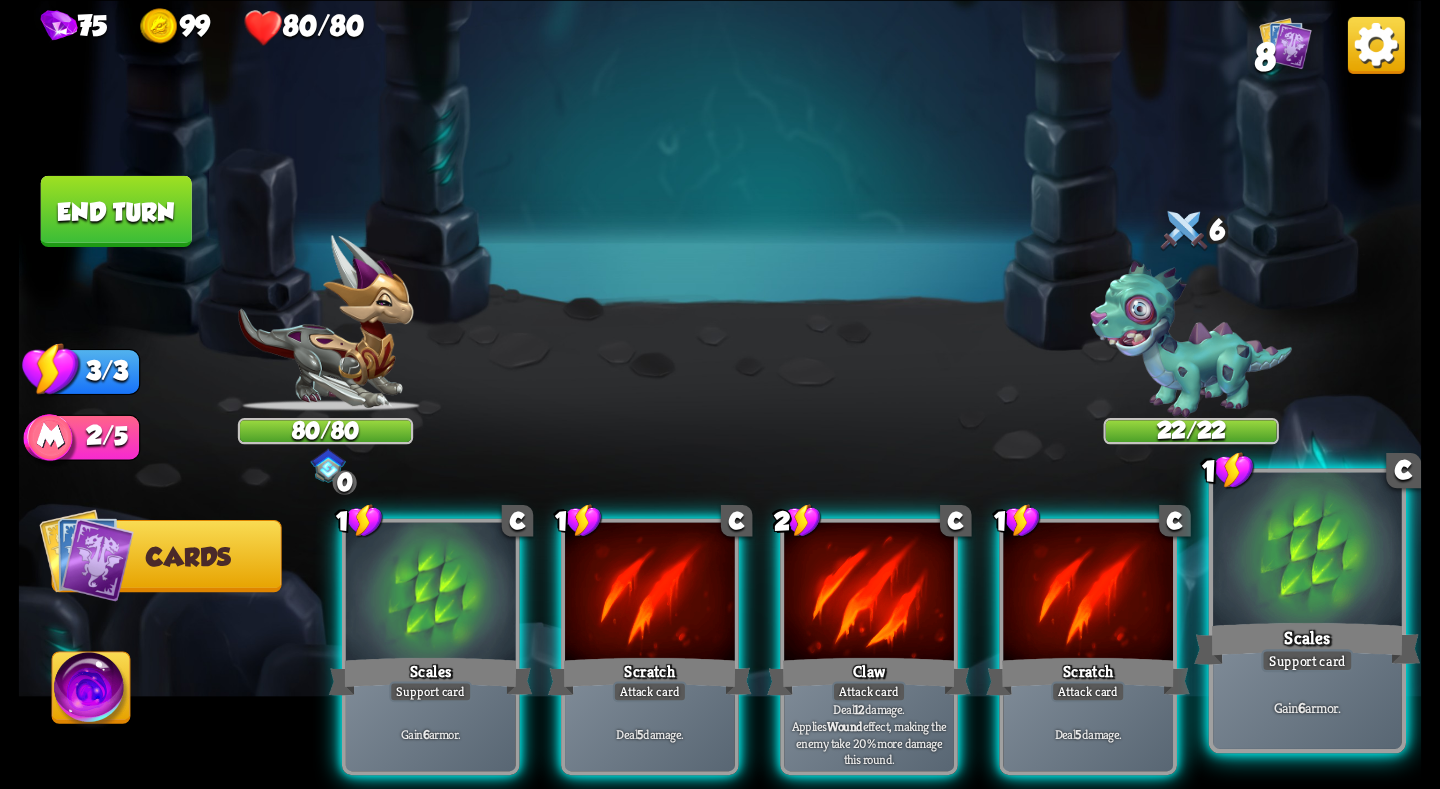 click at bounding box center (1307, 551) 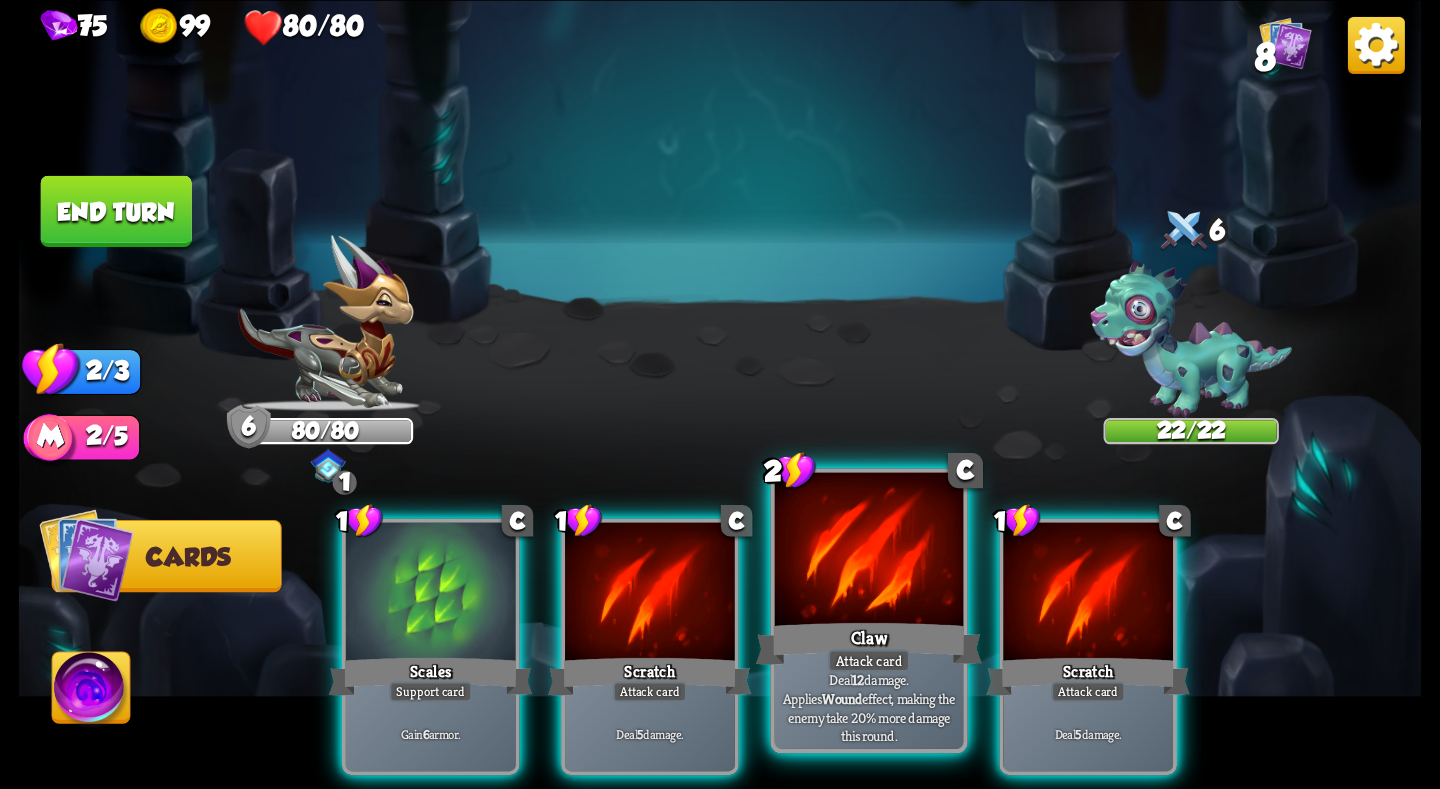 click at bounding box center (869, 551) 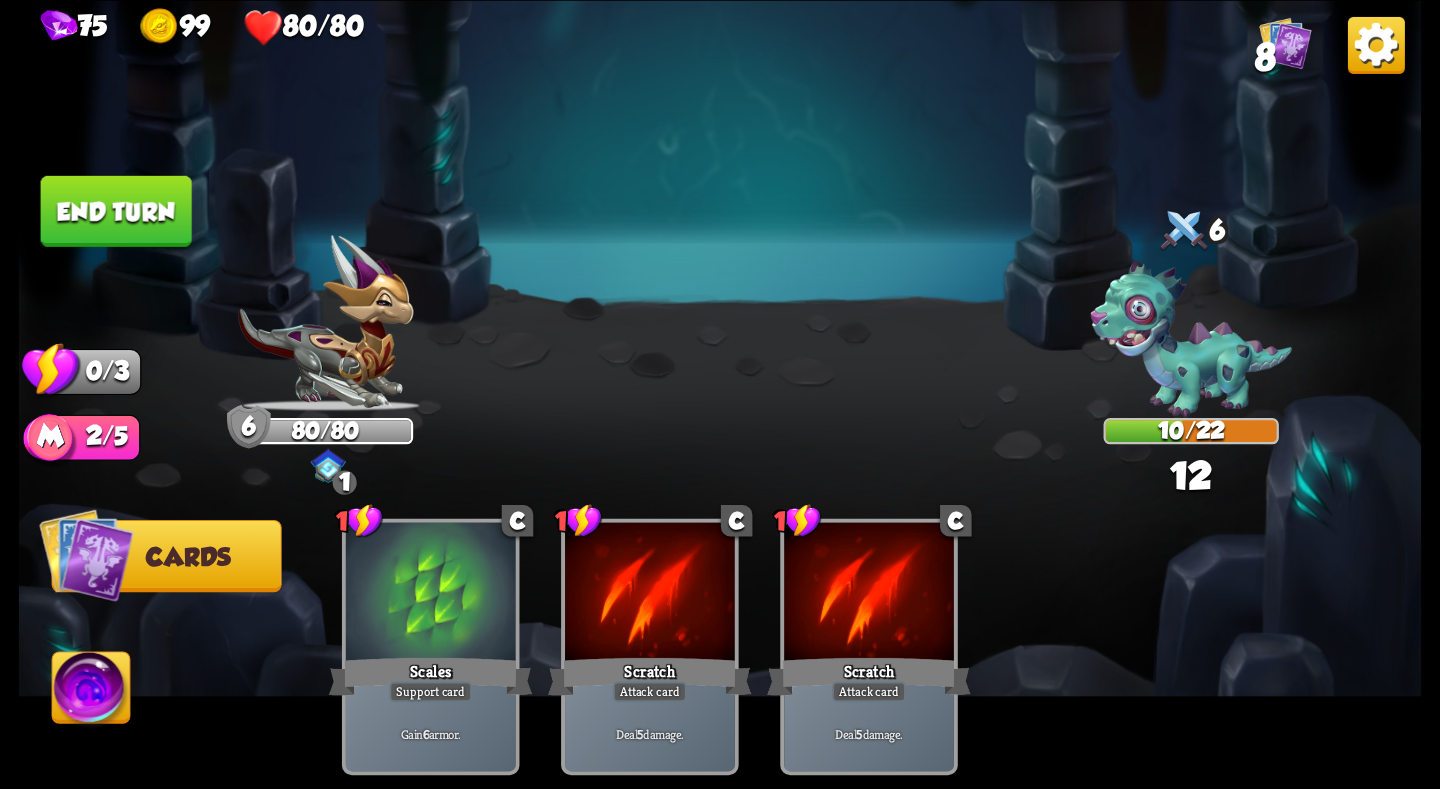 click on "End turn" at bounding box center (116, 210) 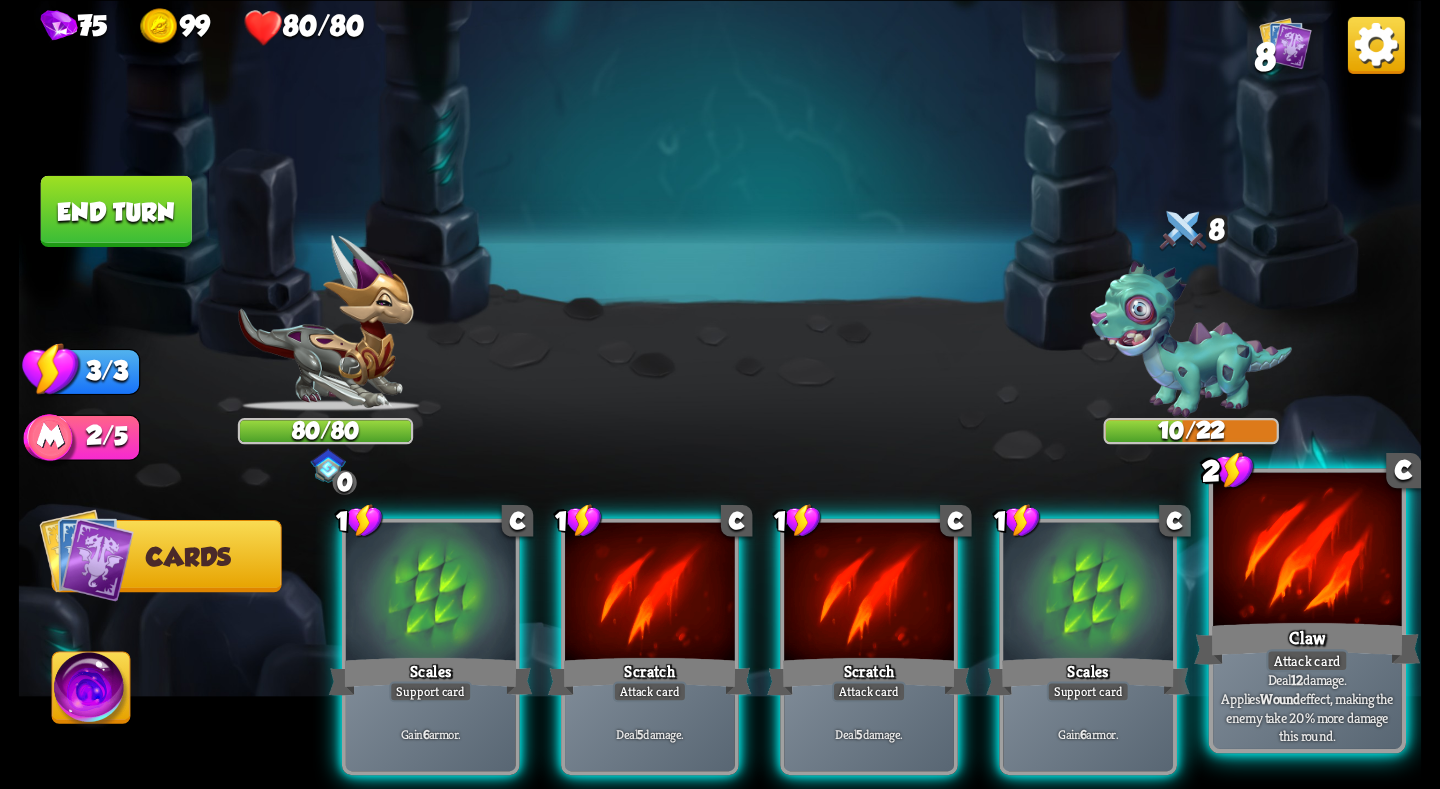 click on "Claw" at bounding box center [1307, 643] 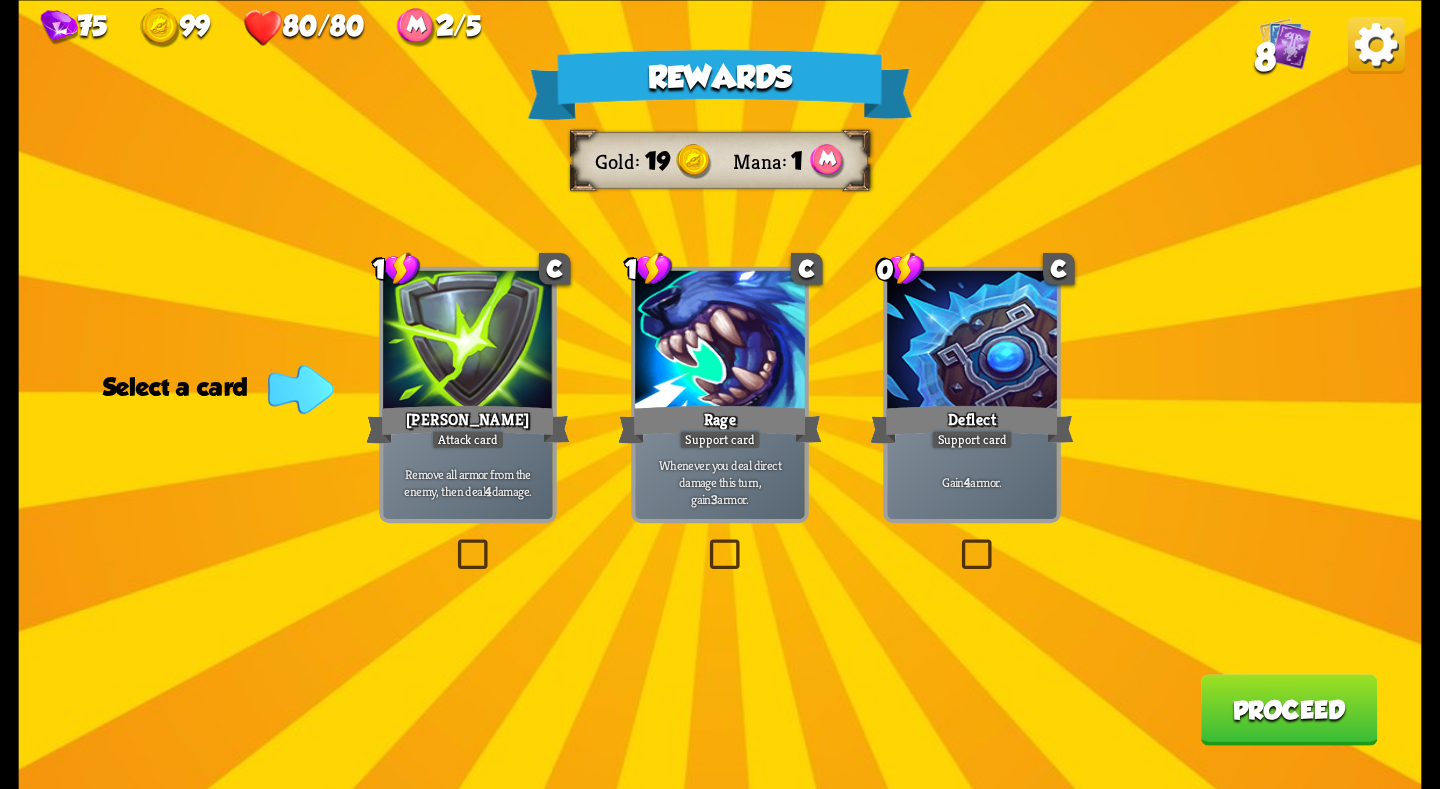 click at bounding box center (972, 341) 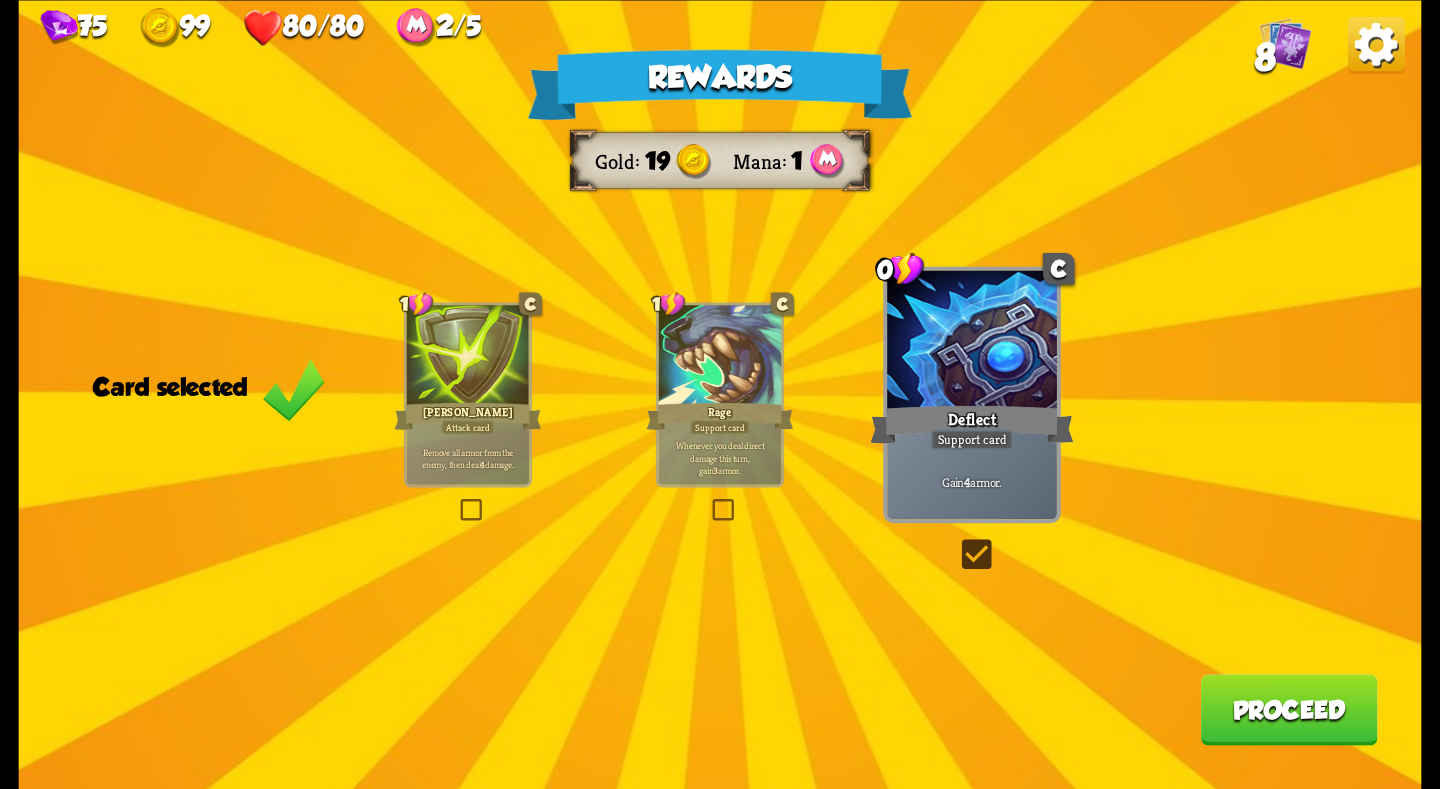 click on "Proceed" at bounding box center [1289, 709] 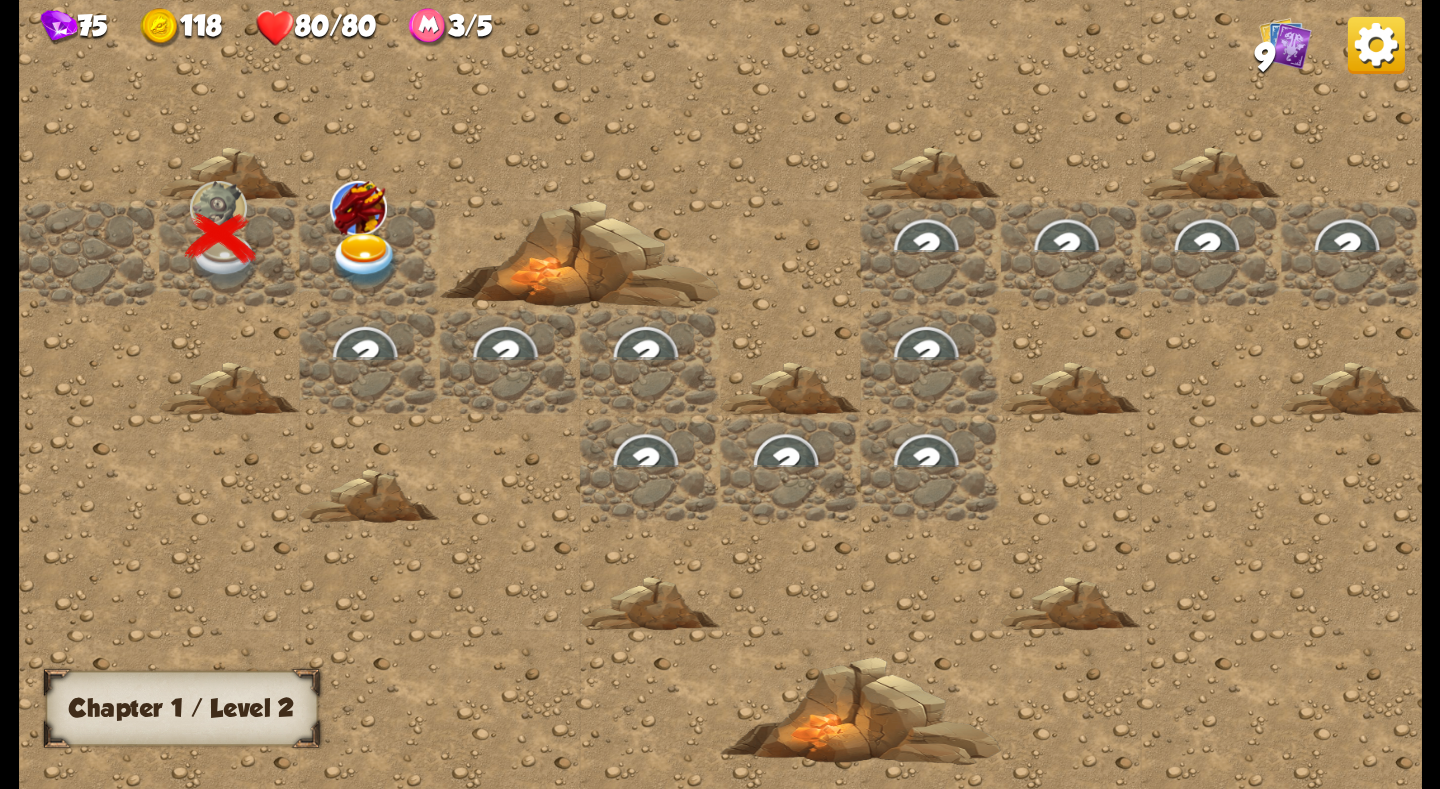 click at bounding box center [365, 259] 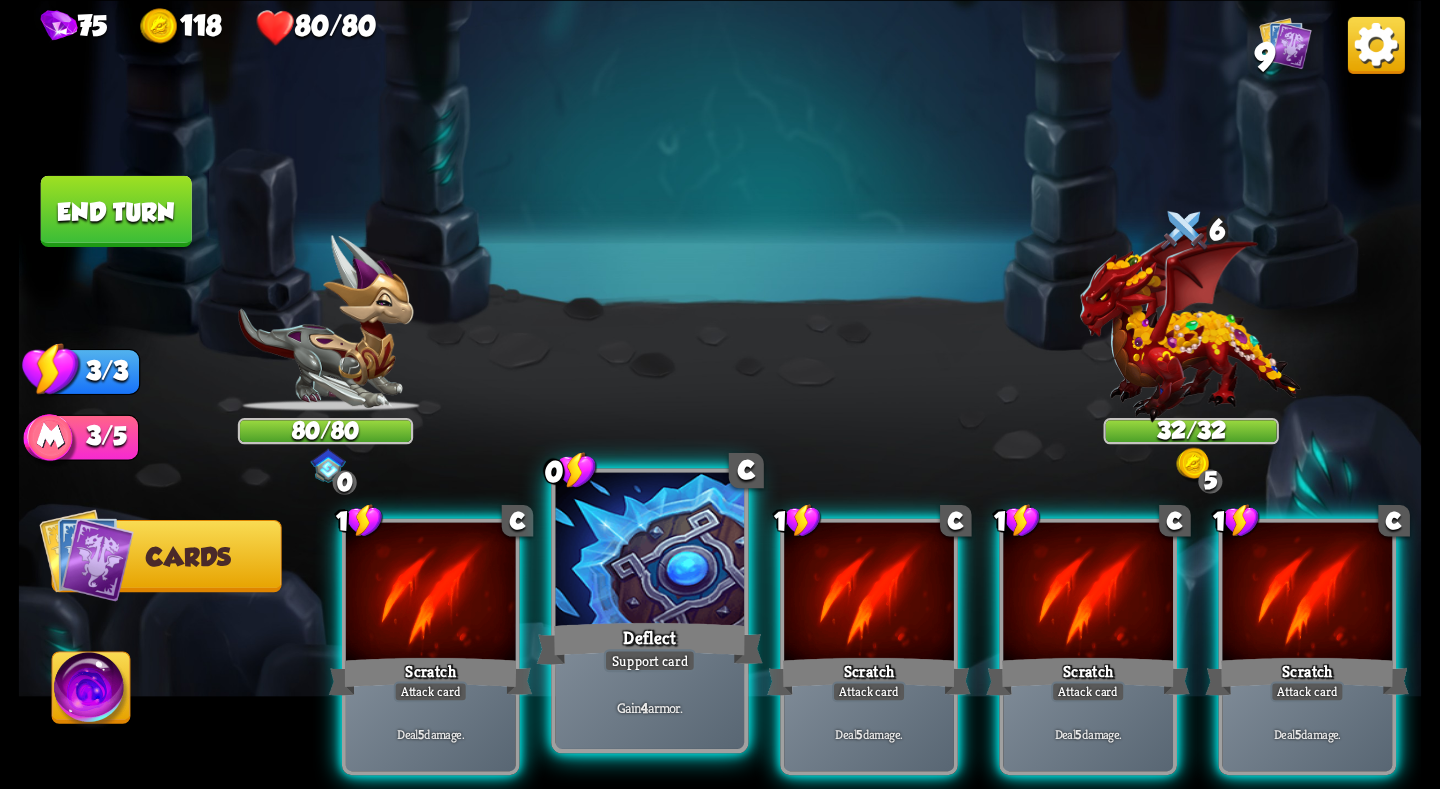 click at bounding box center (650, 551) 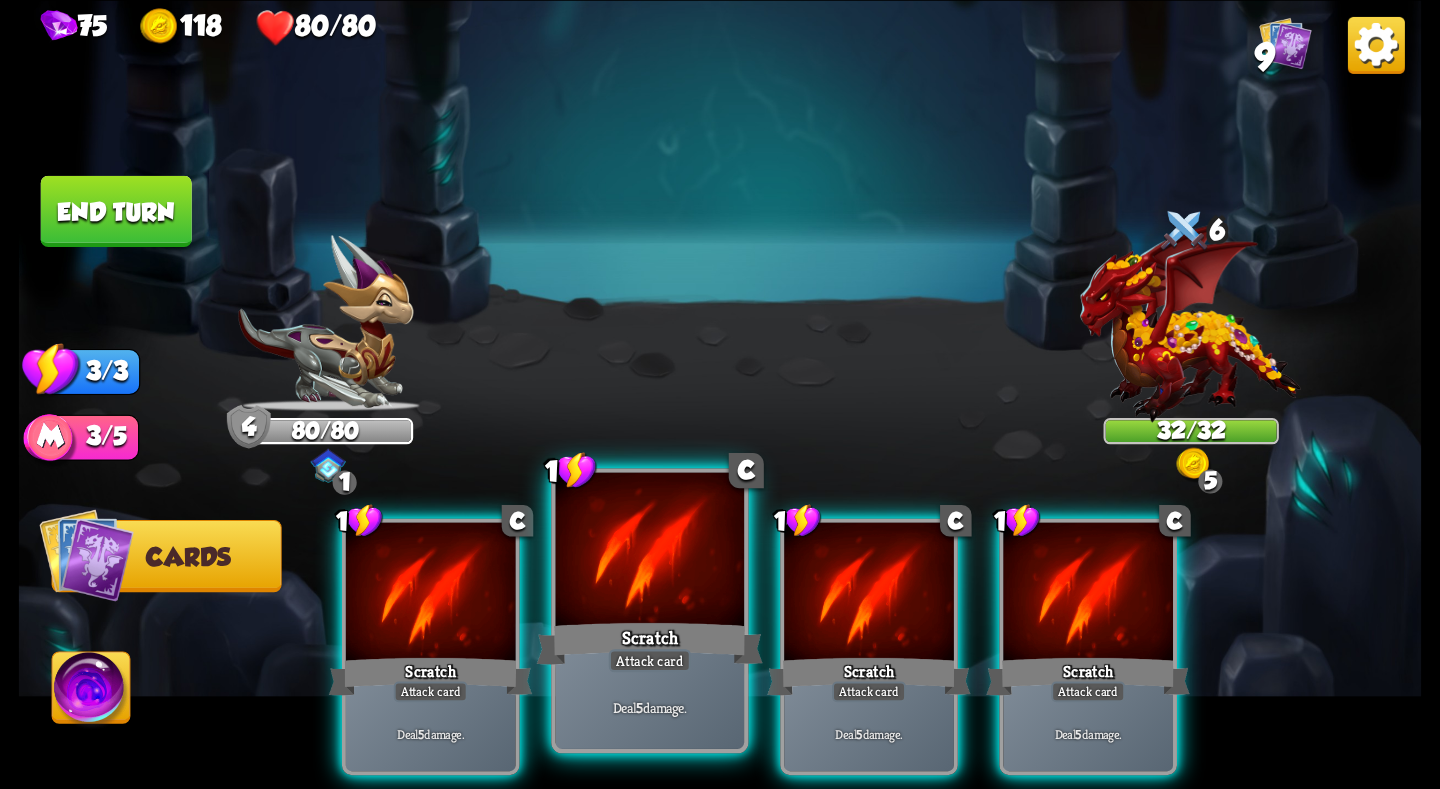 click at bounding box center [650, 551] 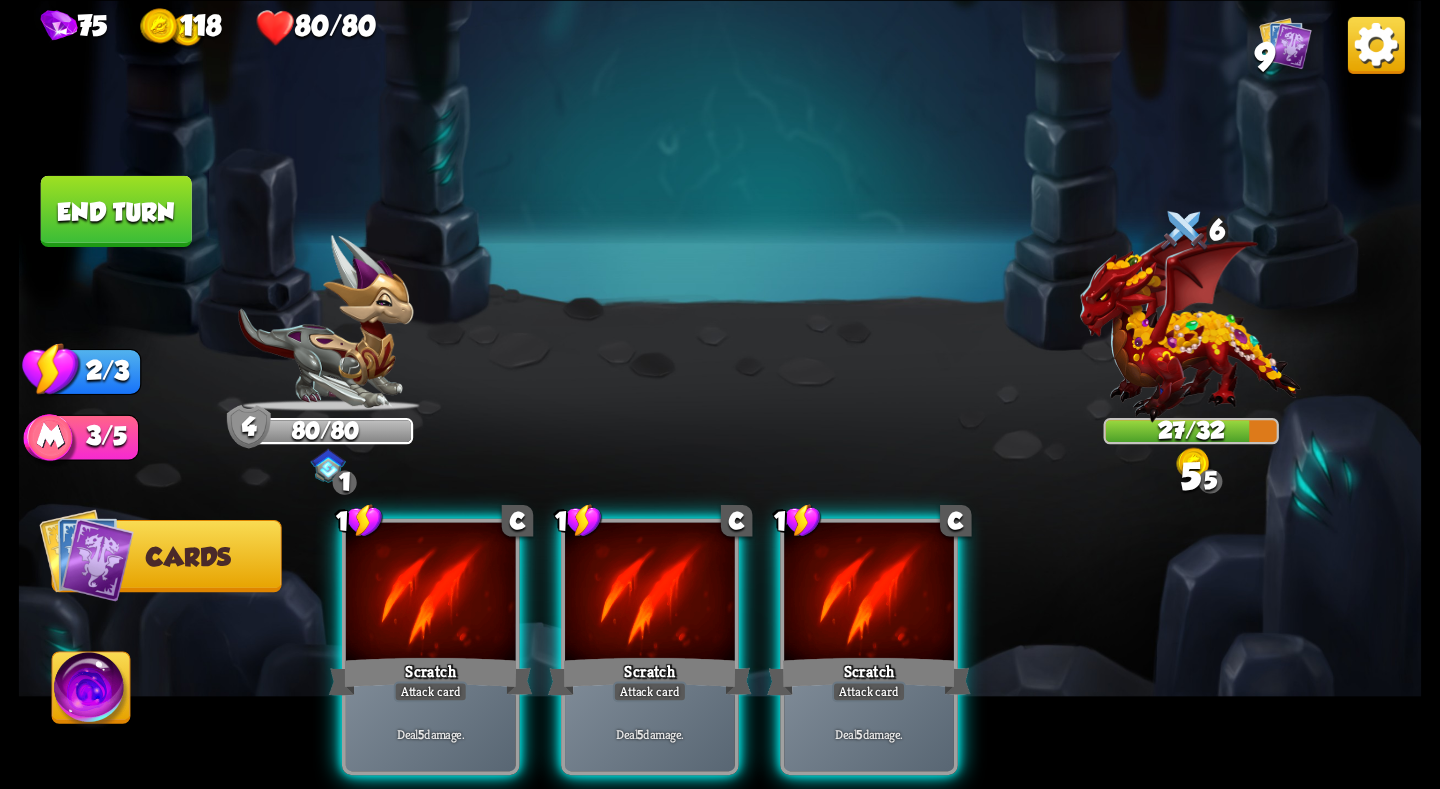 click on "End turn" at bounding box center [116, 210] 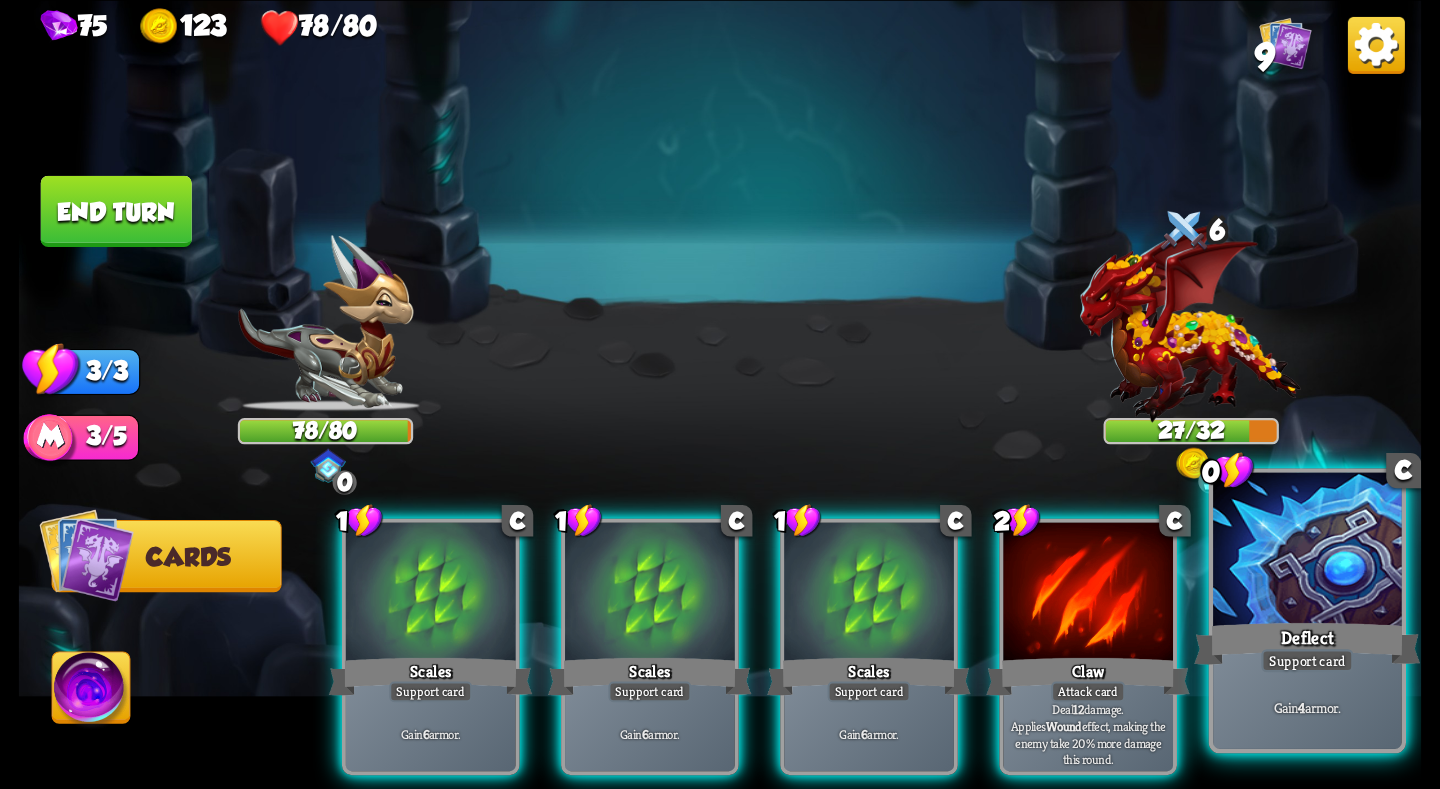 click at bounding box center [1307, 551] 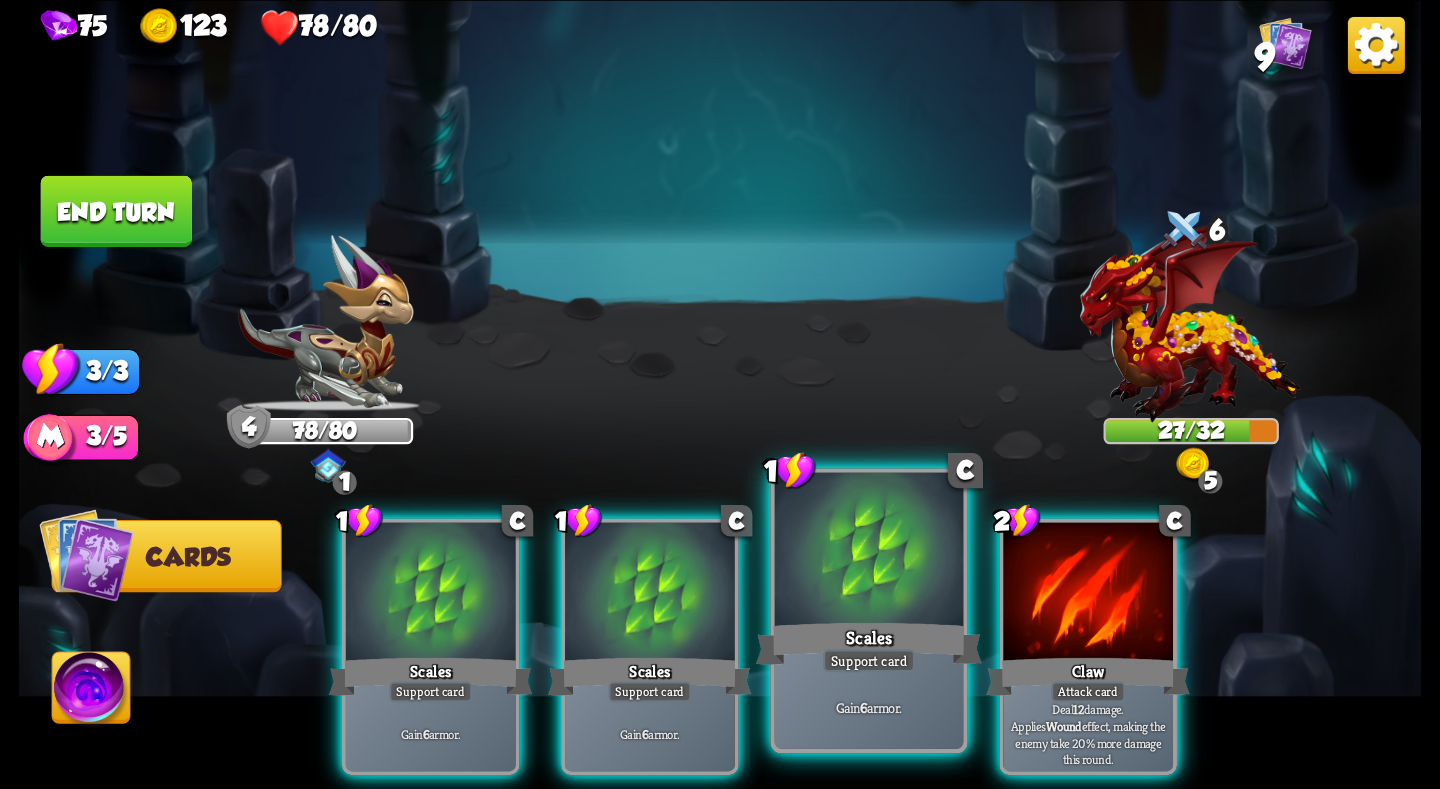 click at bounding box center (869, 551) 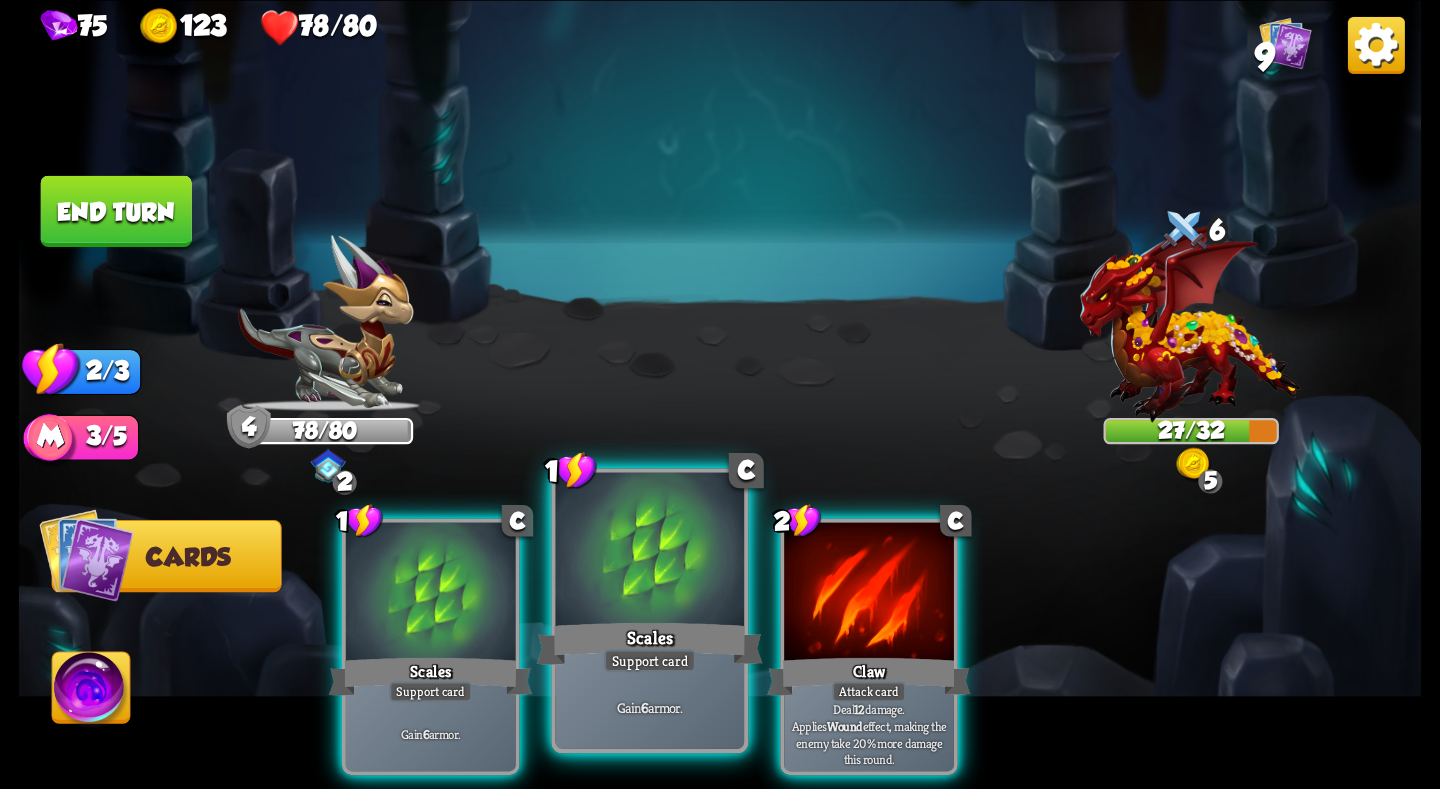 click at bounding box center [650, 551] 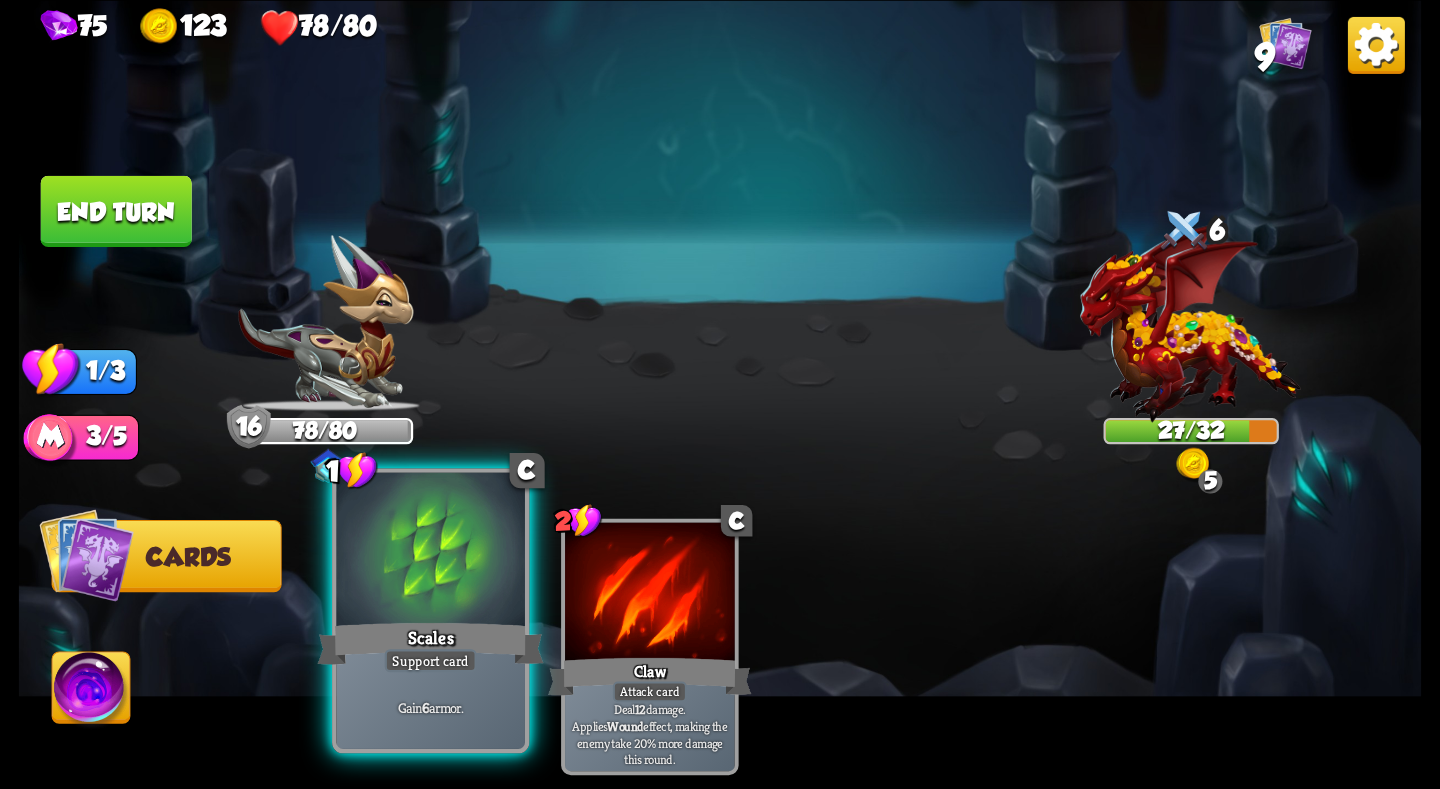 click at bounding box center [430, 551] 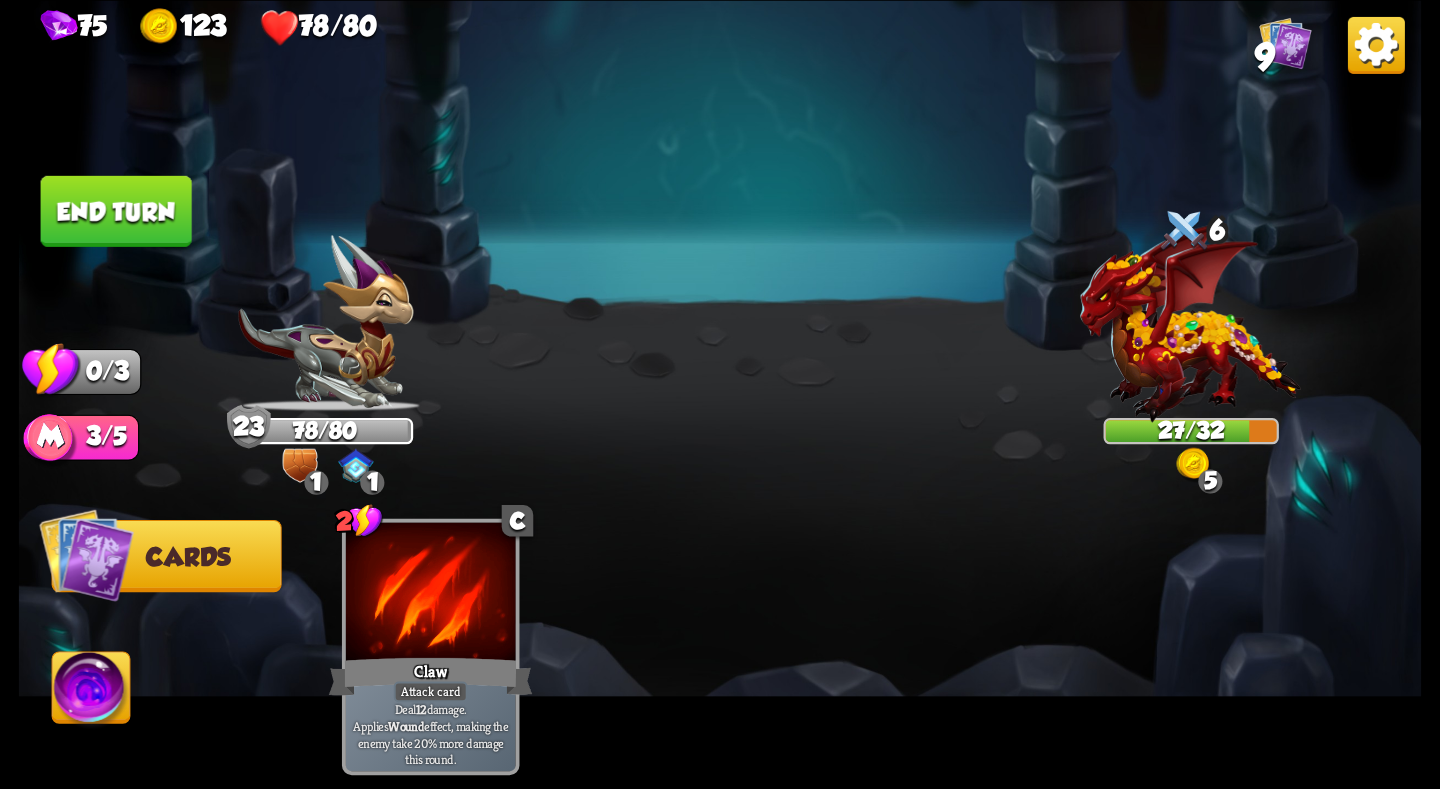 click on "End turn" at bounding box center (116, 210) 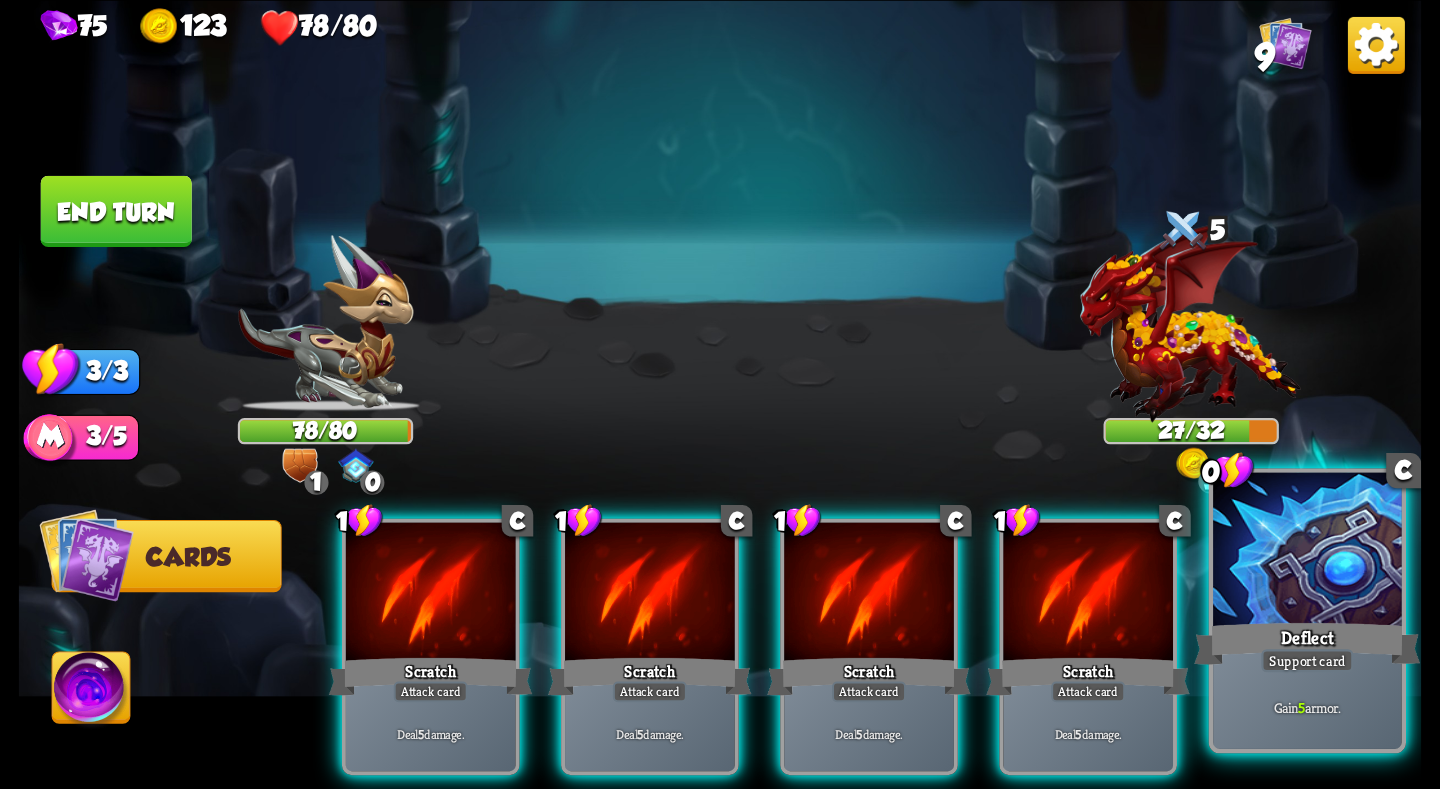 click at bounding box center (1307, 551) 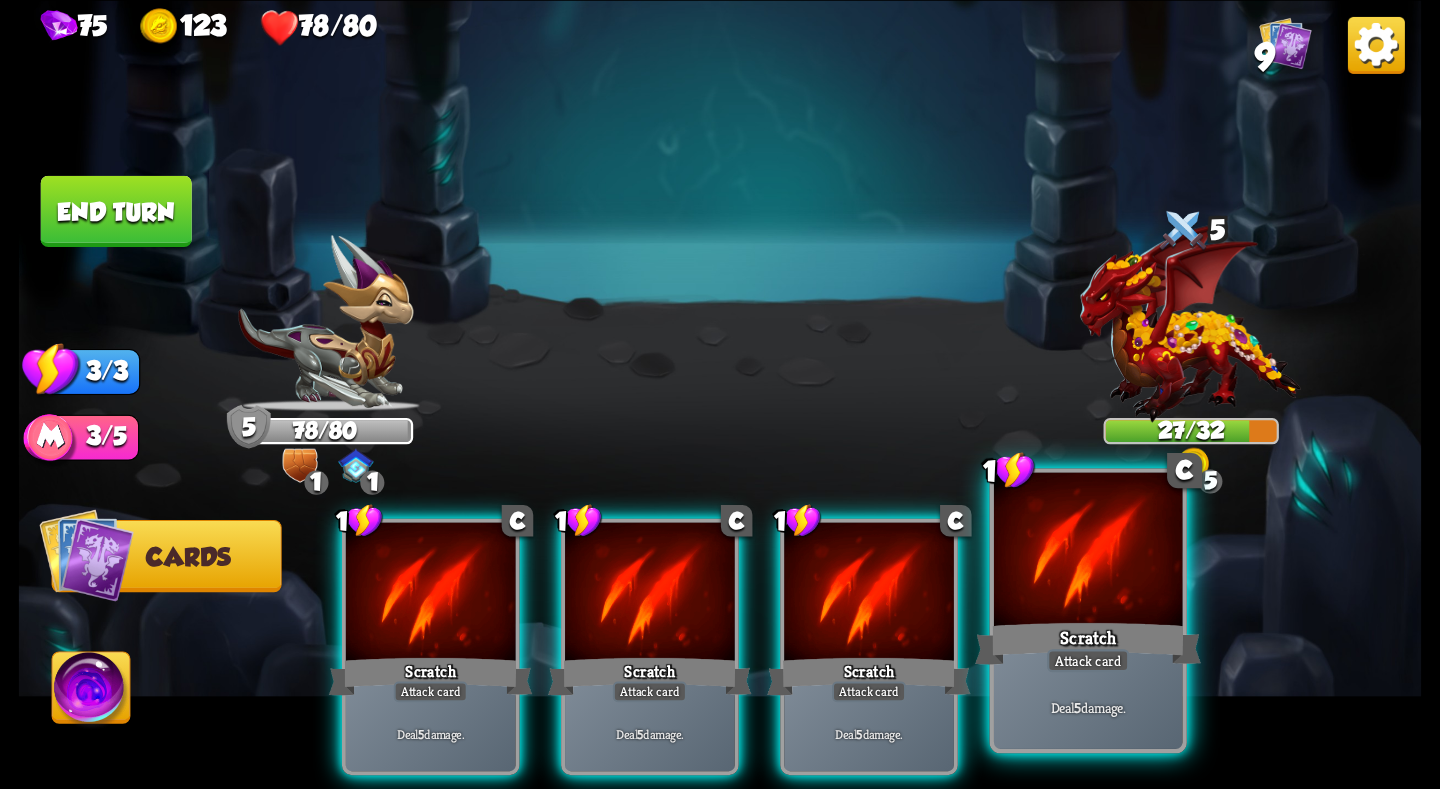 click on "Scratch" at bounding box center [1088, 643] 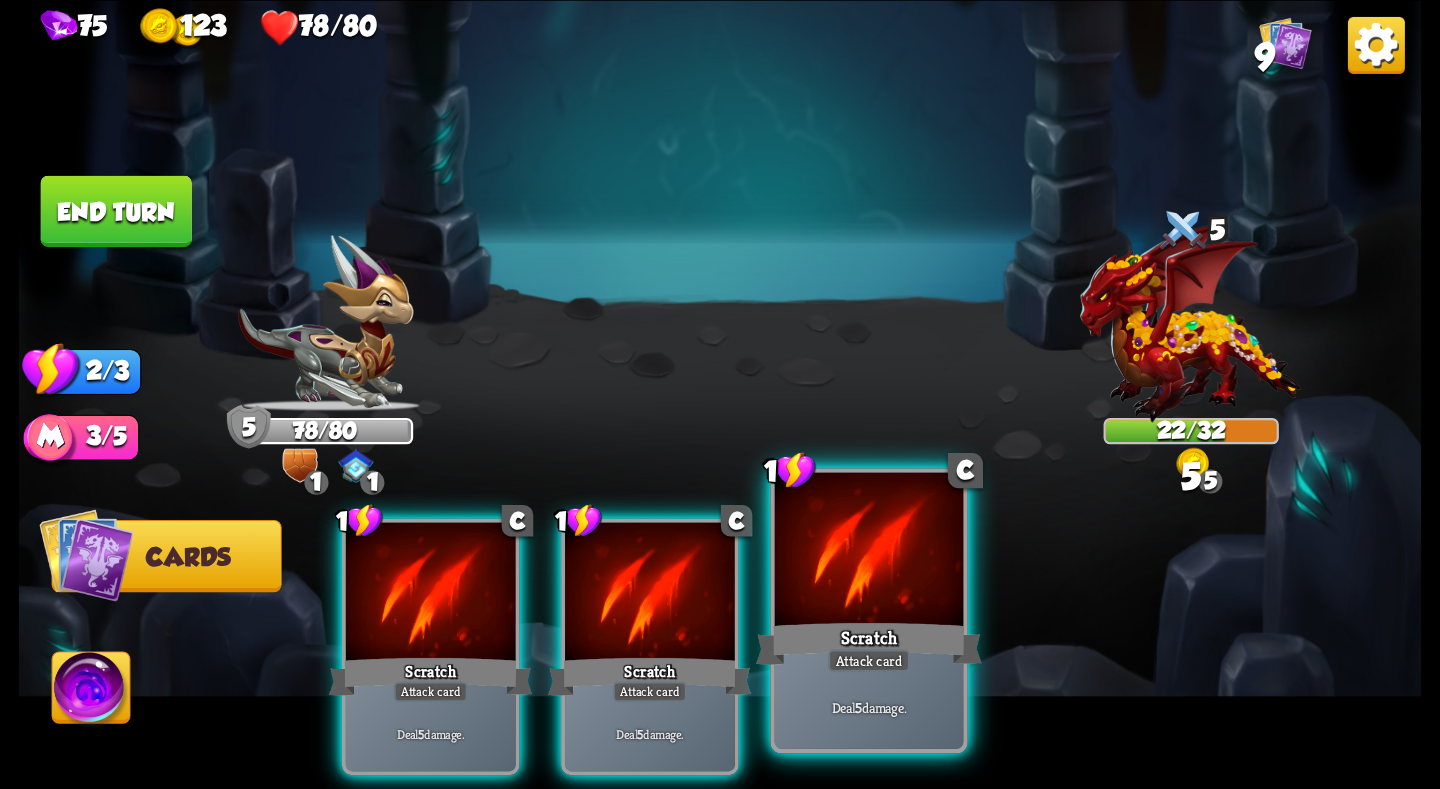 click on "Scratch" at bounding box center [869, 643] 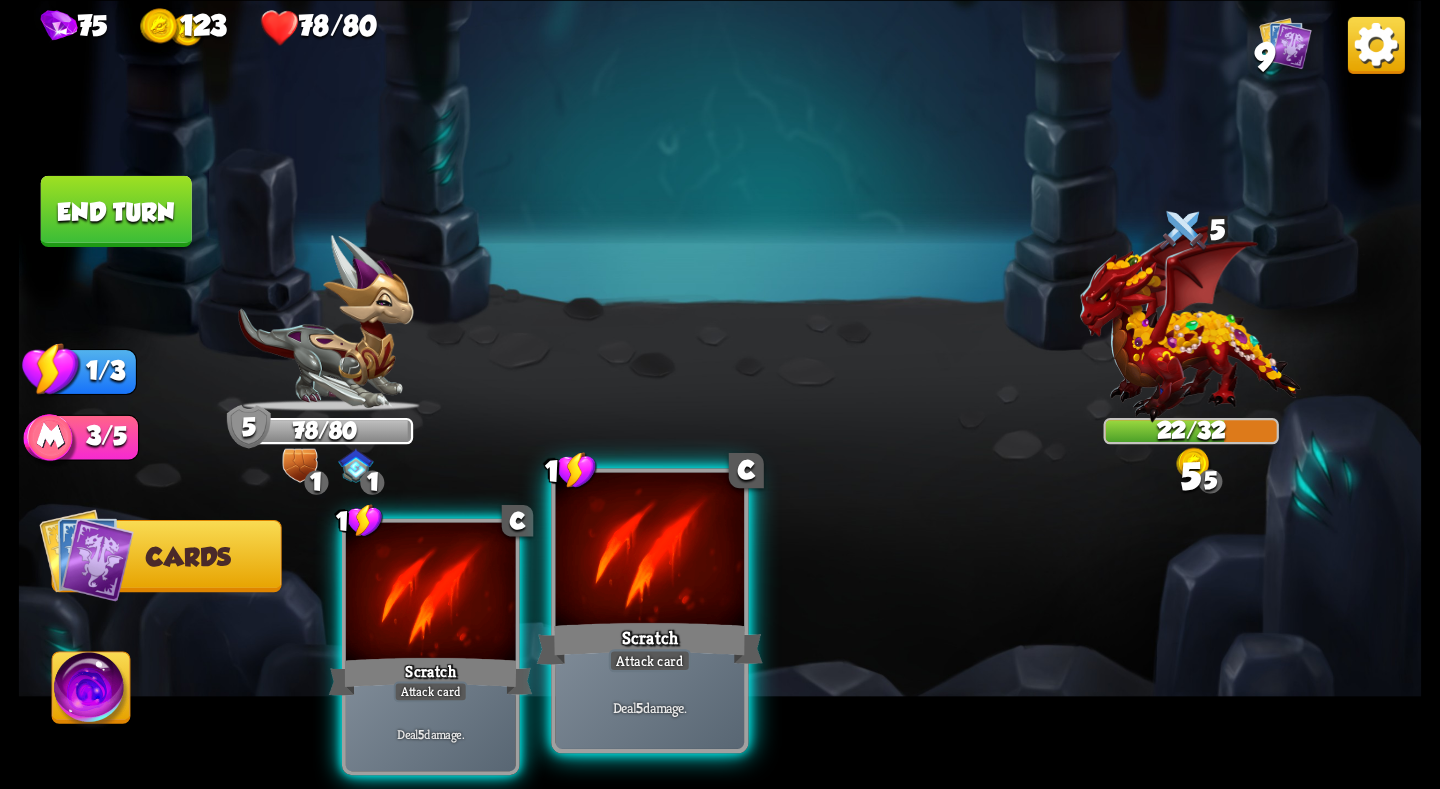 click at bounding box center (650, 551) 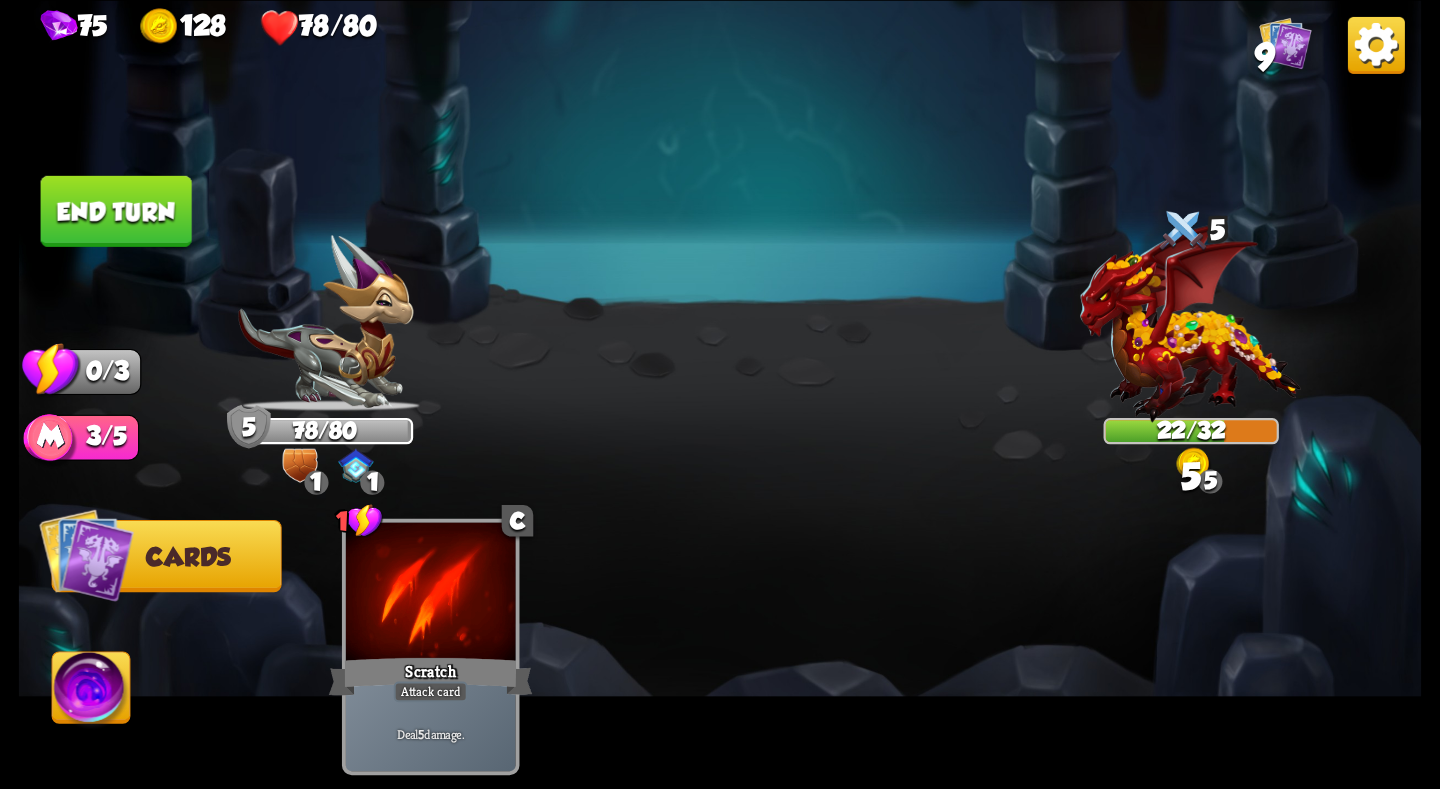 click on "End turn" at bounding box center [116, 210] 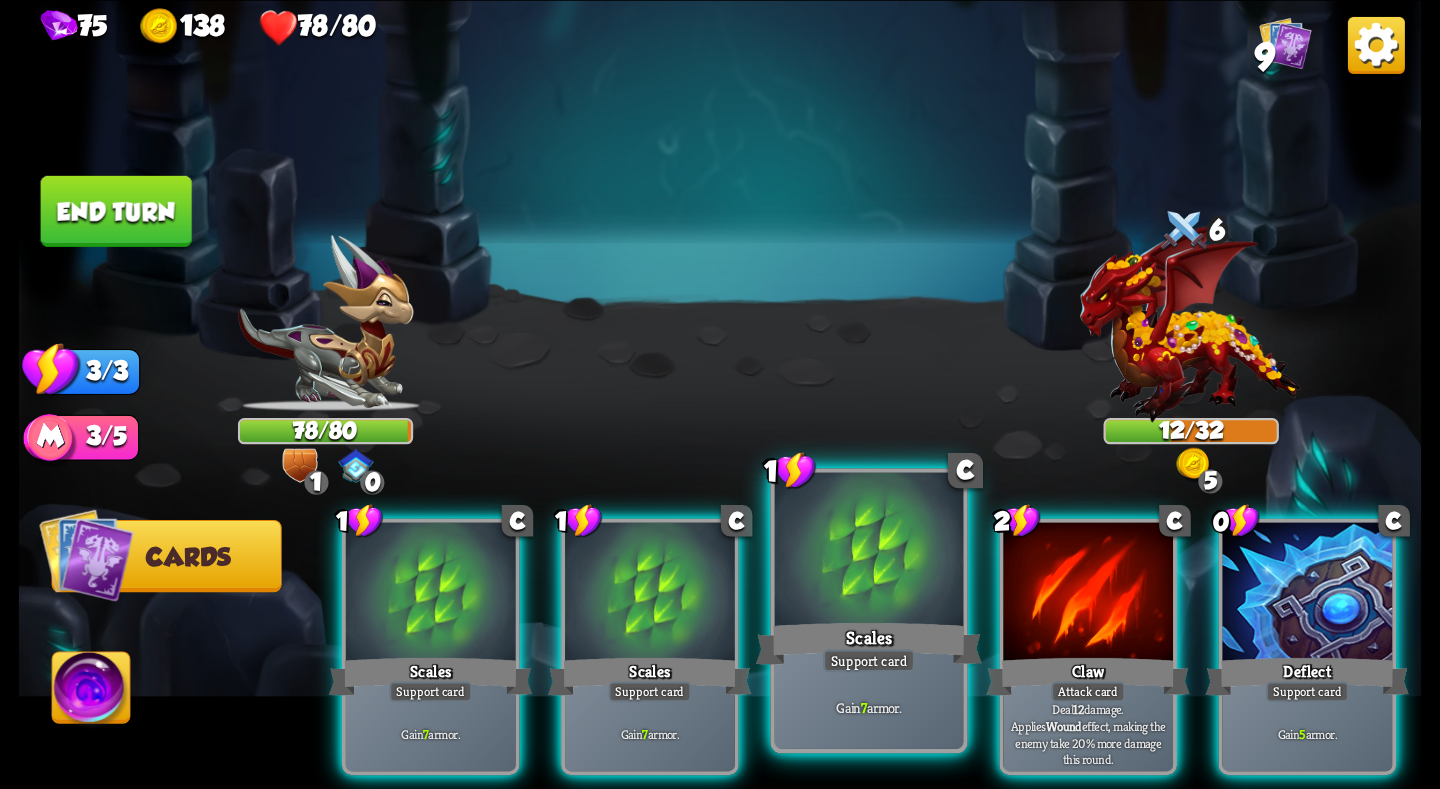 click at bounding box center (869, 551) 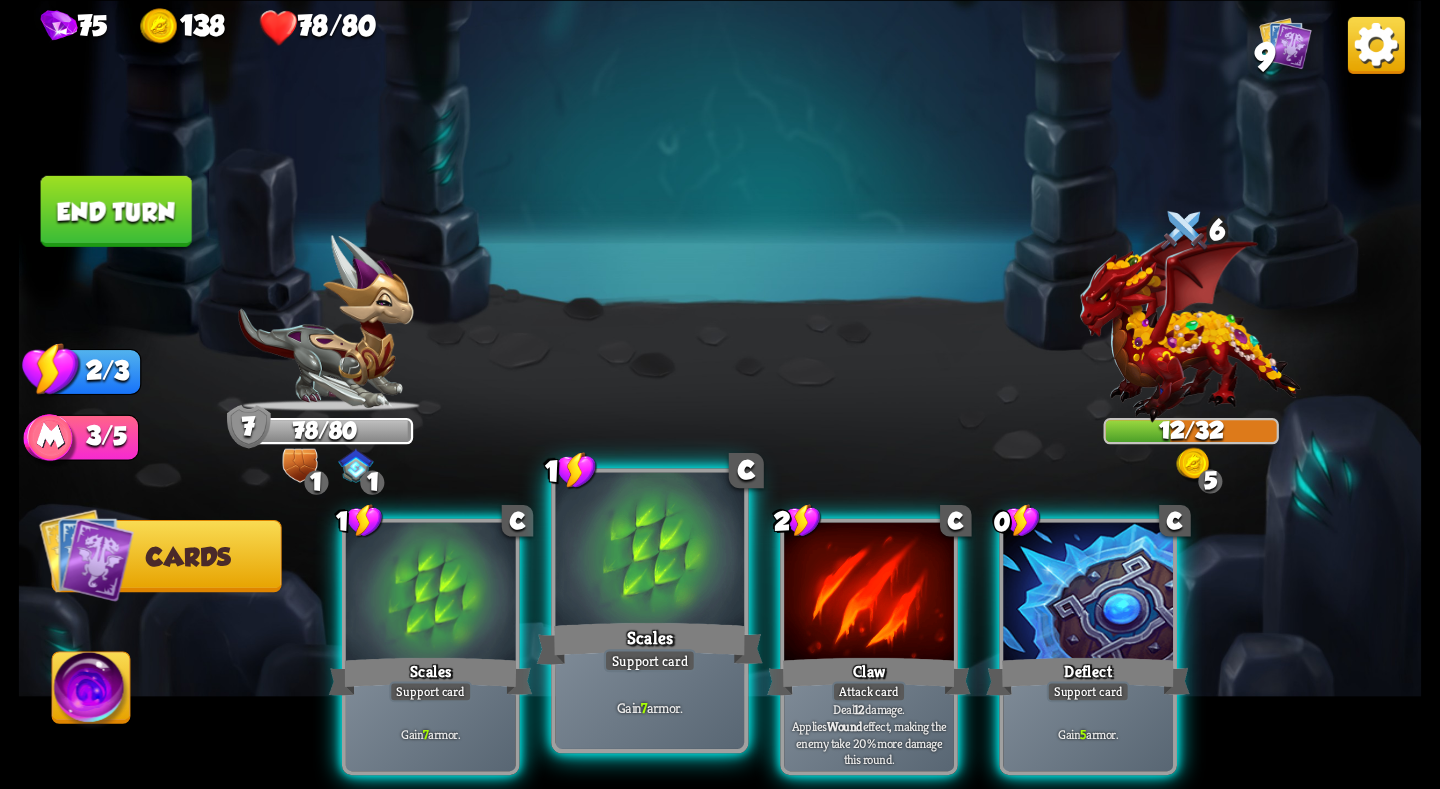 click at bounding box center [650, 551] 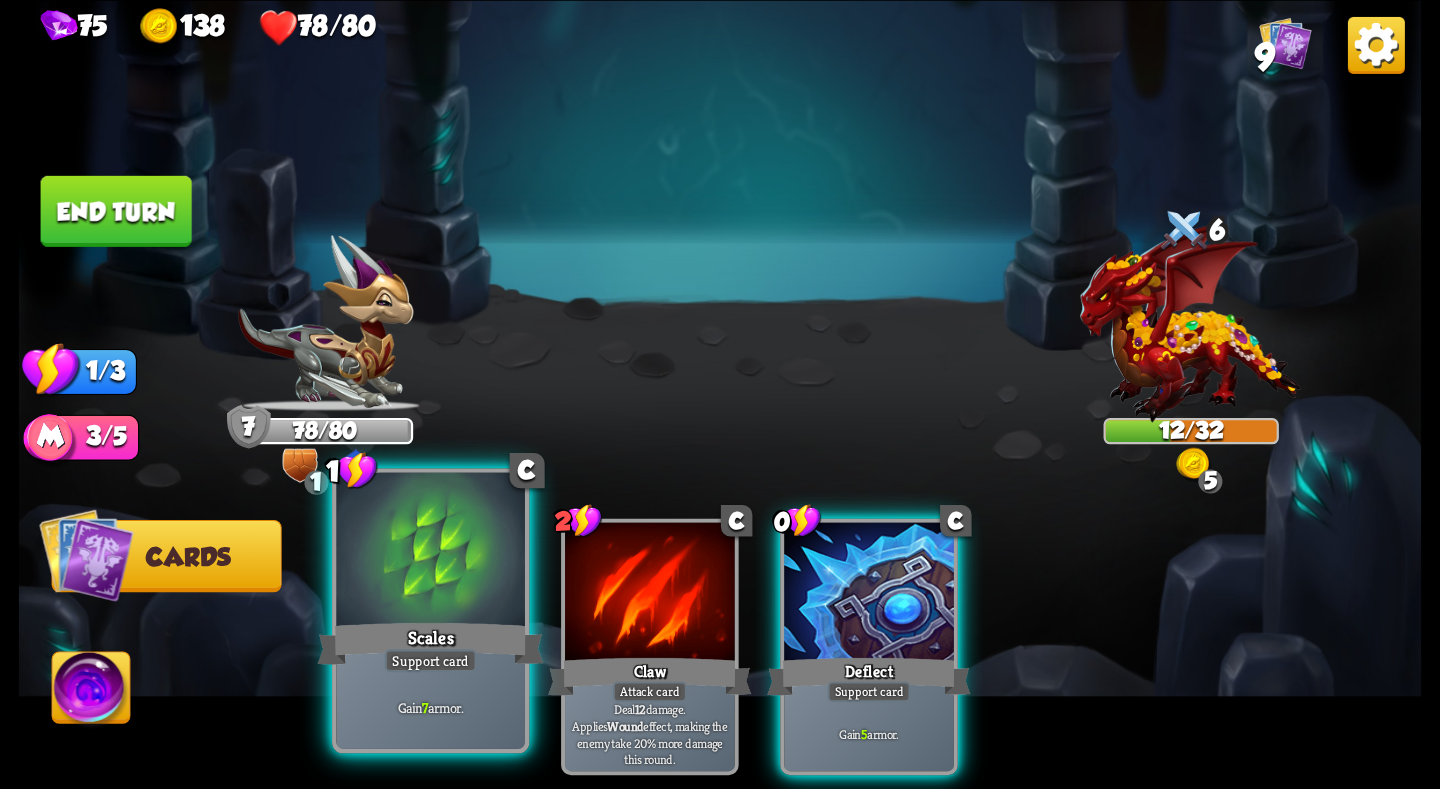 click at bounding box center (430, 551) 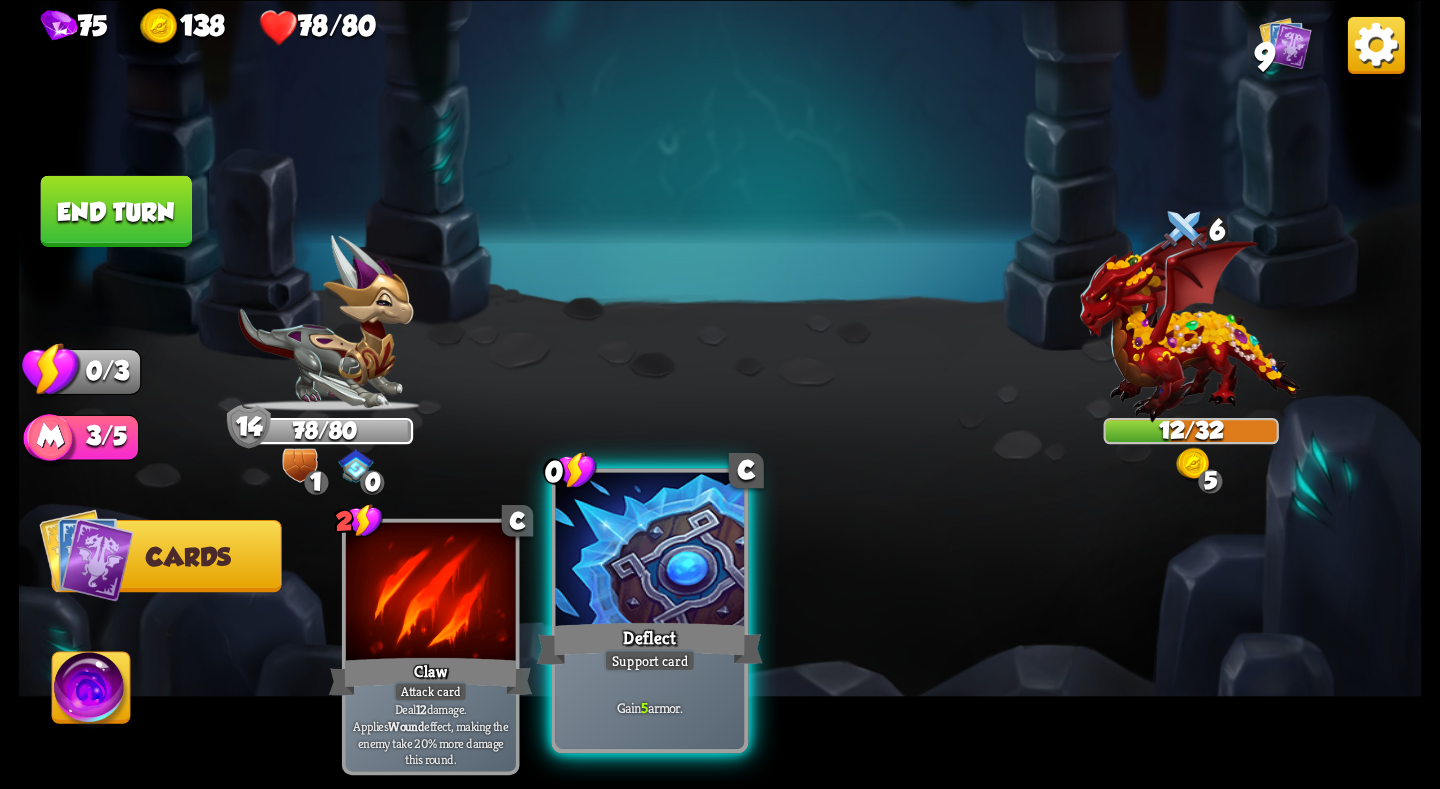 click at bounding box center (650, 551) 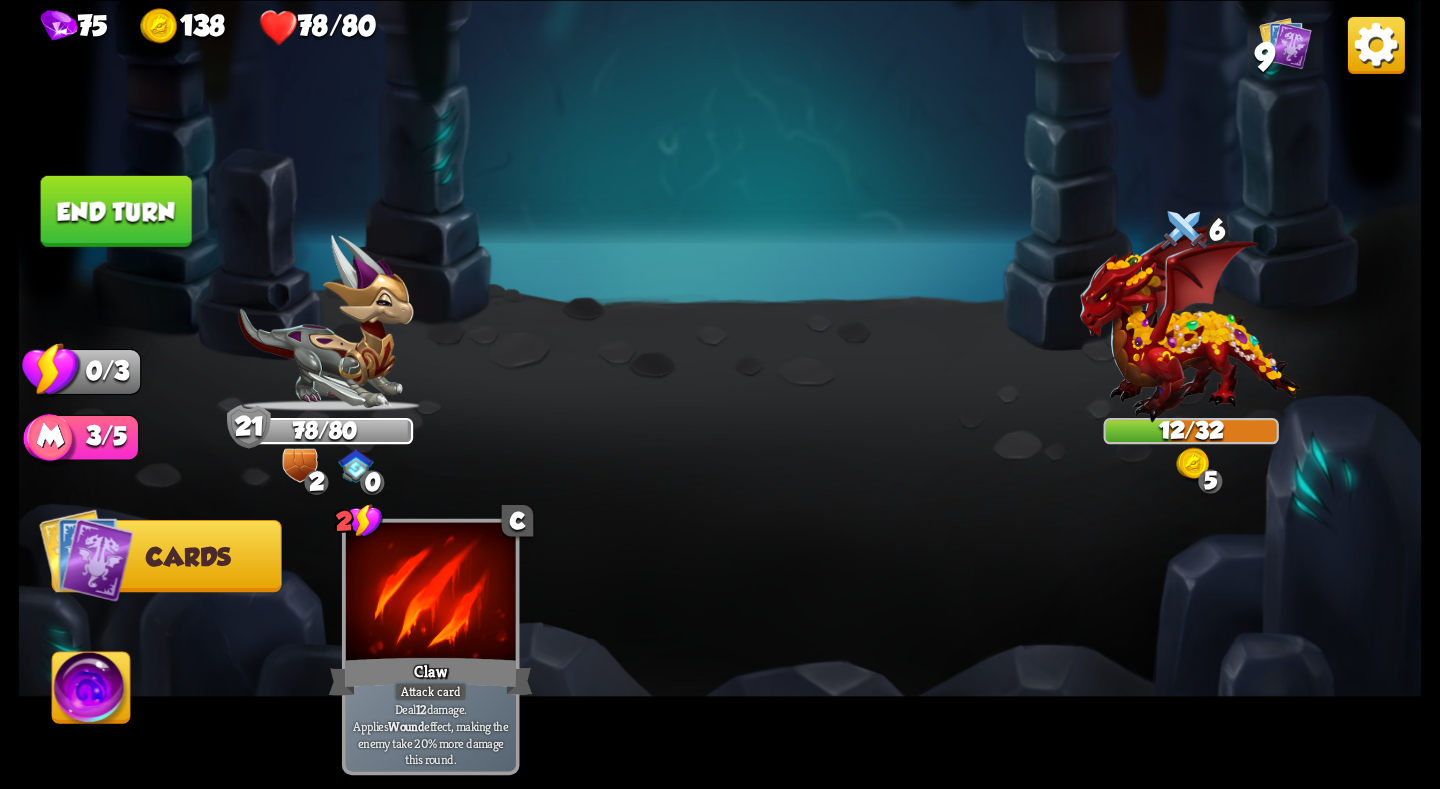 click on "End turn" at bounding box center [116, 210] 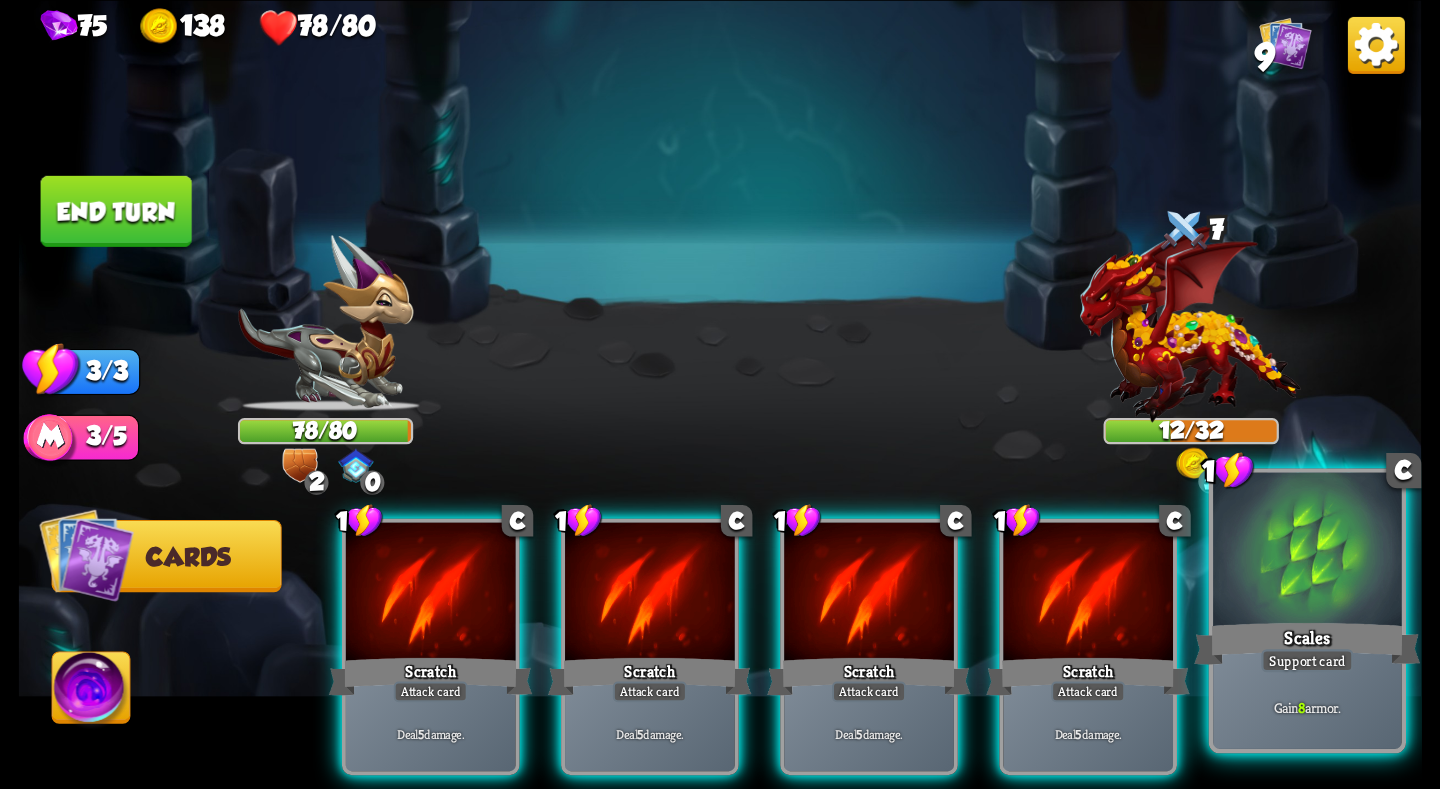 click at bounding box center [1307, 551] 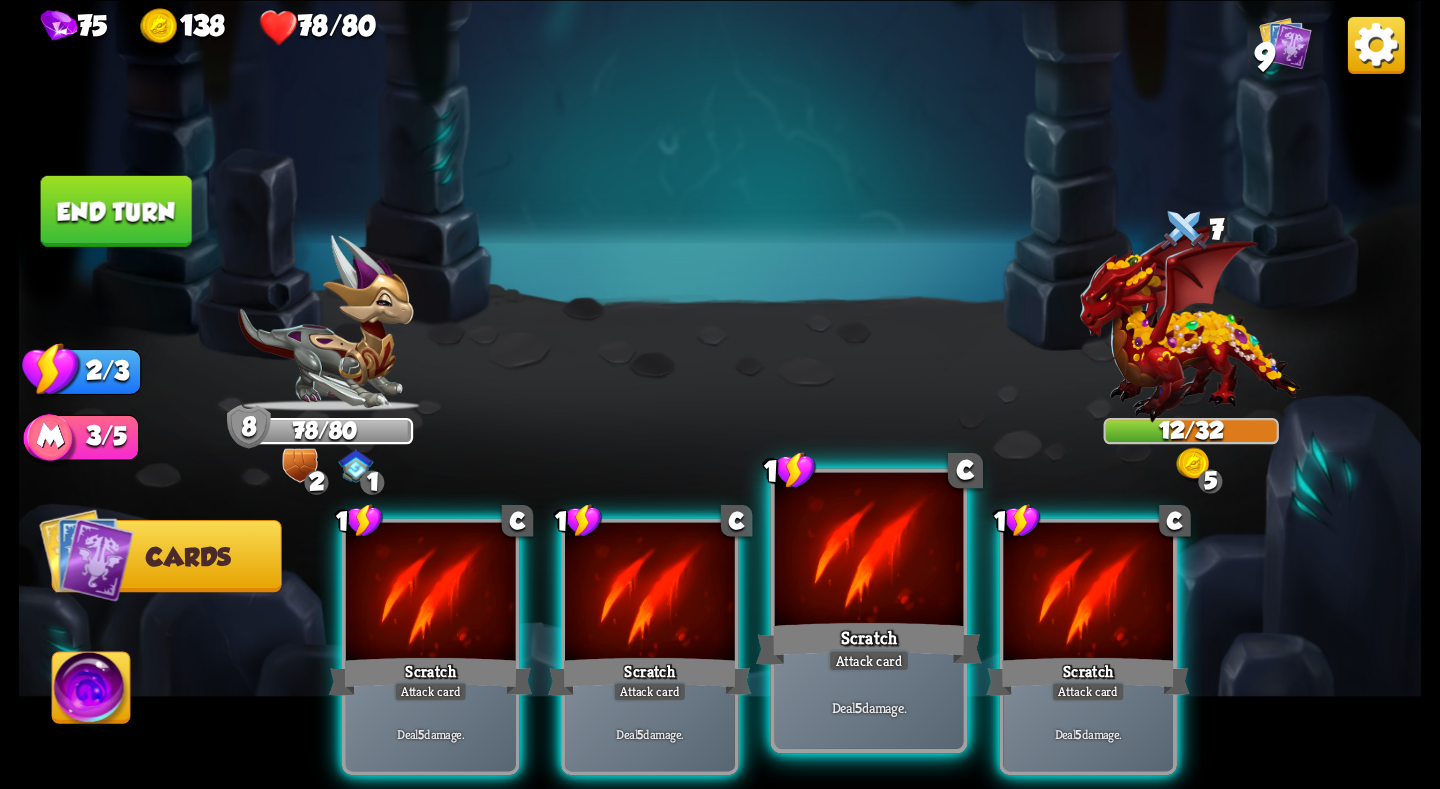 click at bounding box center (869, 551) 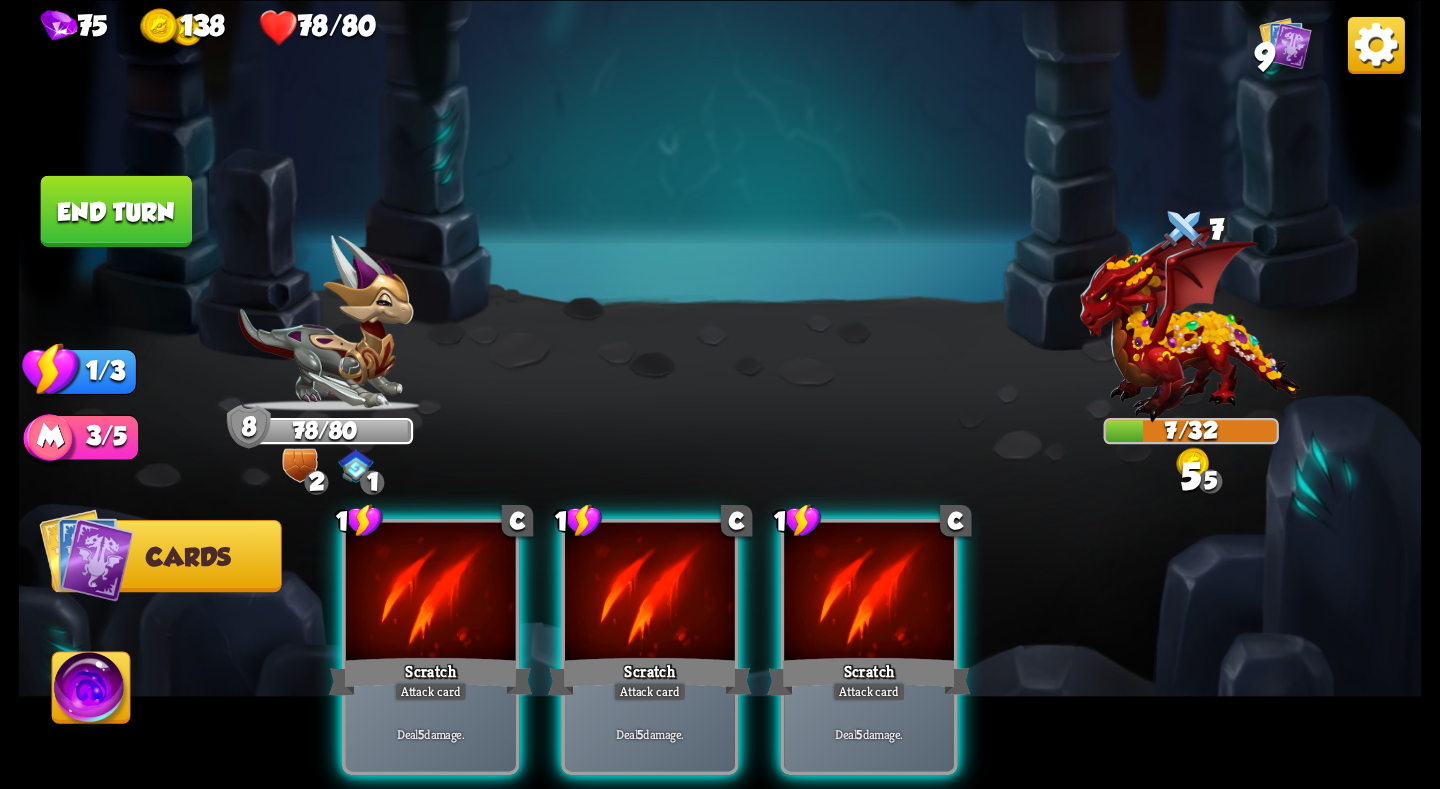 click on "1
C   Scratch     Attack card   Deal  5  damage.
1
C   Scratch     Attack card   Deal  5  damage.
1
C   Scratch     Attack card   Deal  5  damage." at bounding box center [860, 613] 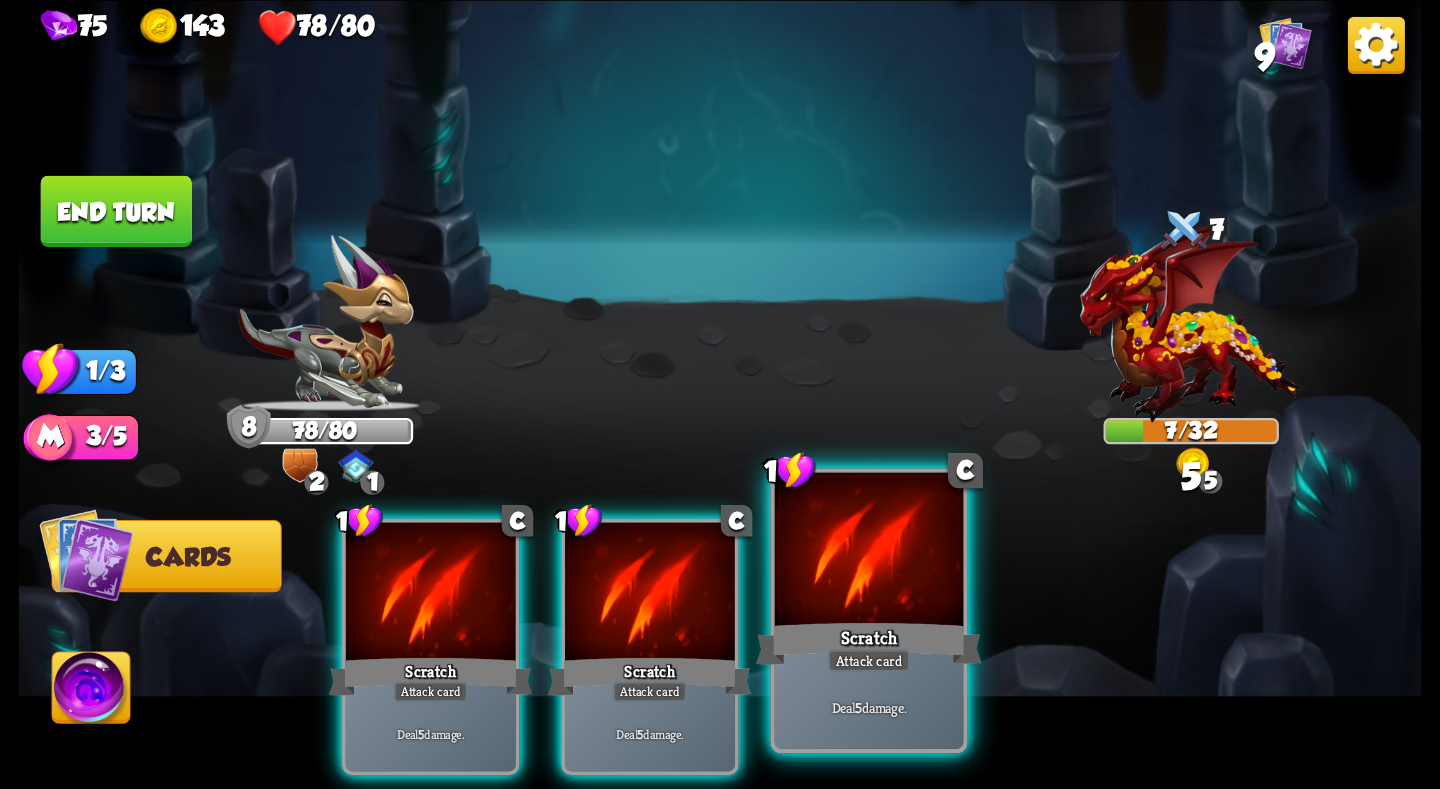 click at bounding box center (869, 551) 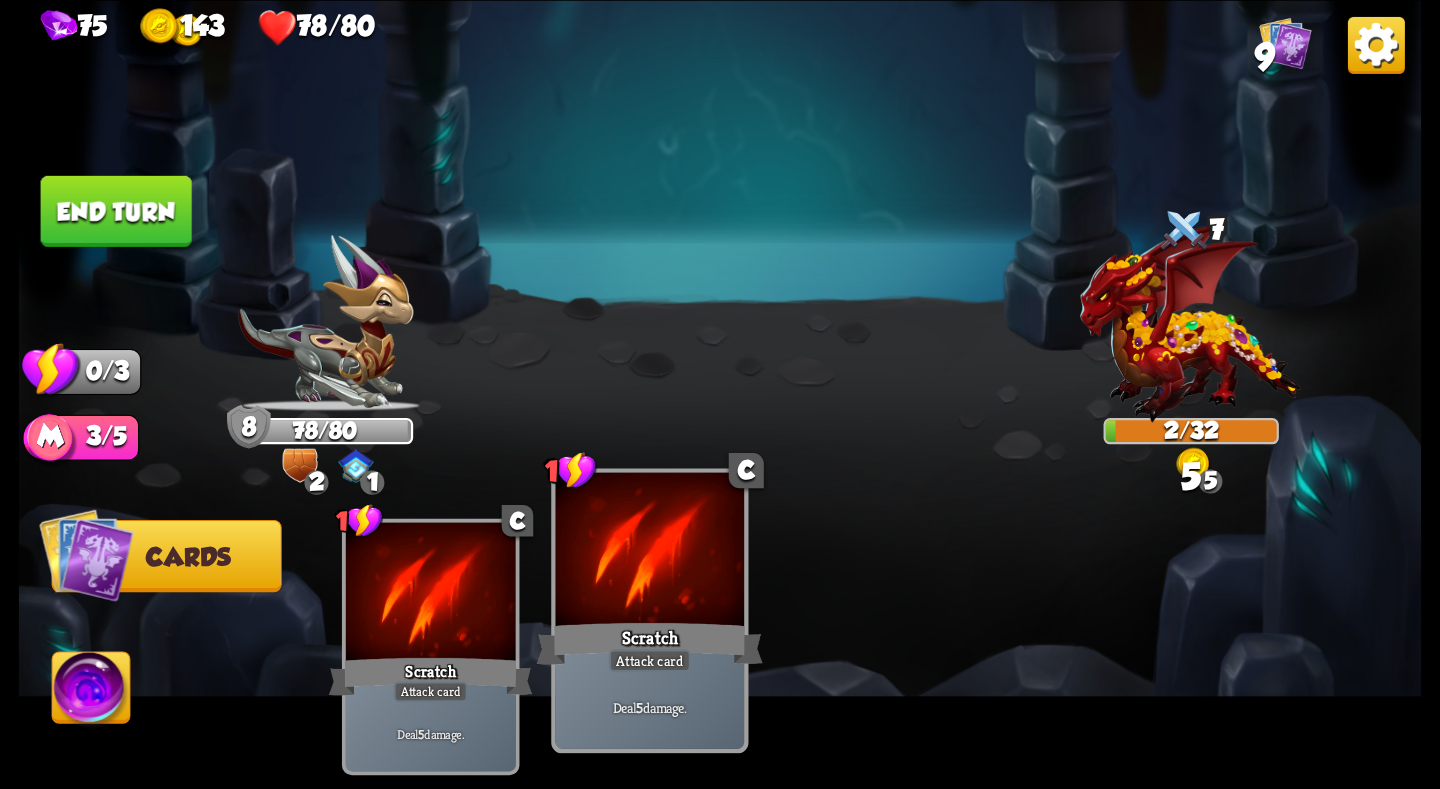 click at bounding box center (650, 551) 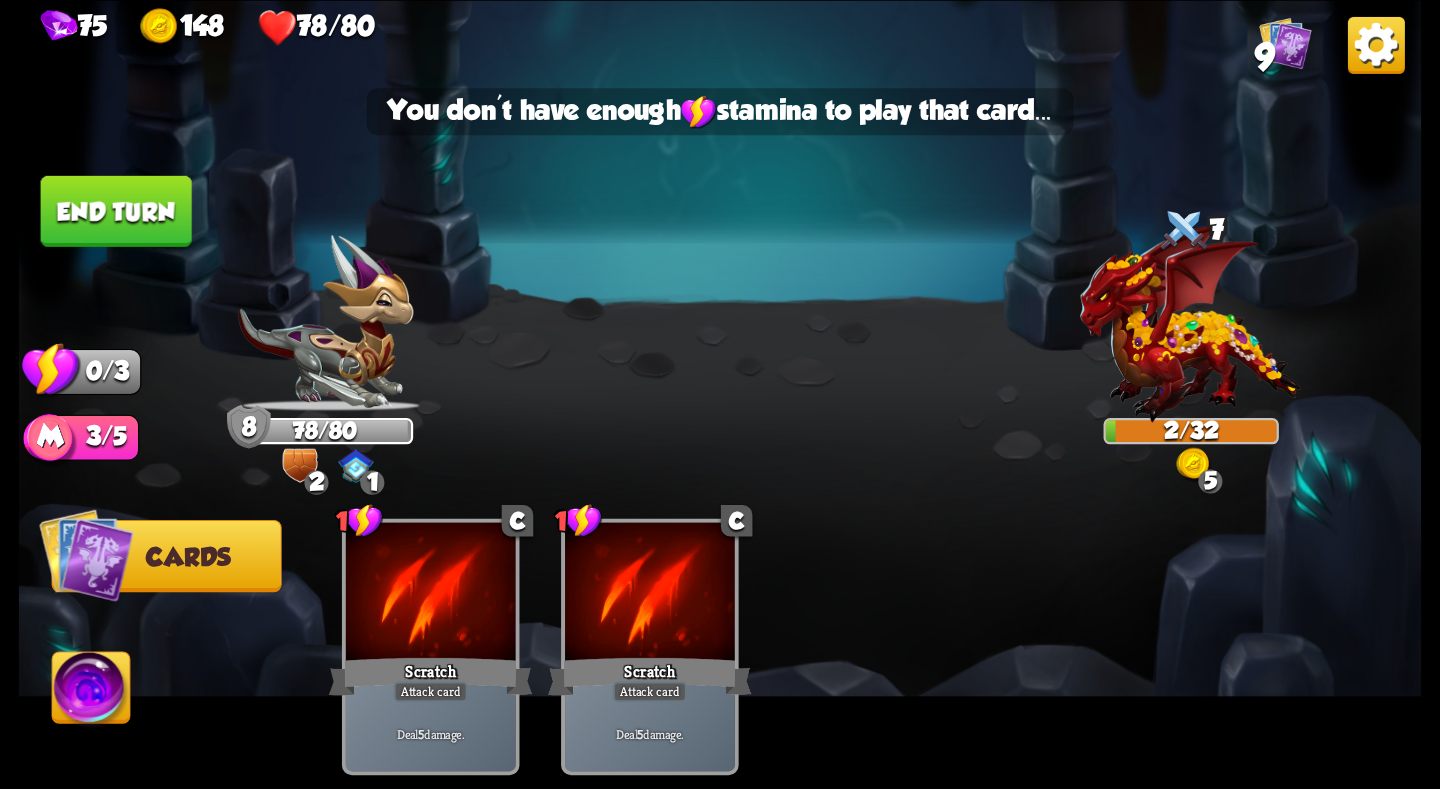 click on "End turn" at bounding box center [116, 210] 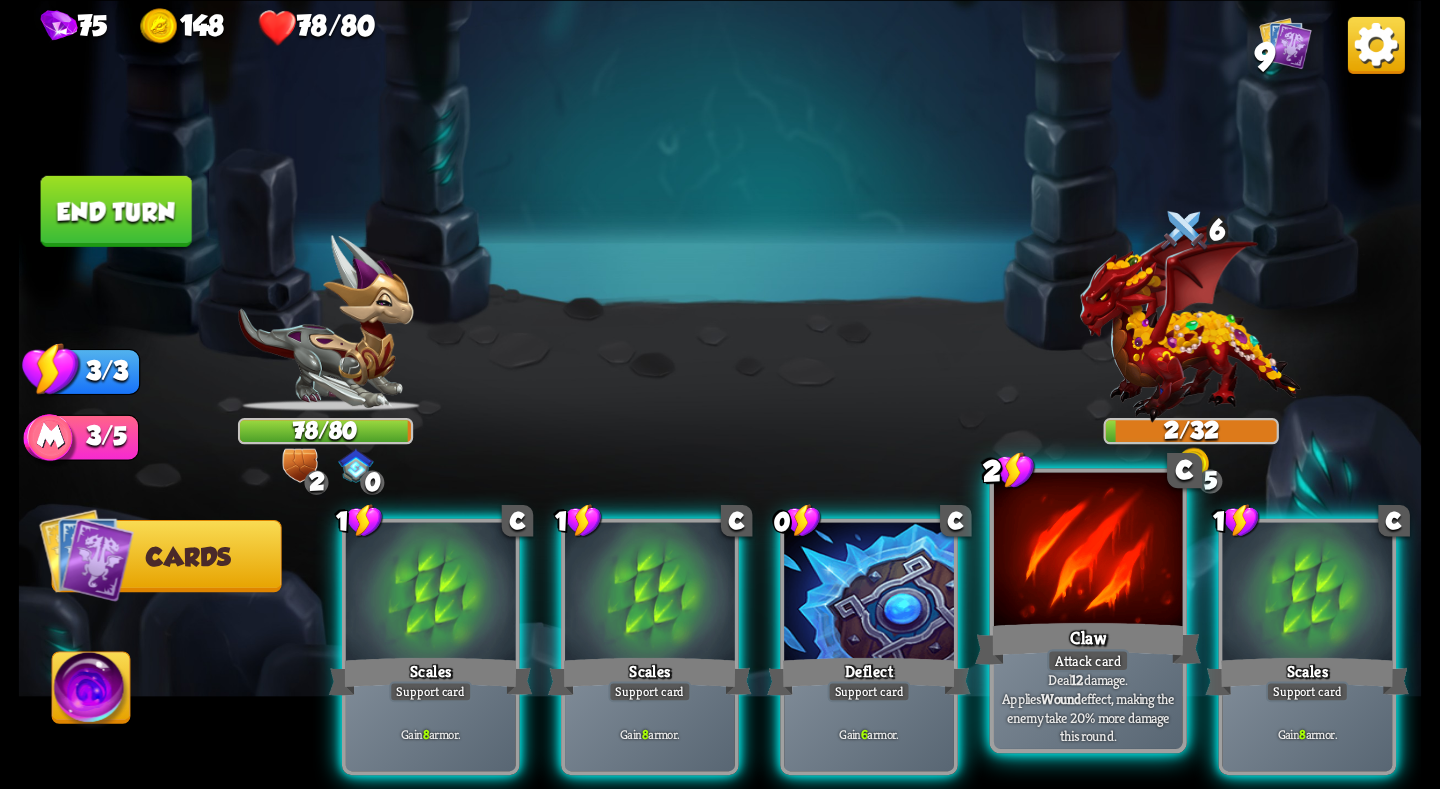 click at bounding box center [1088, 551] 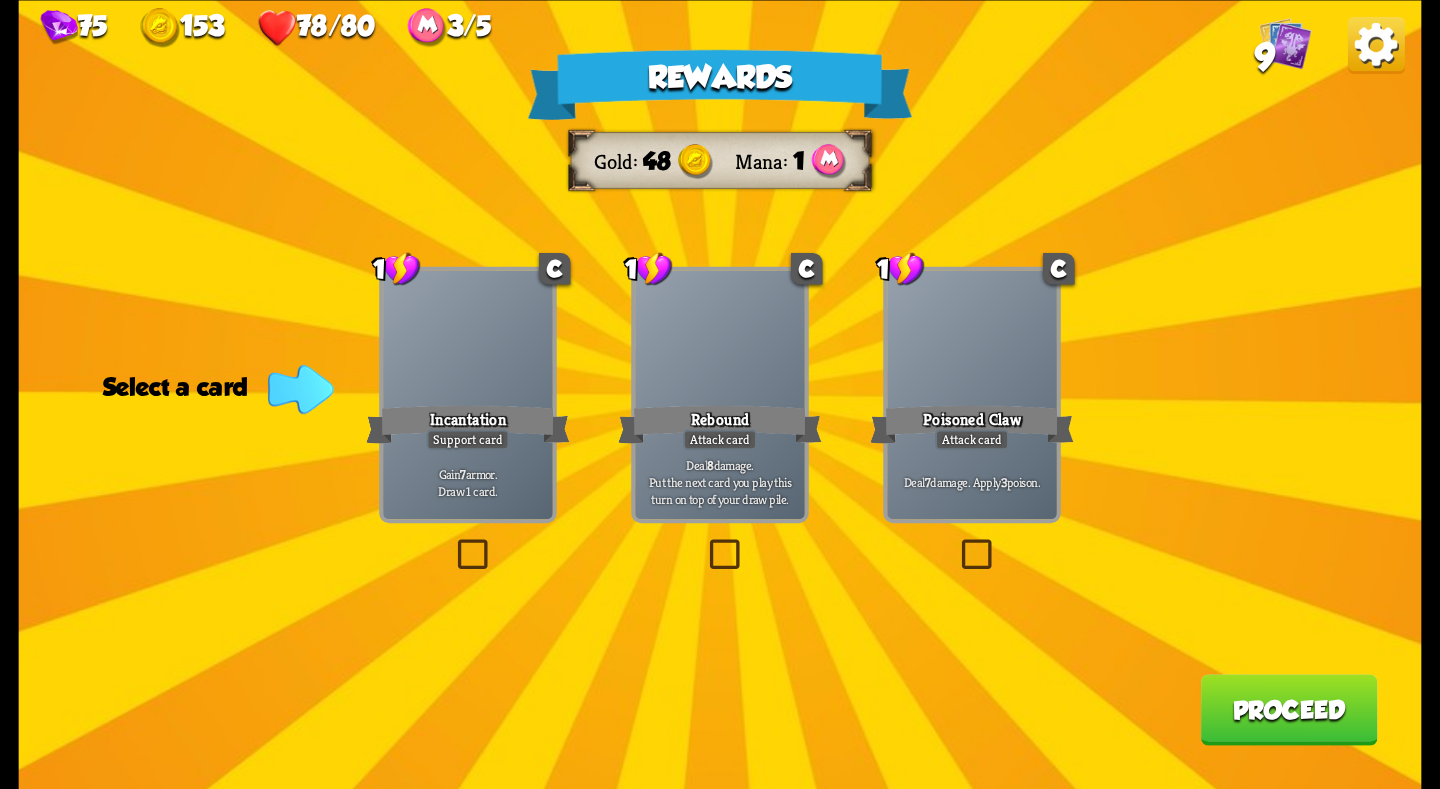 click at bounding box center [720, 341] 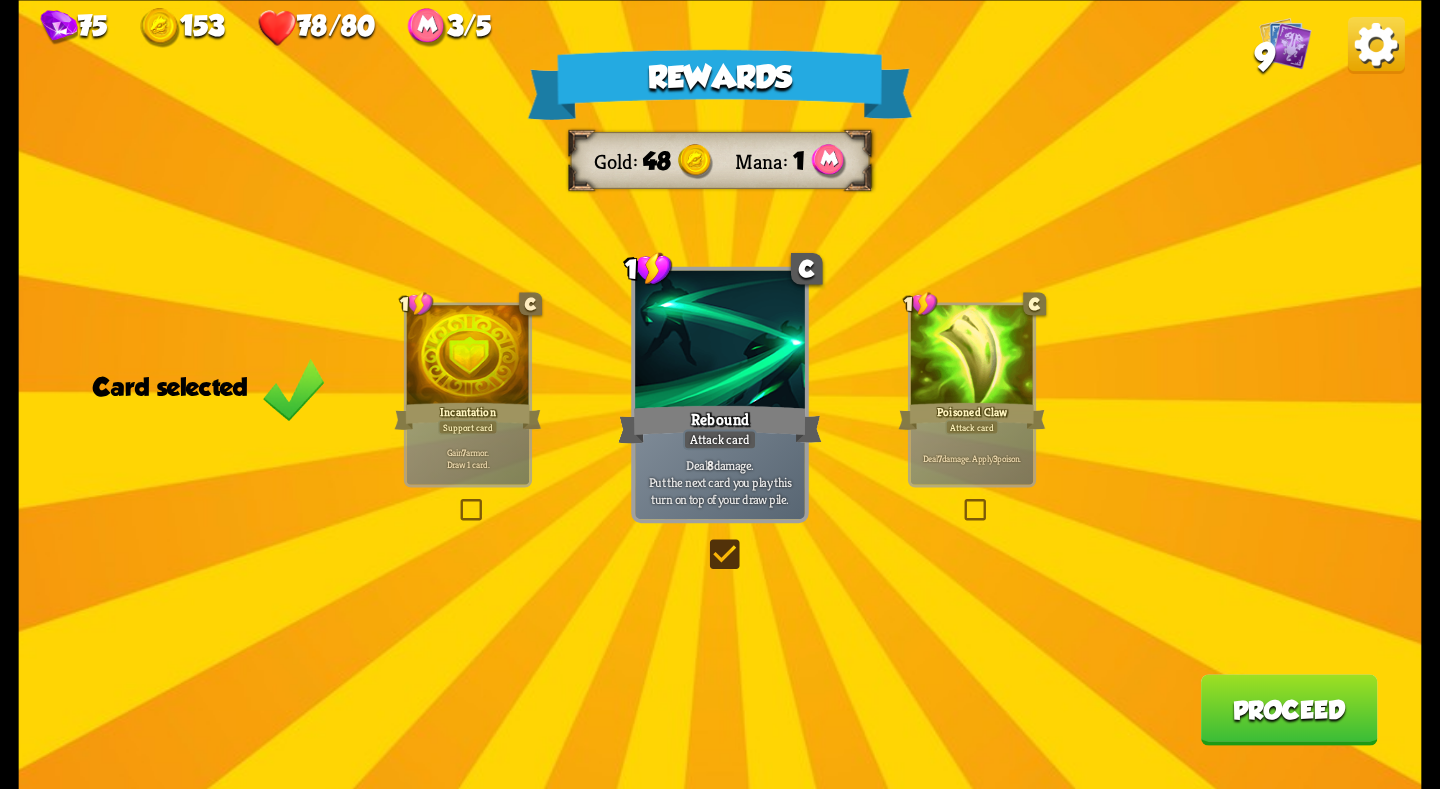 click at bounding box center (972, 356) 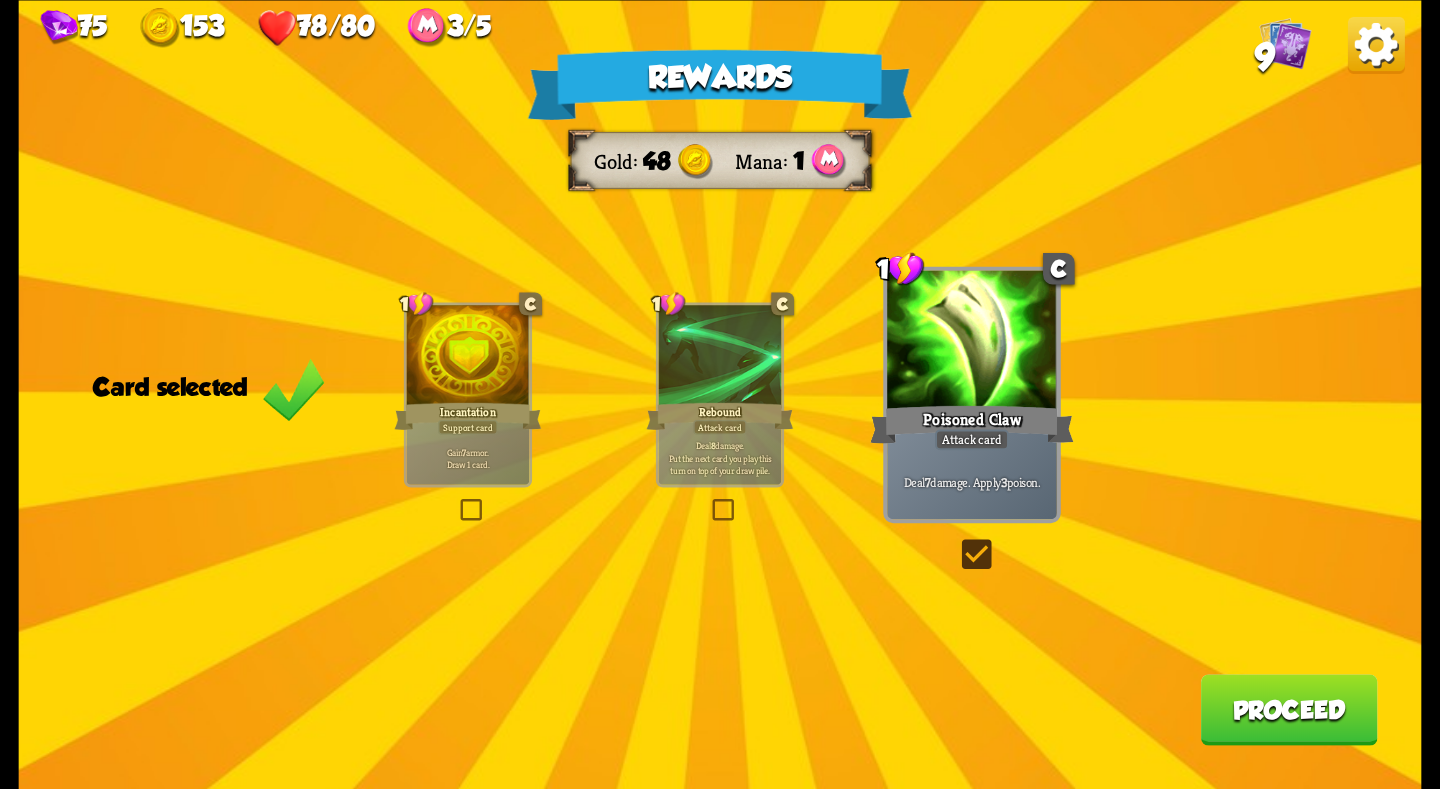 click on "Proceed" at bounding box center [1289, 709] 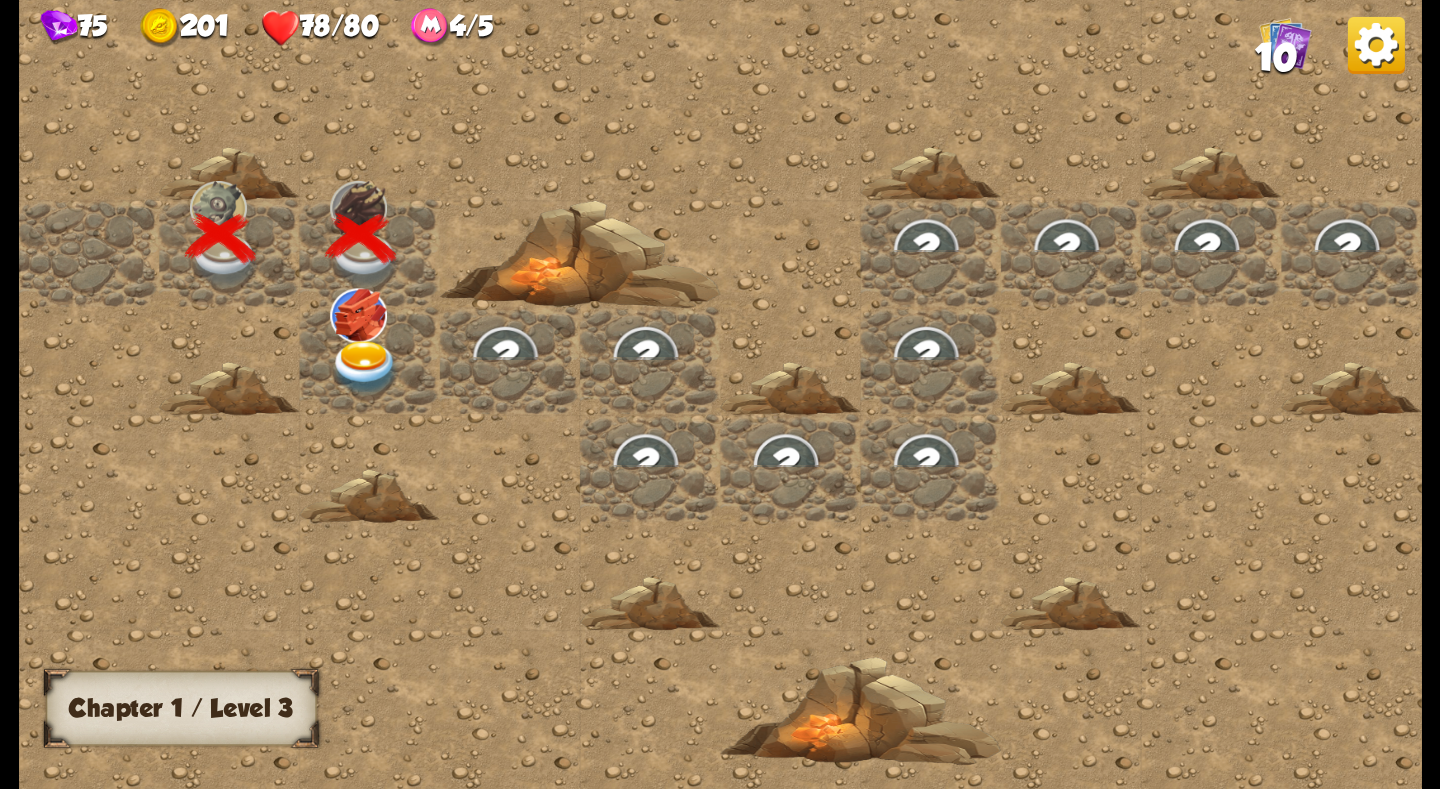 click at bounding box center (365, 367) 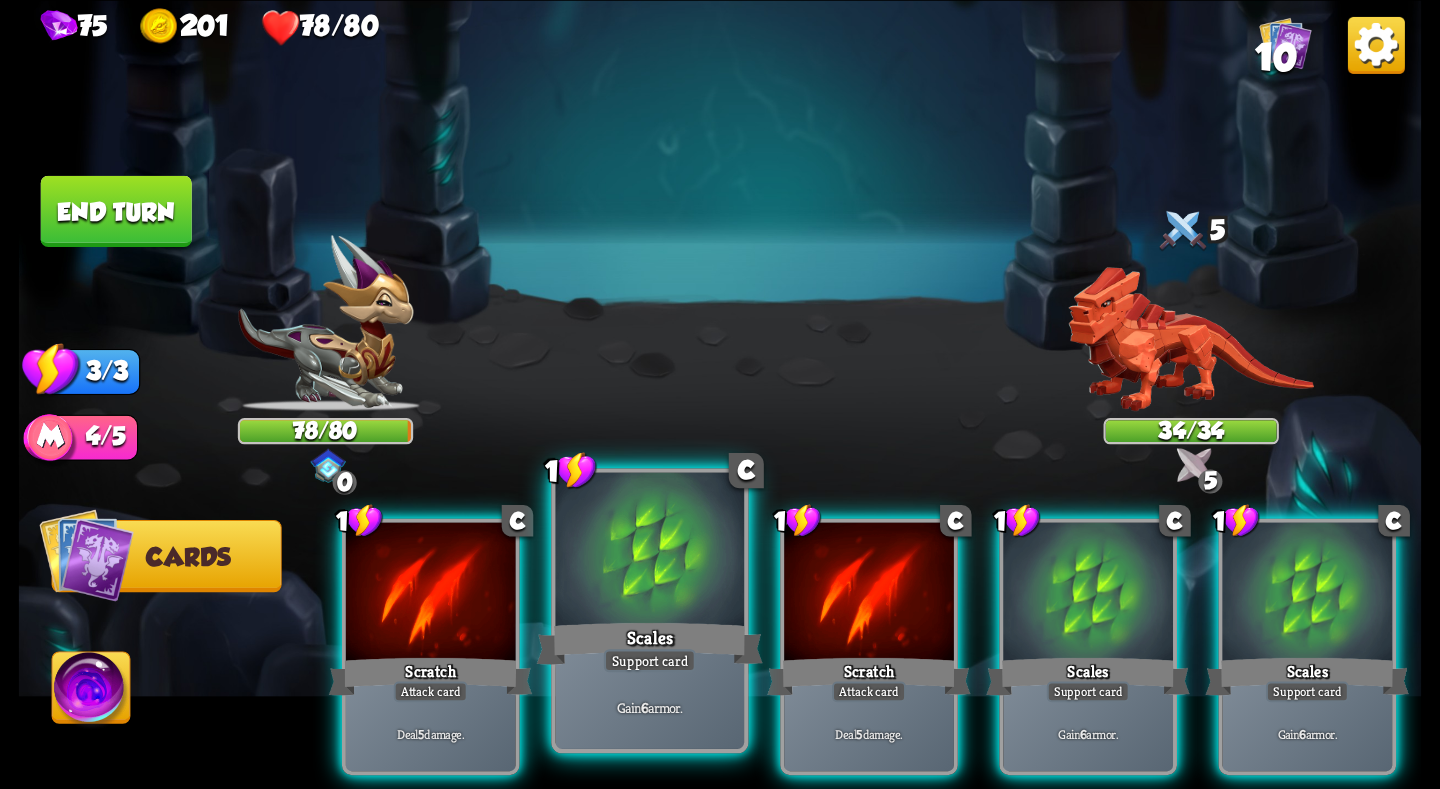 click at bounding box center (650, 551) 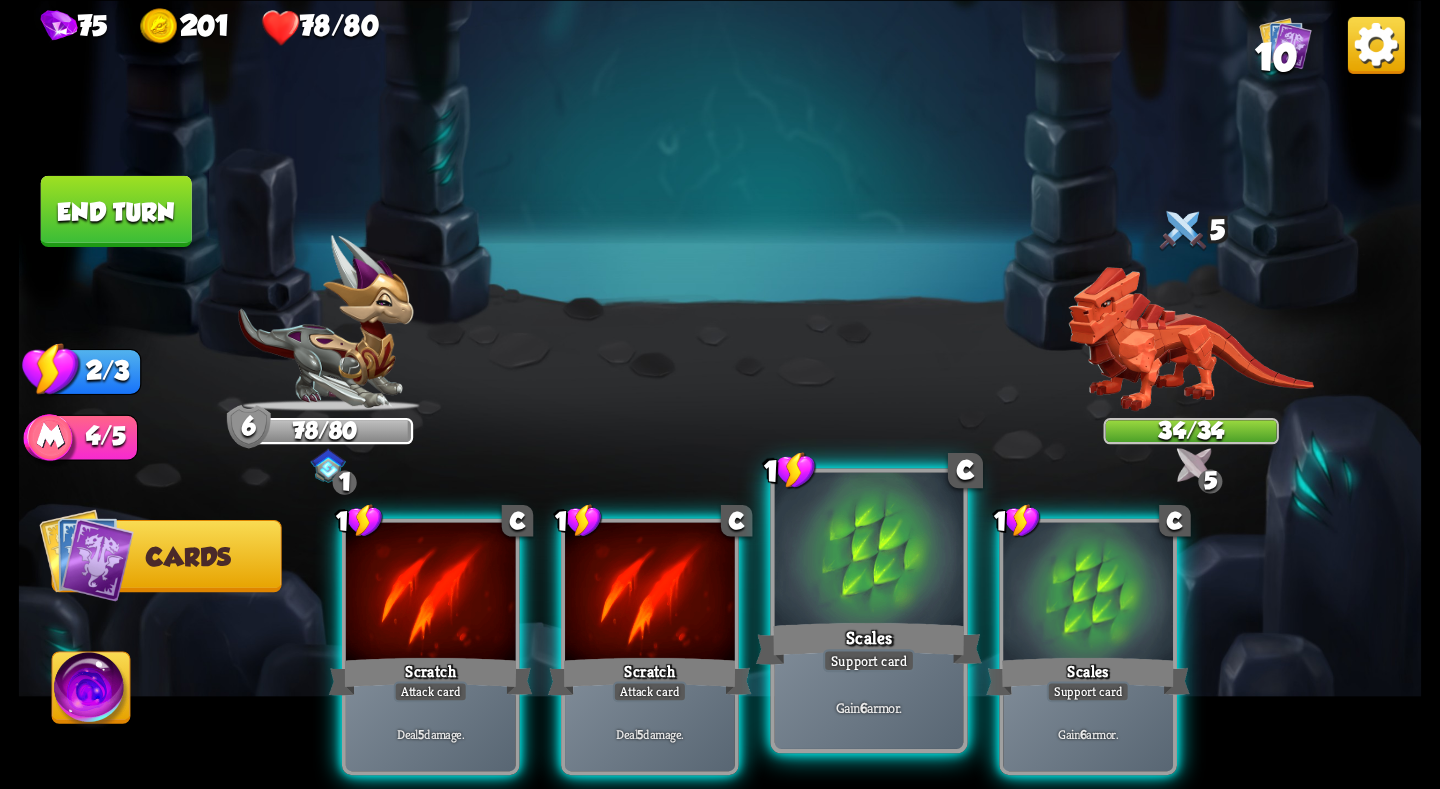 click at bounding box center [869, 551] 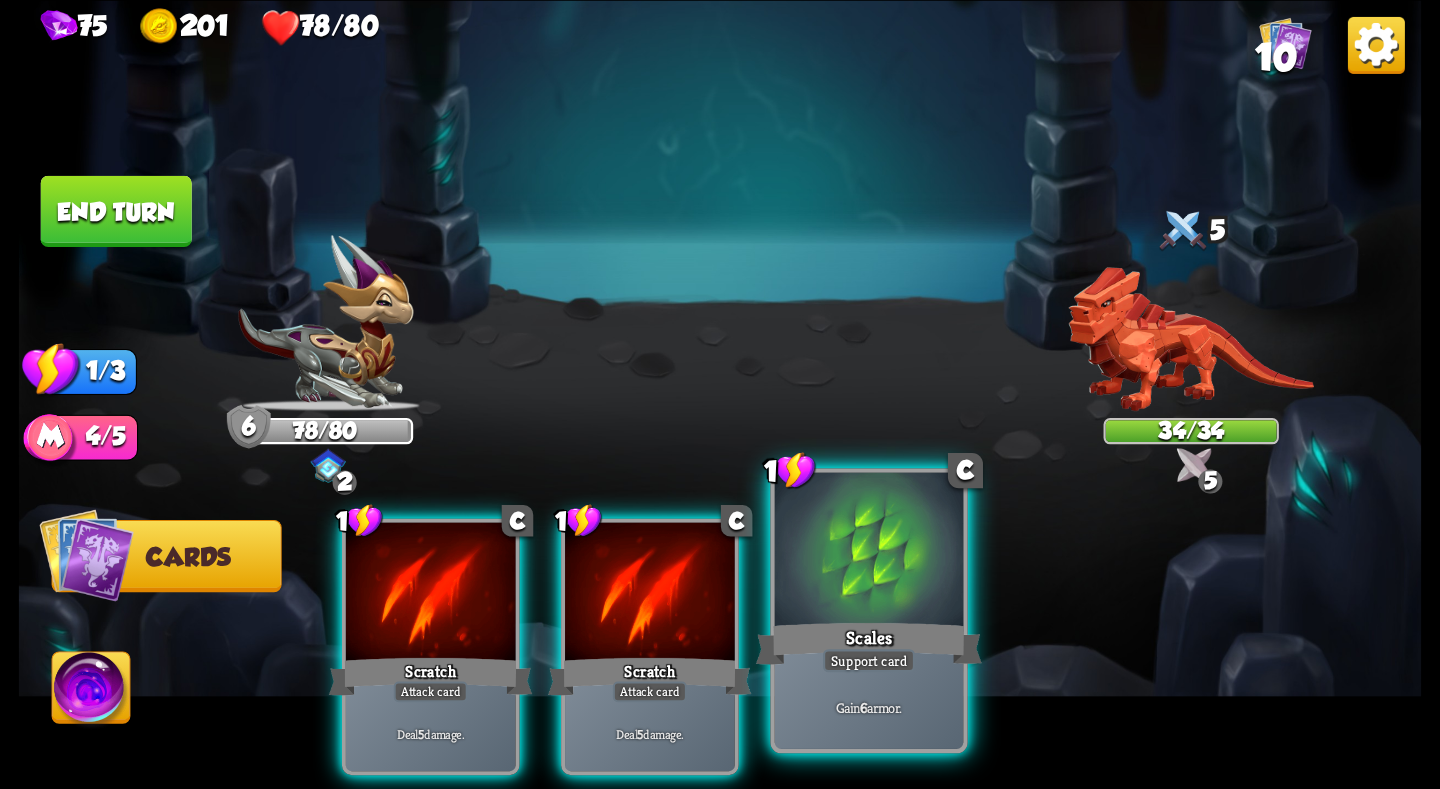 click at bounding box center [869, 551] 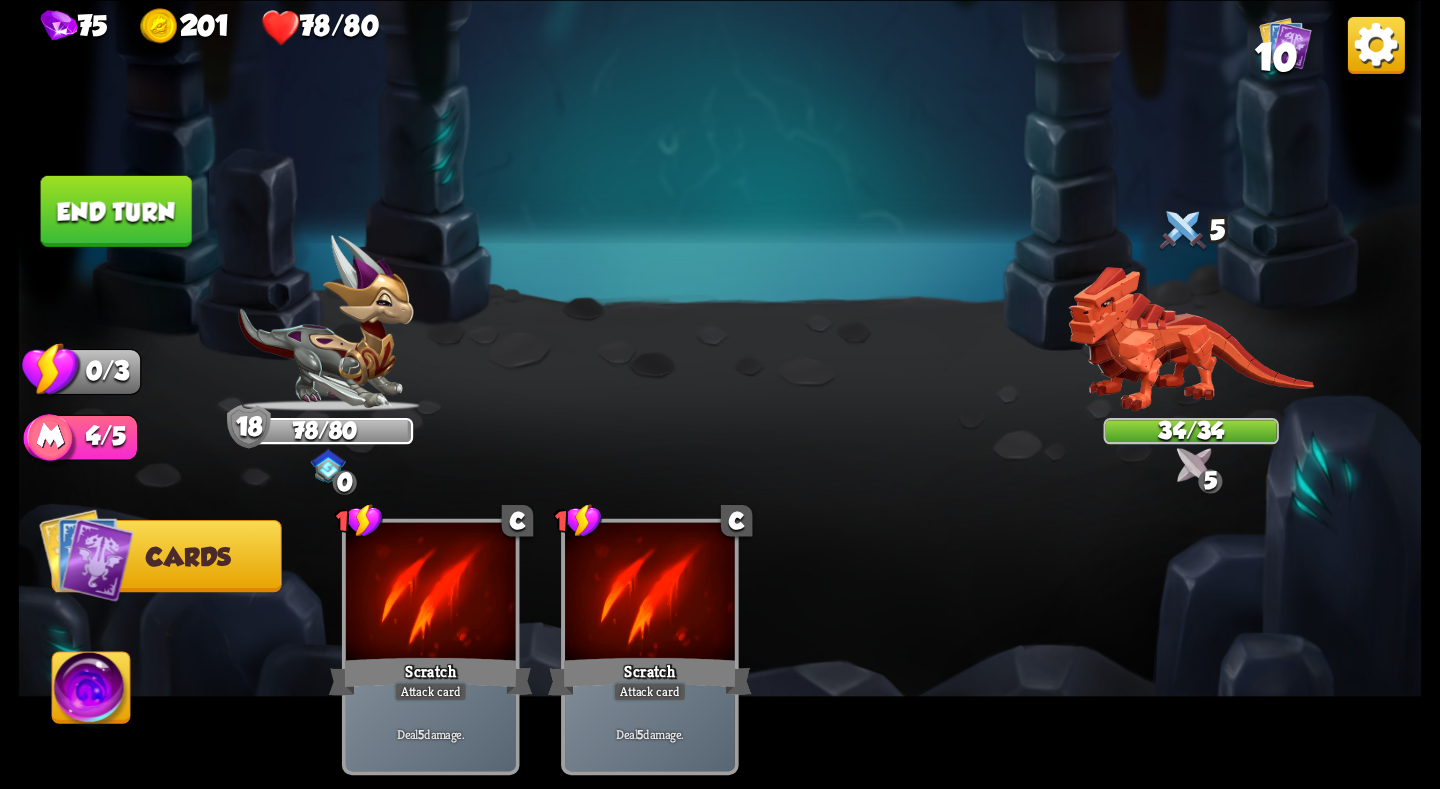 click on "End turn" at bounding box center (116, 210) 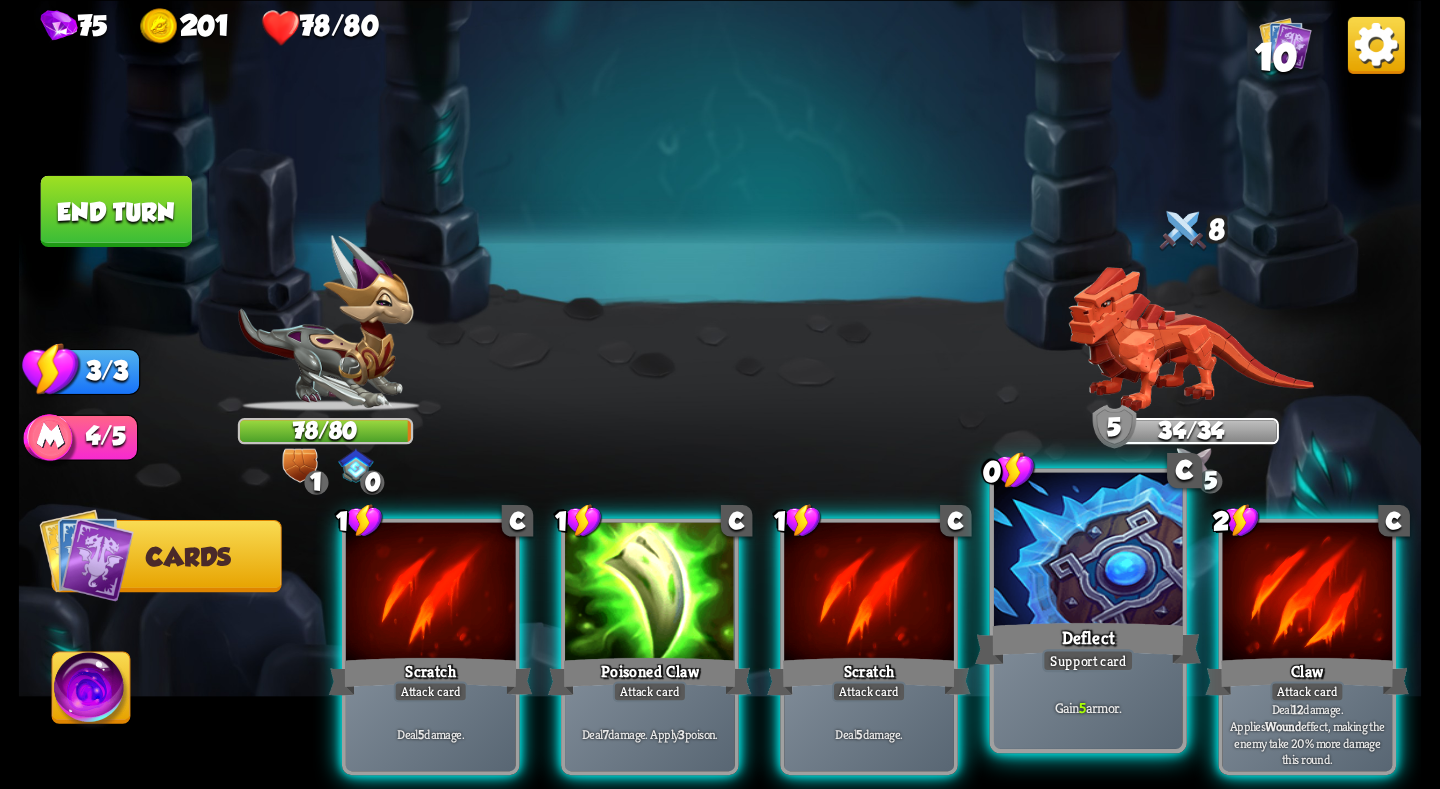 click at bounding box center [1088, 551] 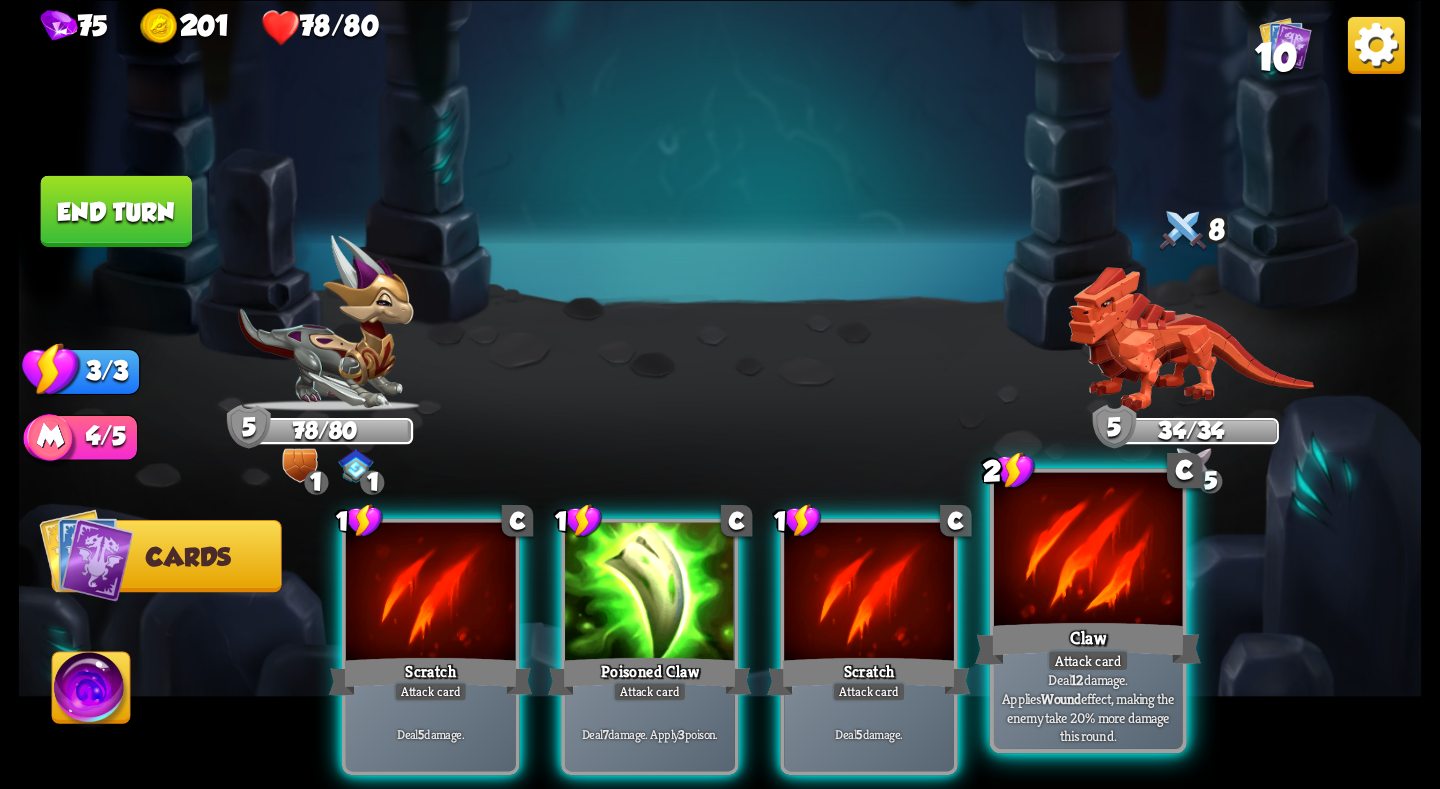 click at bounding box center (1088, 551) 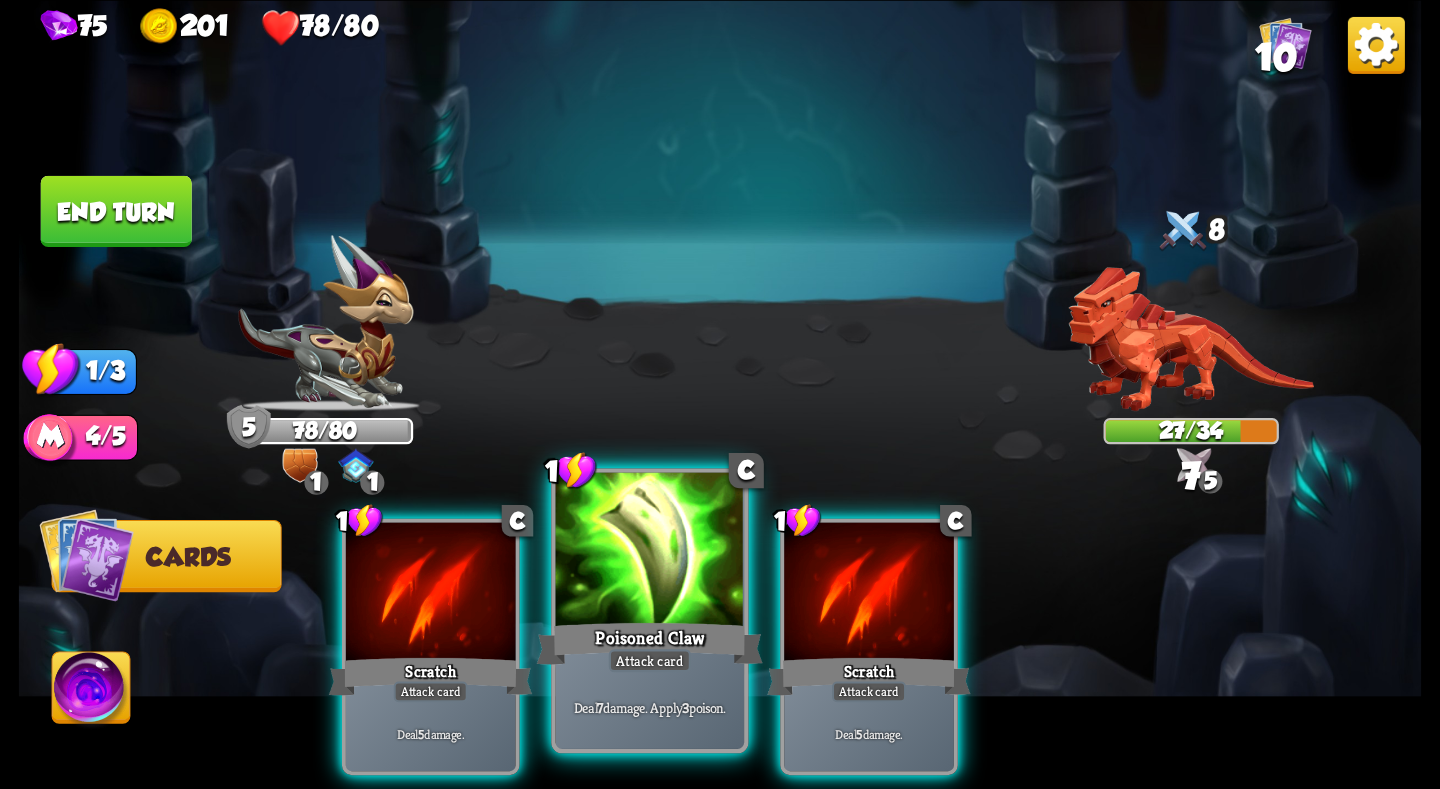 click at bounding box center (650, 551) 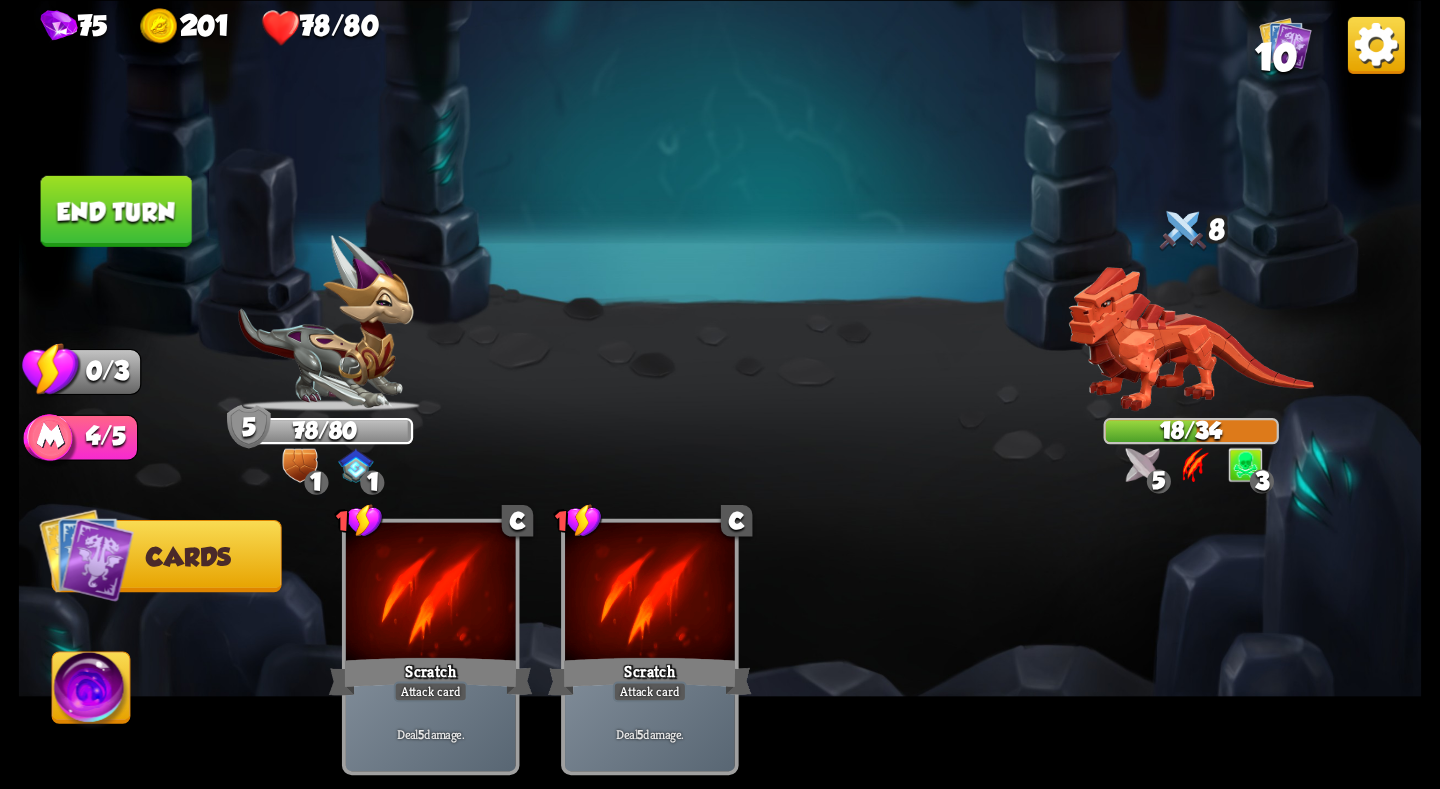 click on "End turn" at bounding box center [116, 210] 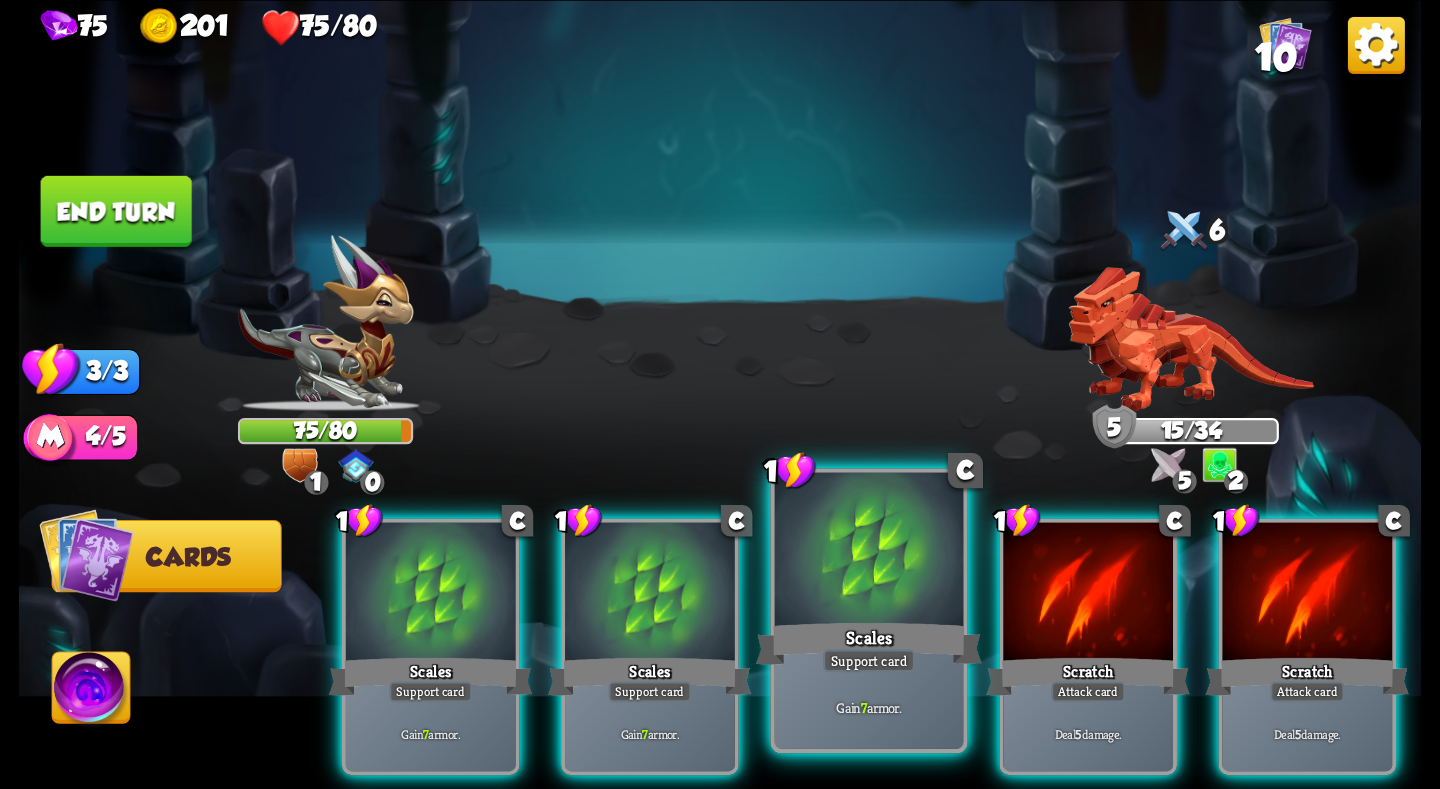 click at bounding box center [869, 551] 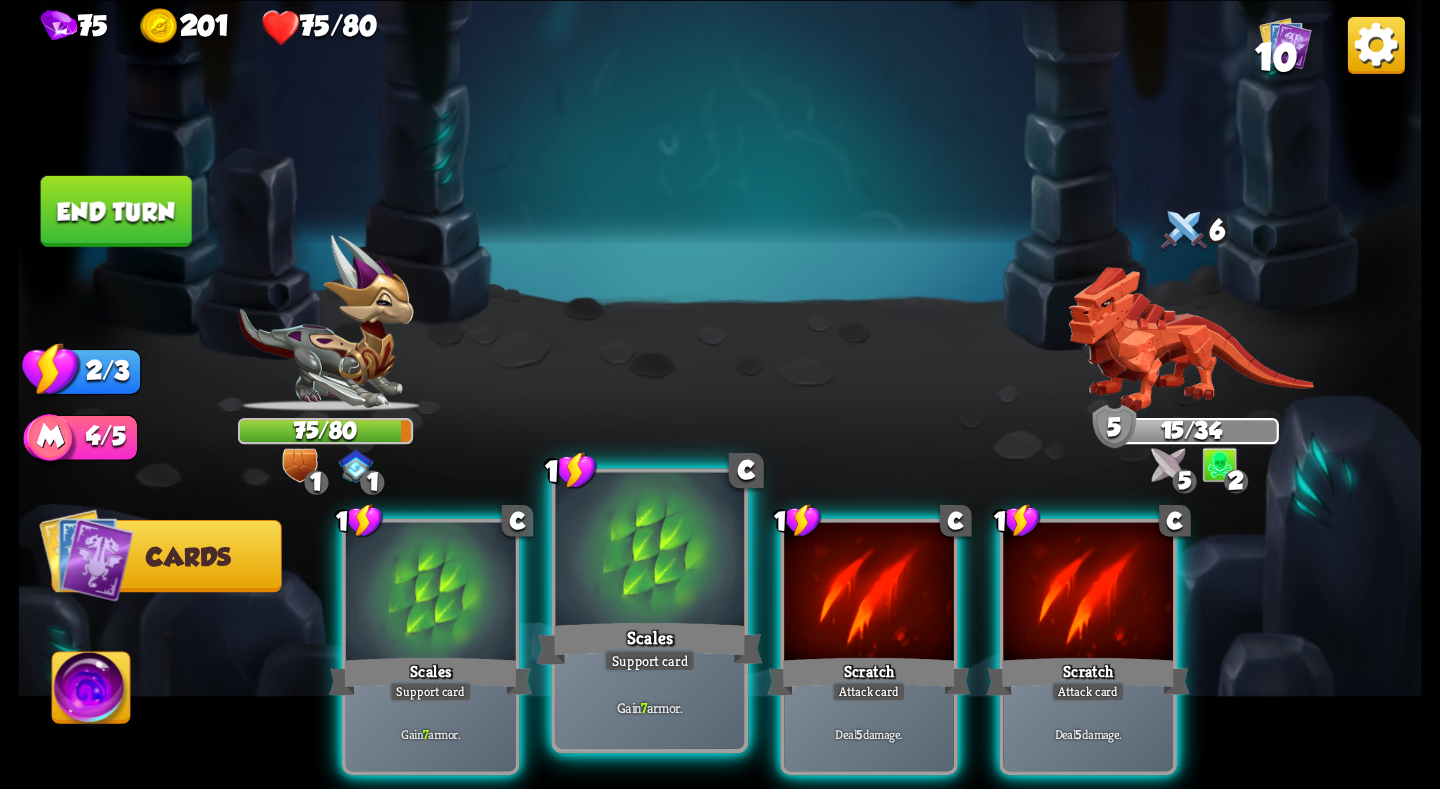 click at bounding box center (650, 551) 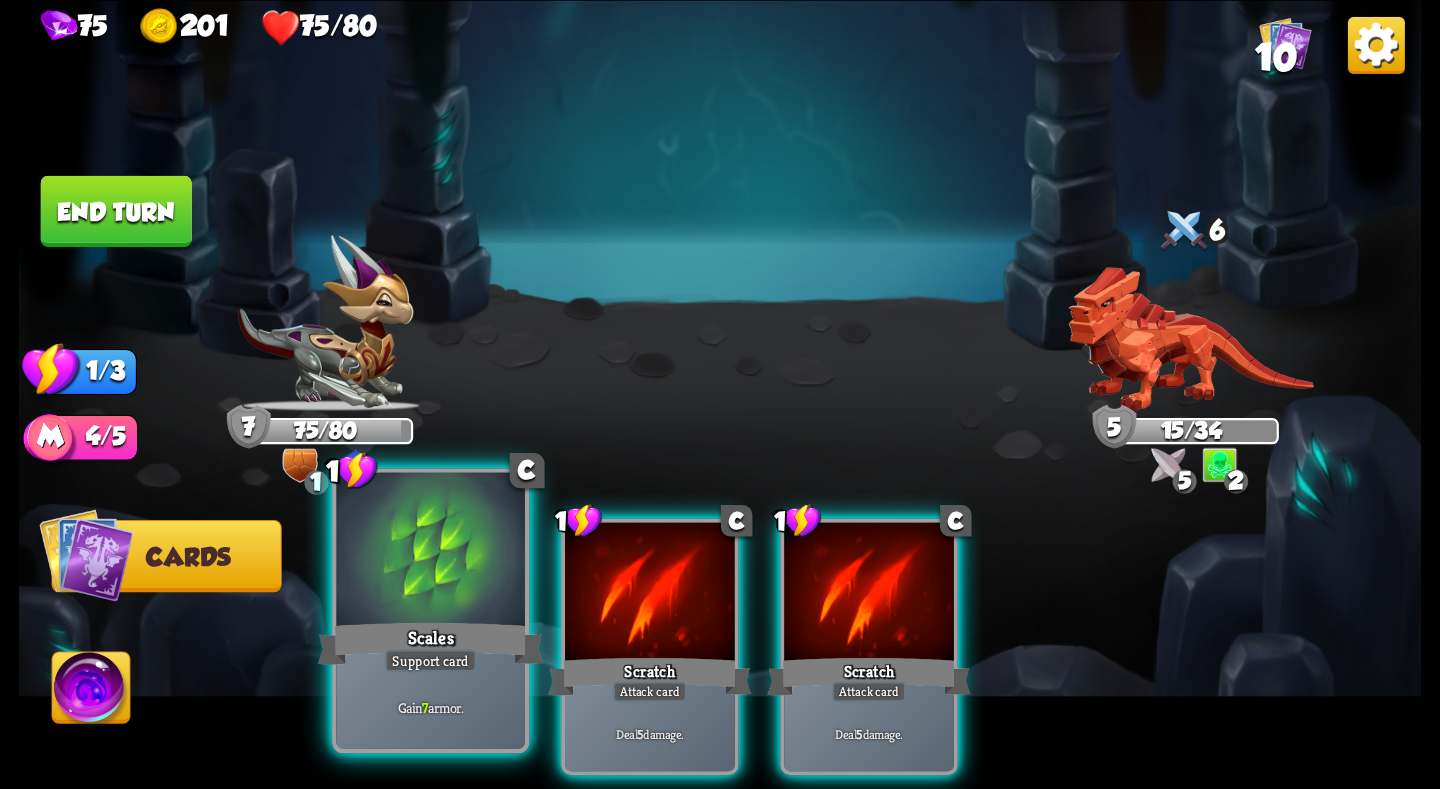 click at bounding box center (430, 551) 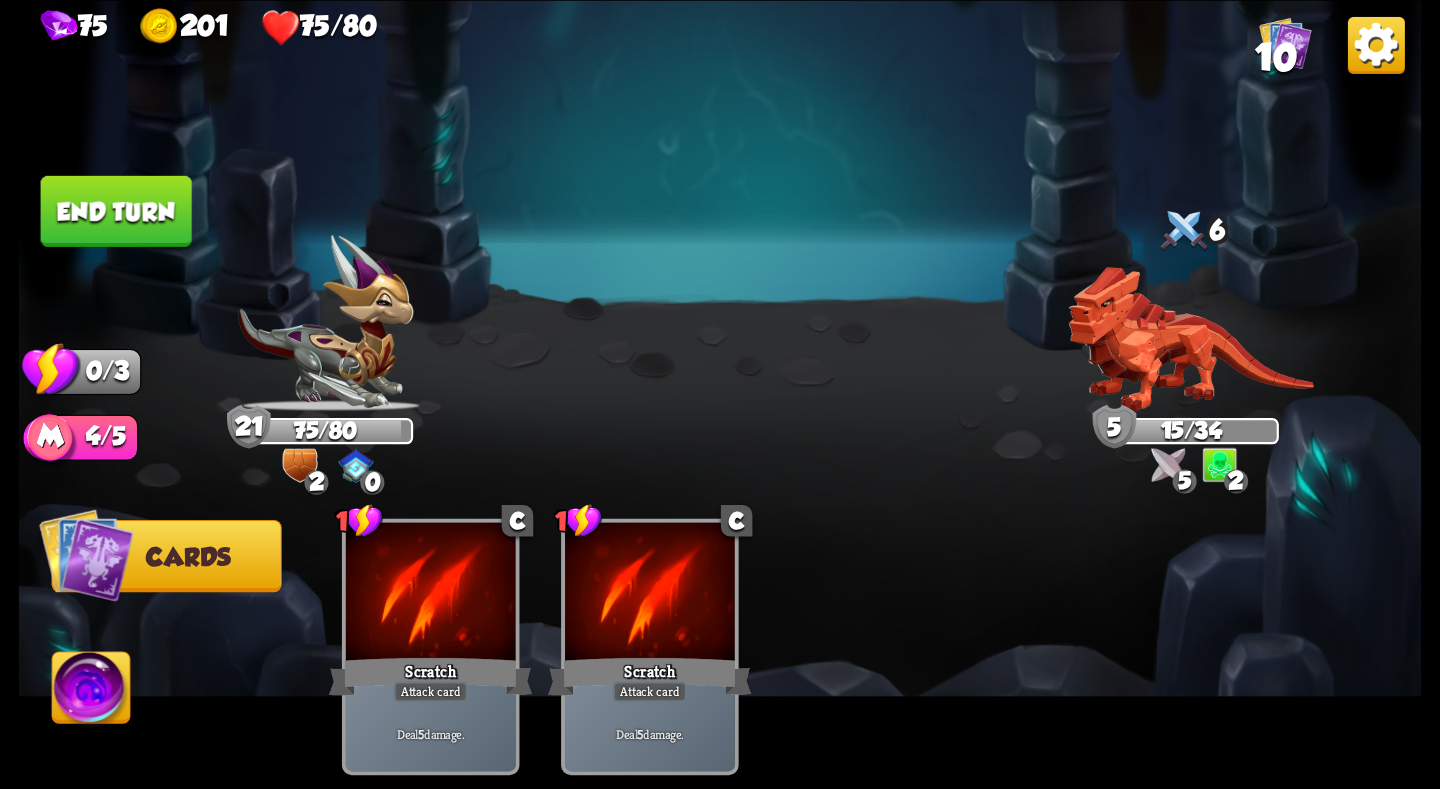click on "End turn" at bounding box center [116, 210] 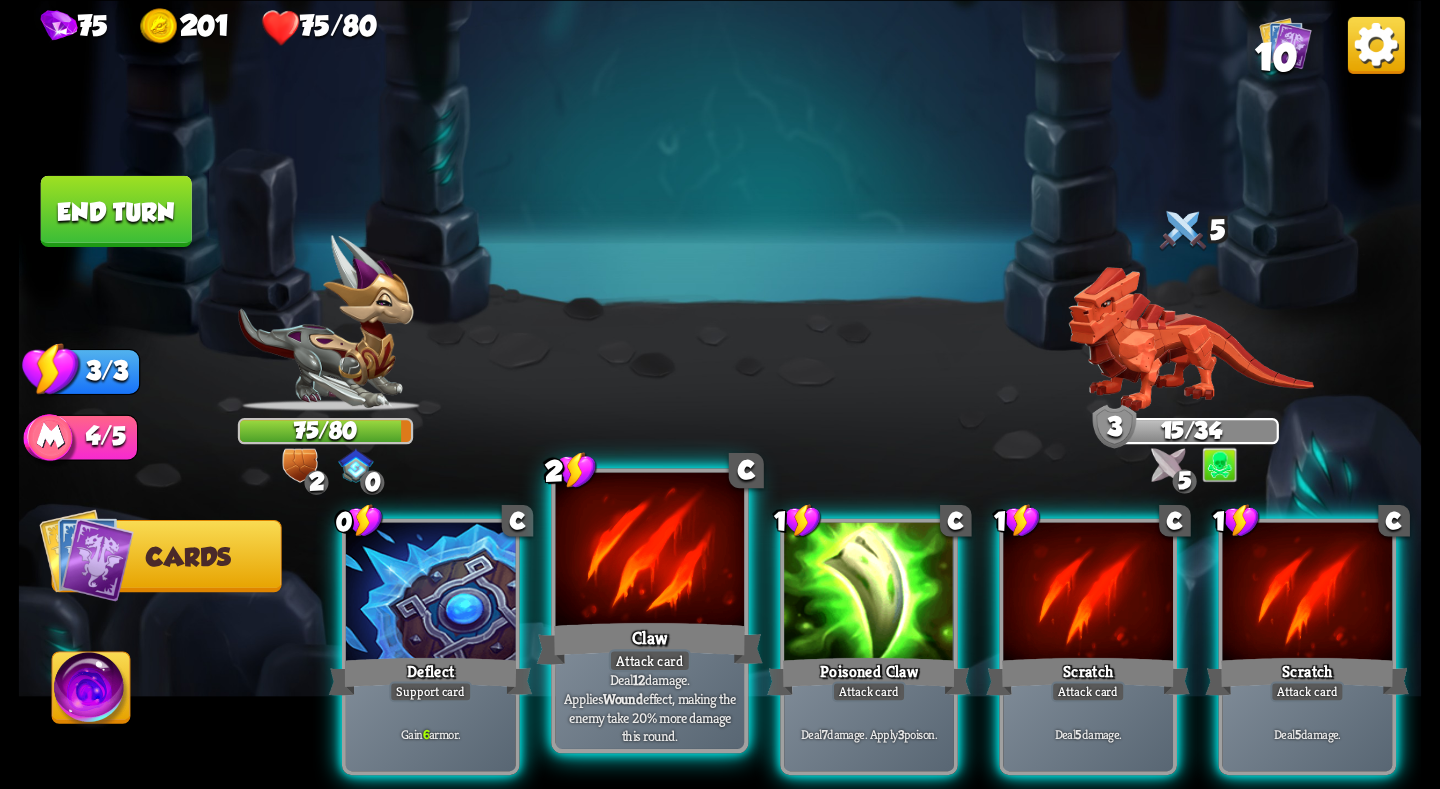 click on "Claw" at bounding box center (650, 643) 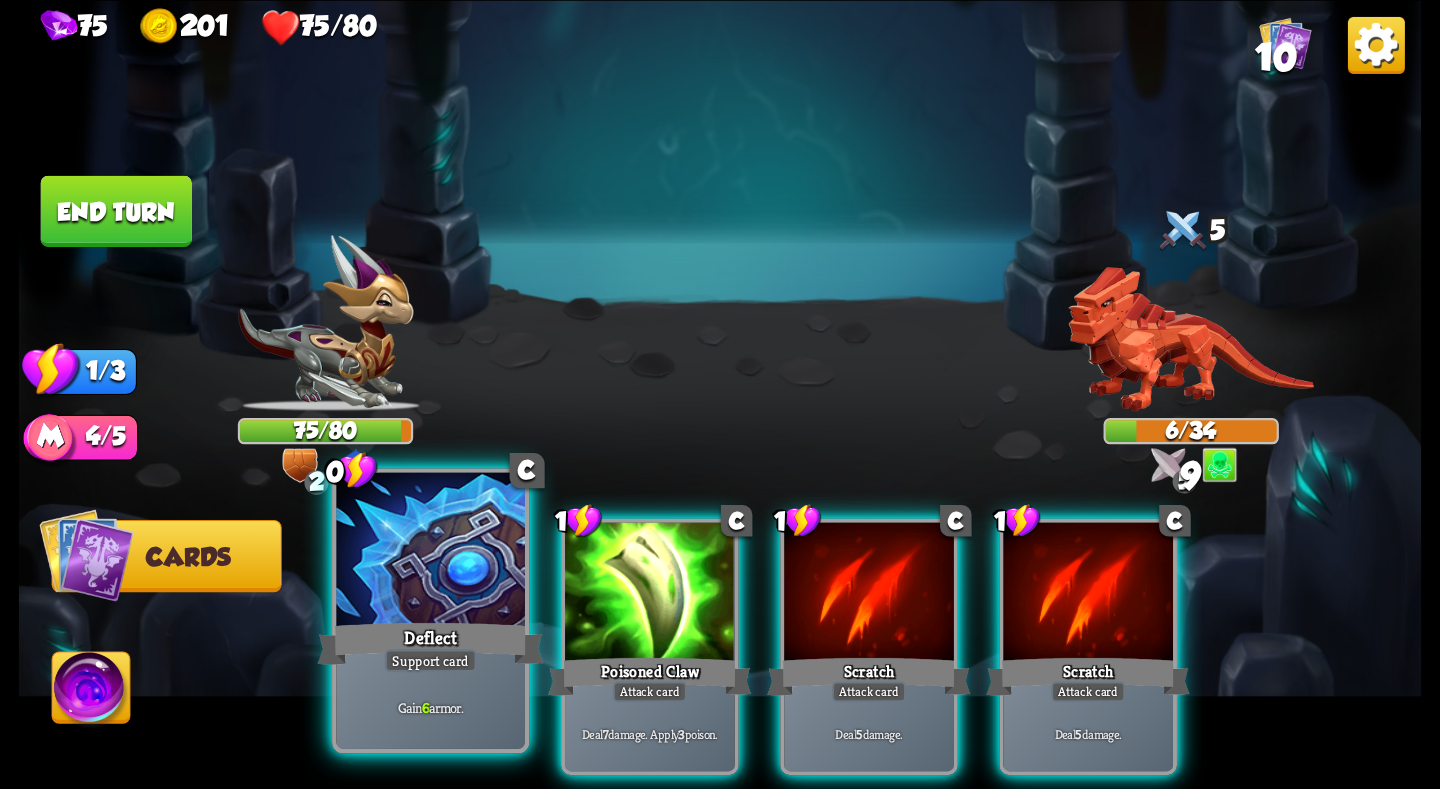 click at bounding box center (430, 551) 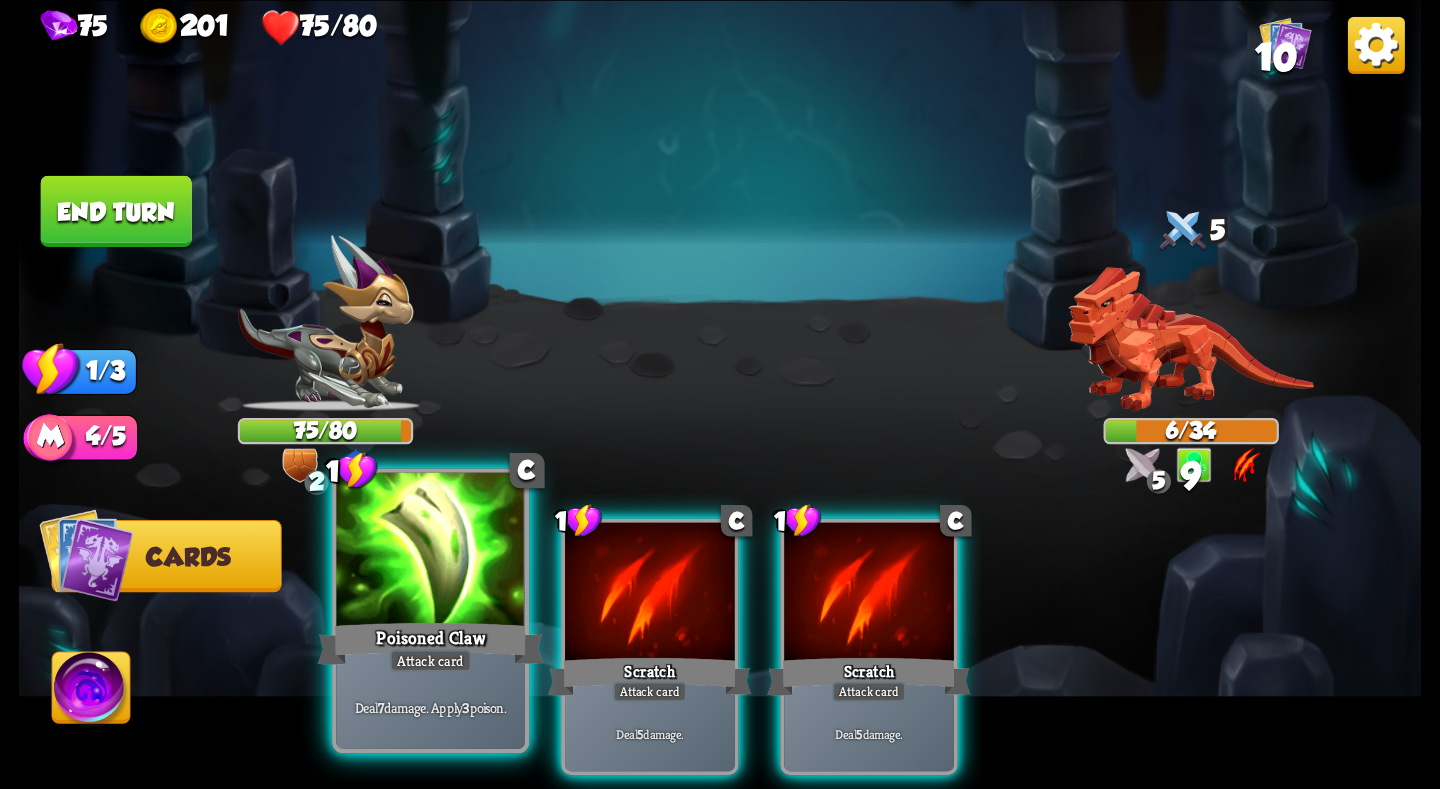 click at bounding box center (430, 551) 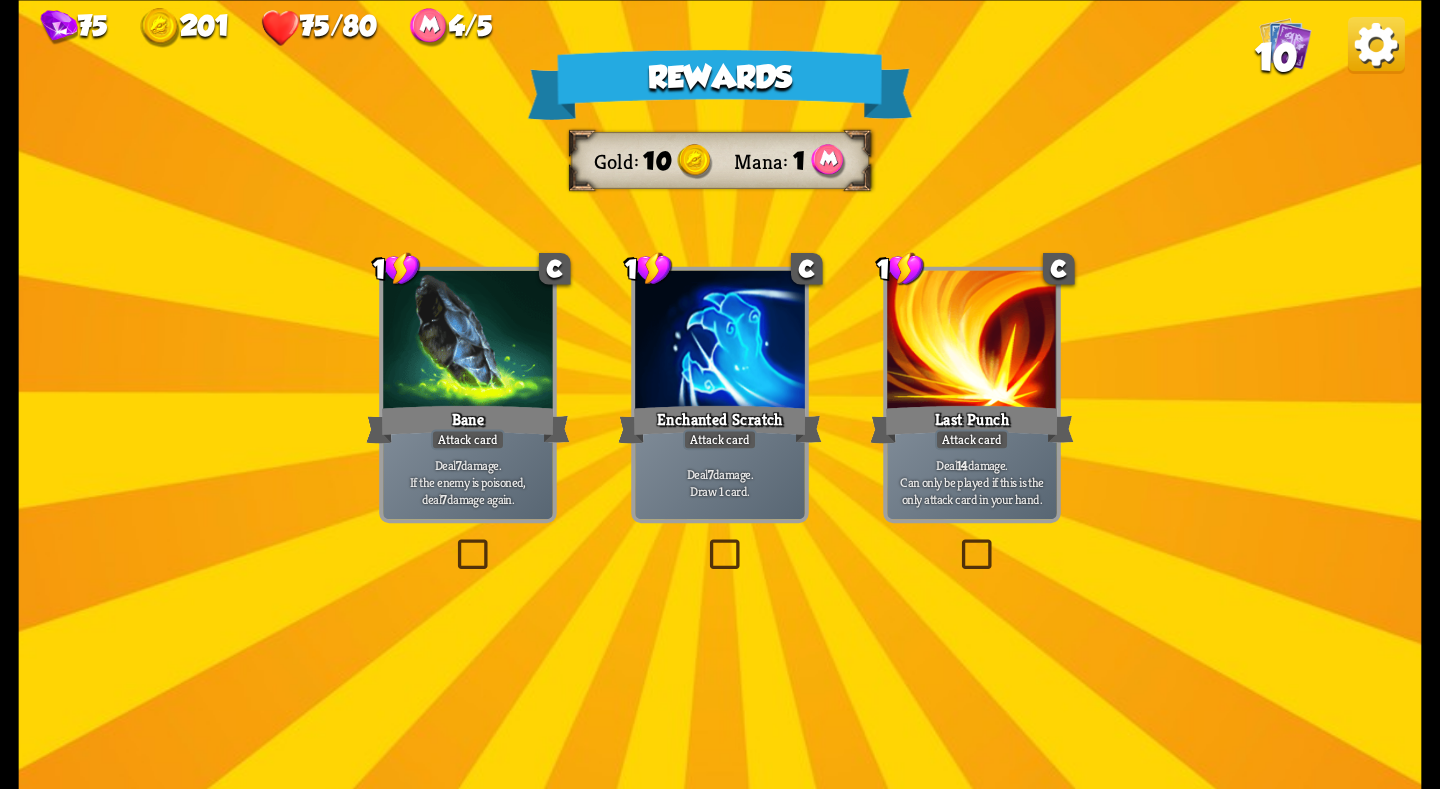 click on "Bane" at bounding box center (468, 423) 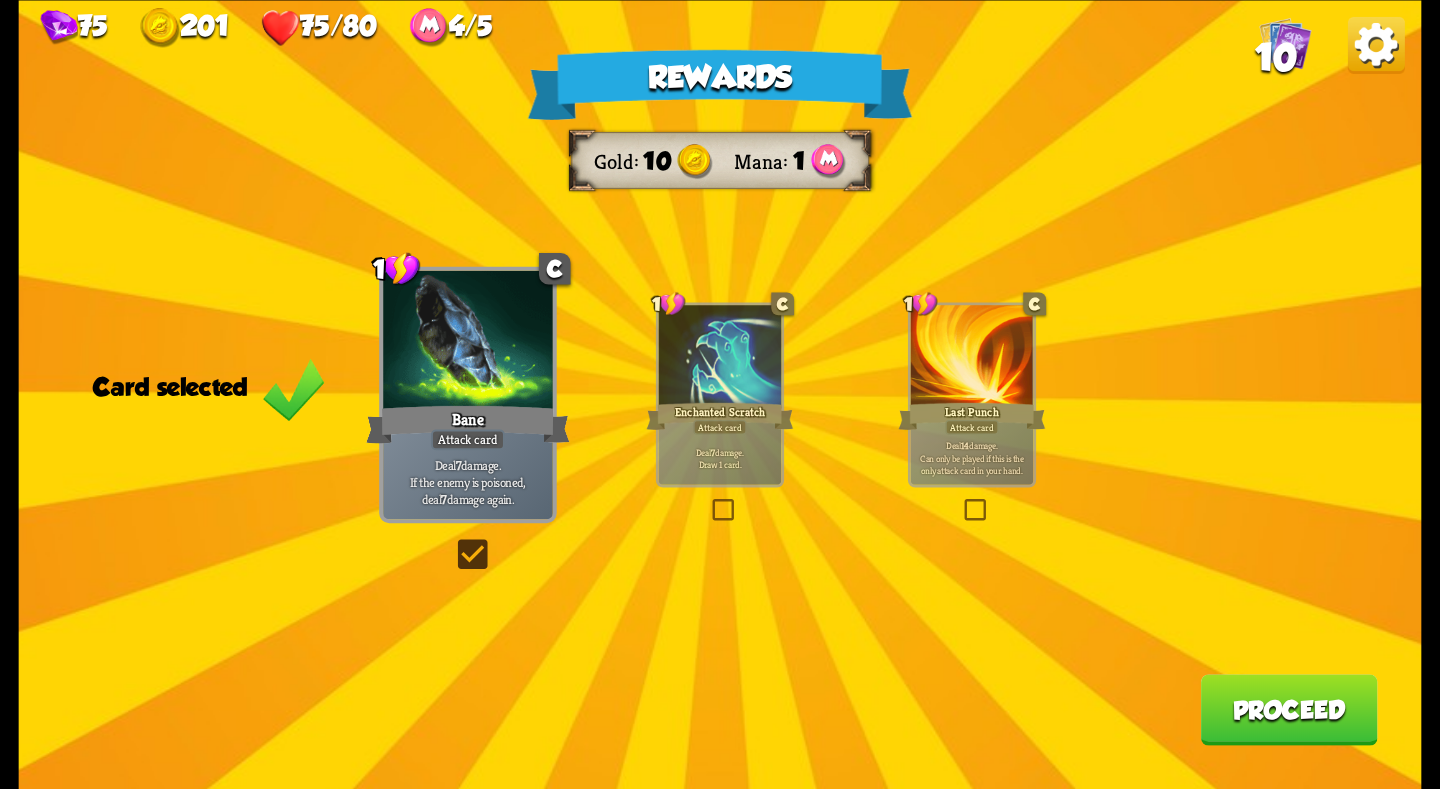 click on "Proceed" at bounding box center [1289, 709] 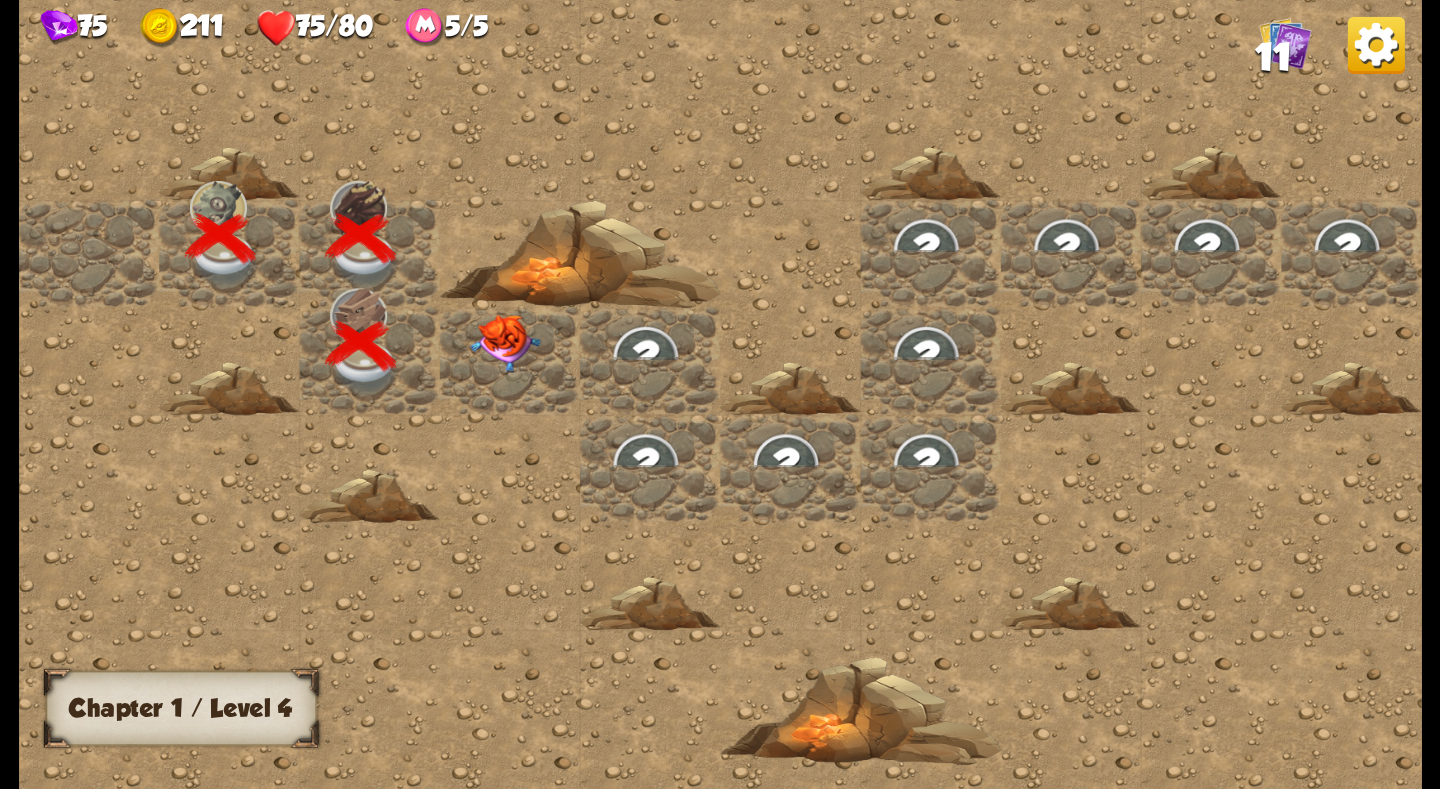 click at bounding box center (505, 343) 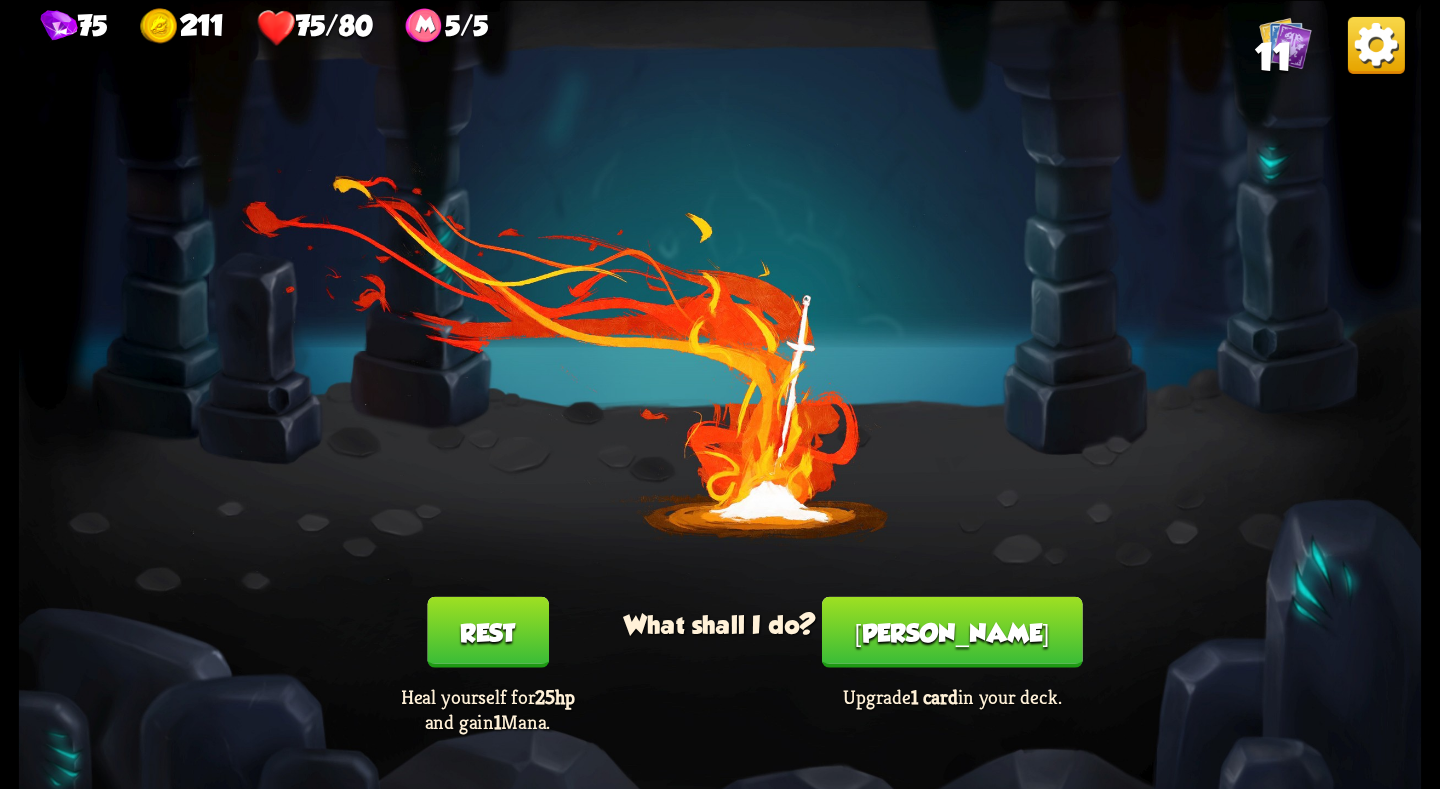 click on "Smith" at bounding box center (952, 631) 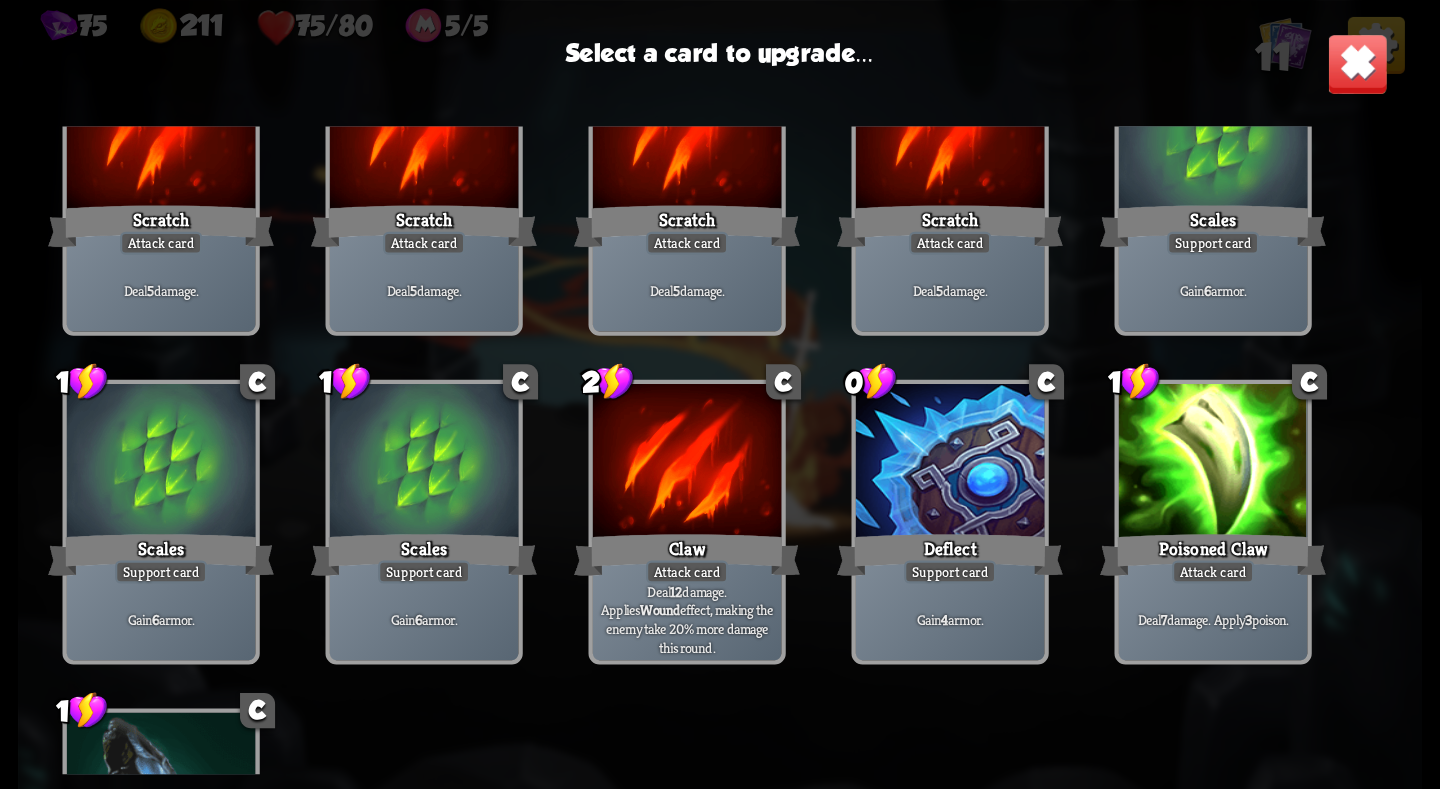 scroll, scrollTop: 329, scrollLeft: 0, axis: vertical 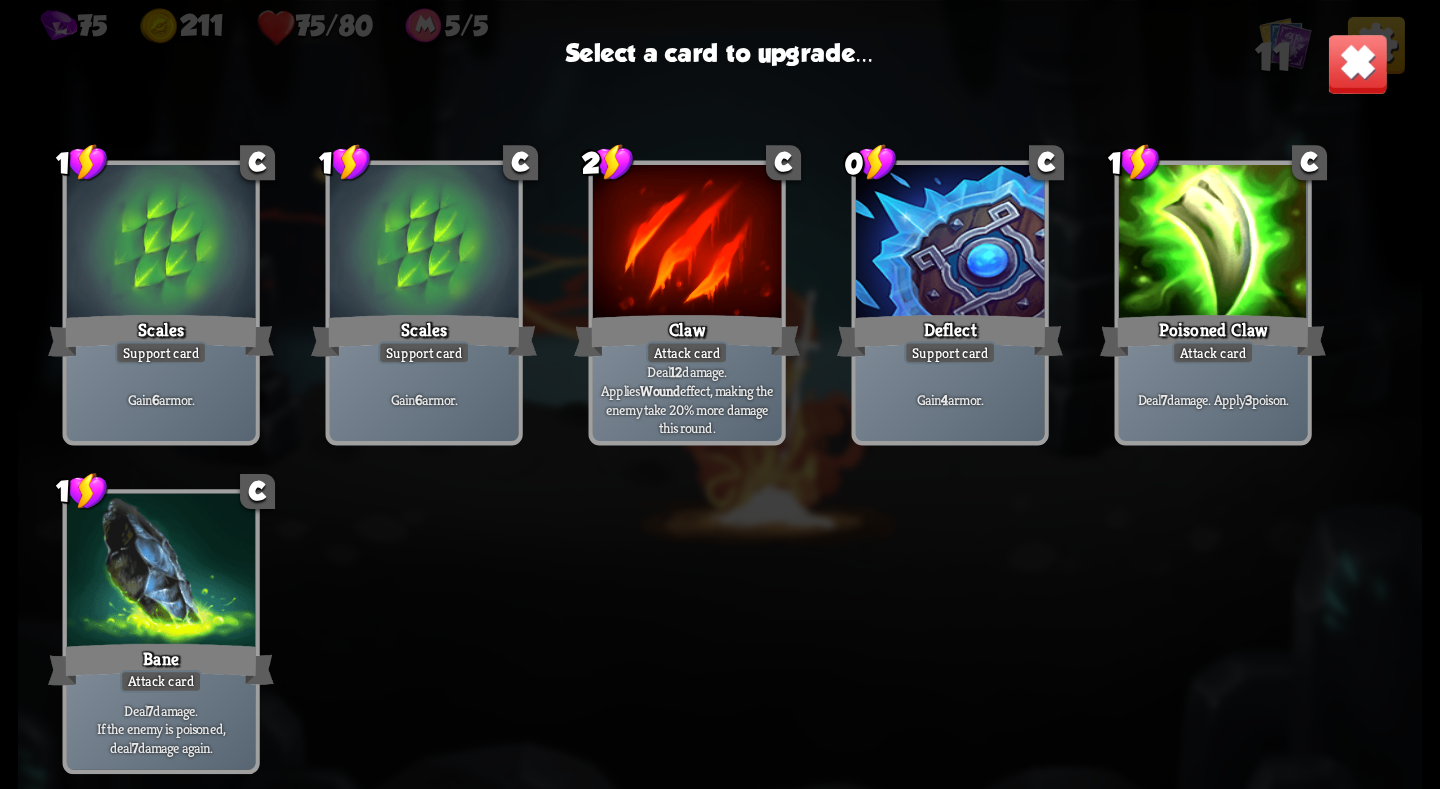 click on "Deal  12  damage. Applies  Wound  effect, making the enemy take 20% more damage this round." at bounding box center (687, 399) 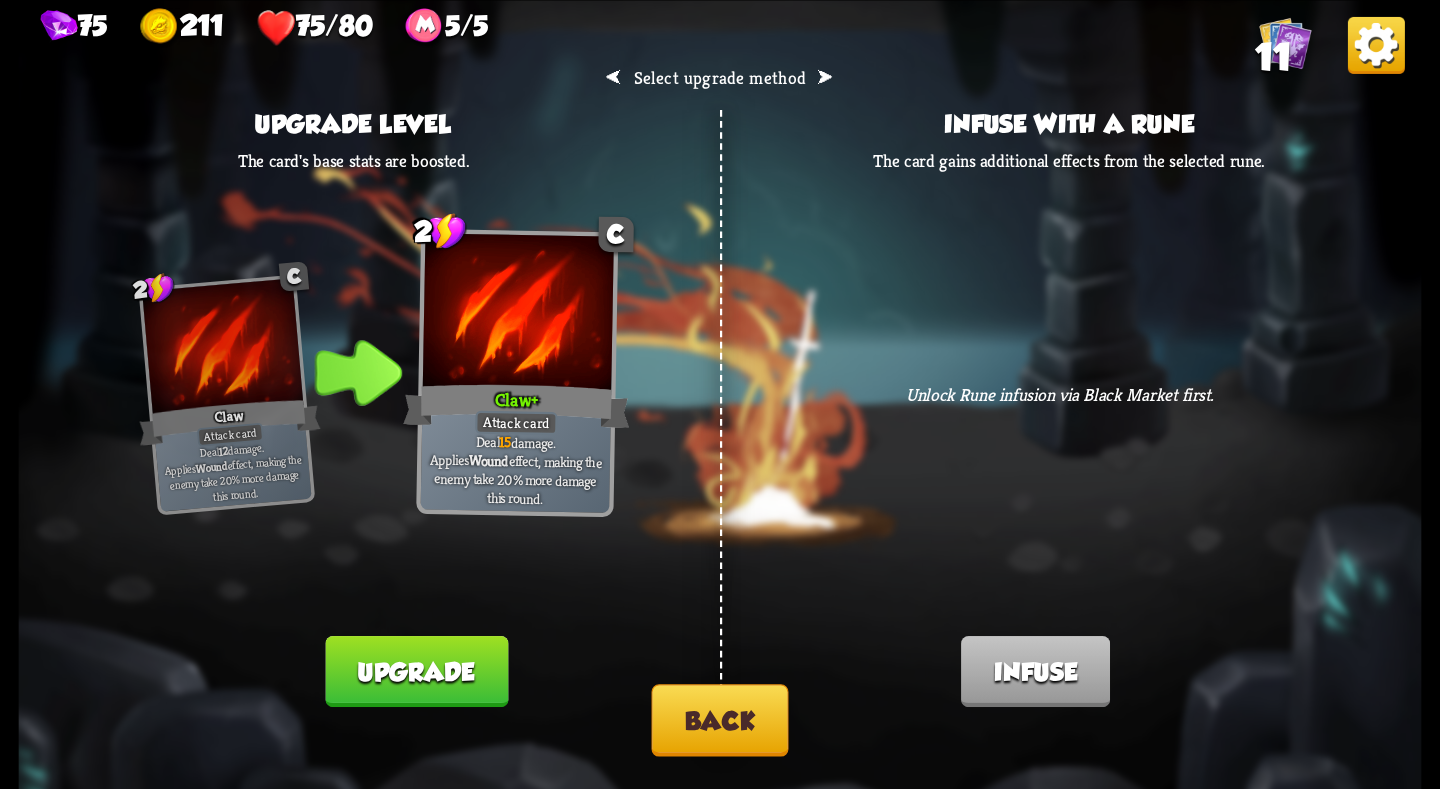 click on "Back" at bounding box center [720, 720] 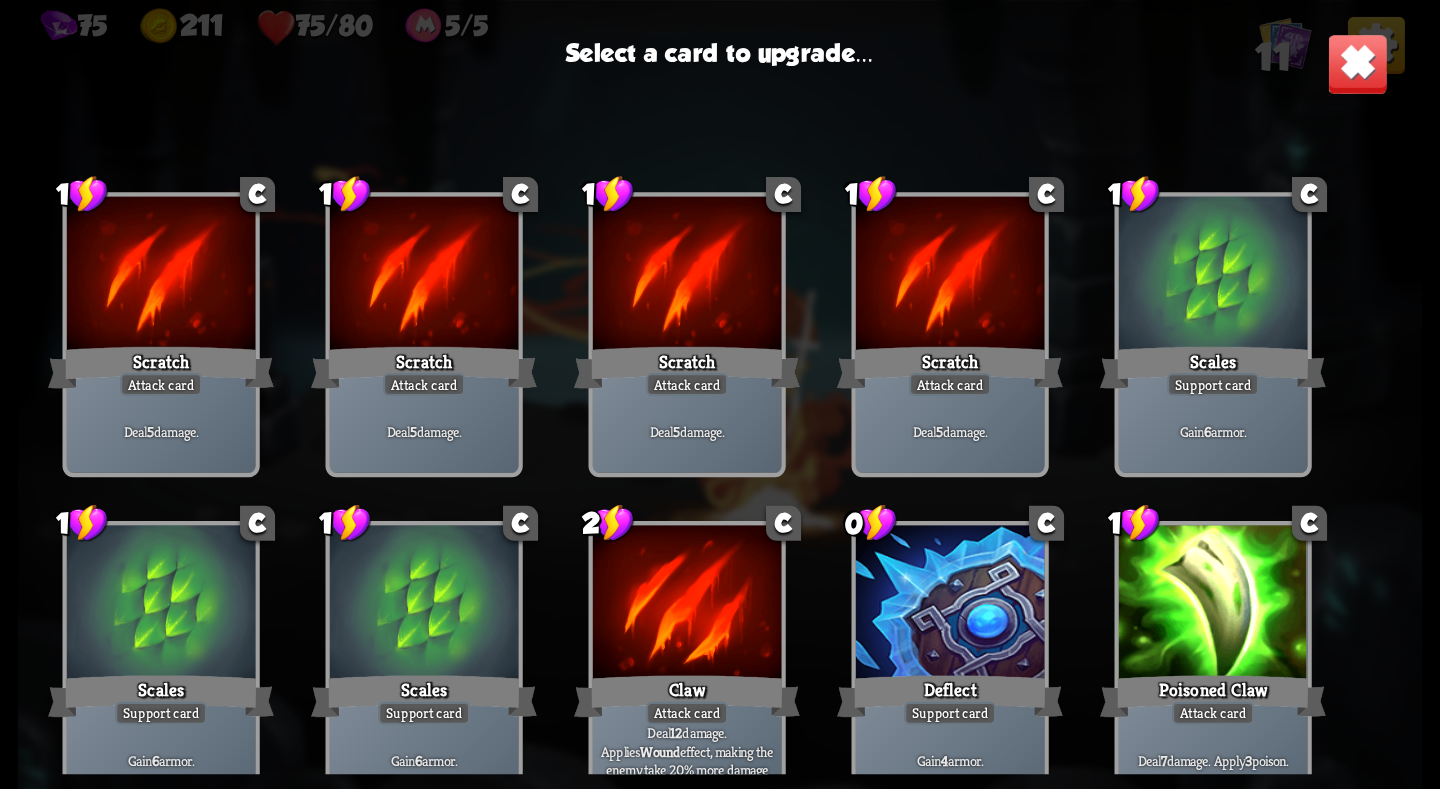 scroll, scrollTop: 329, scrollLeft: 0, axis: vertical 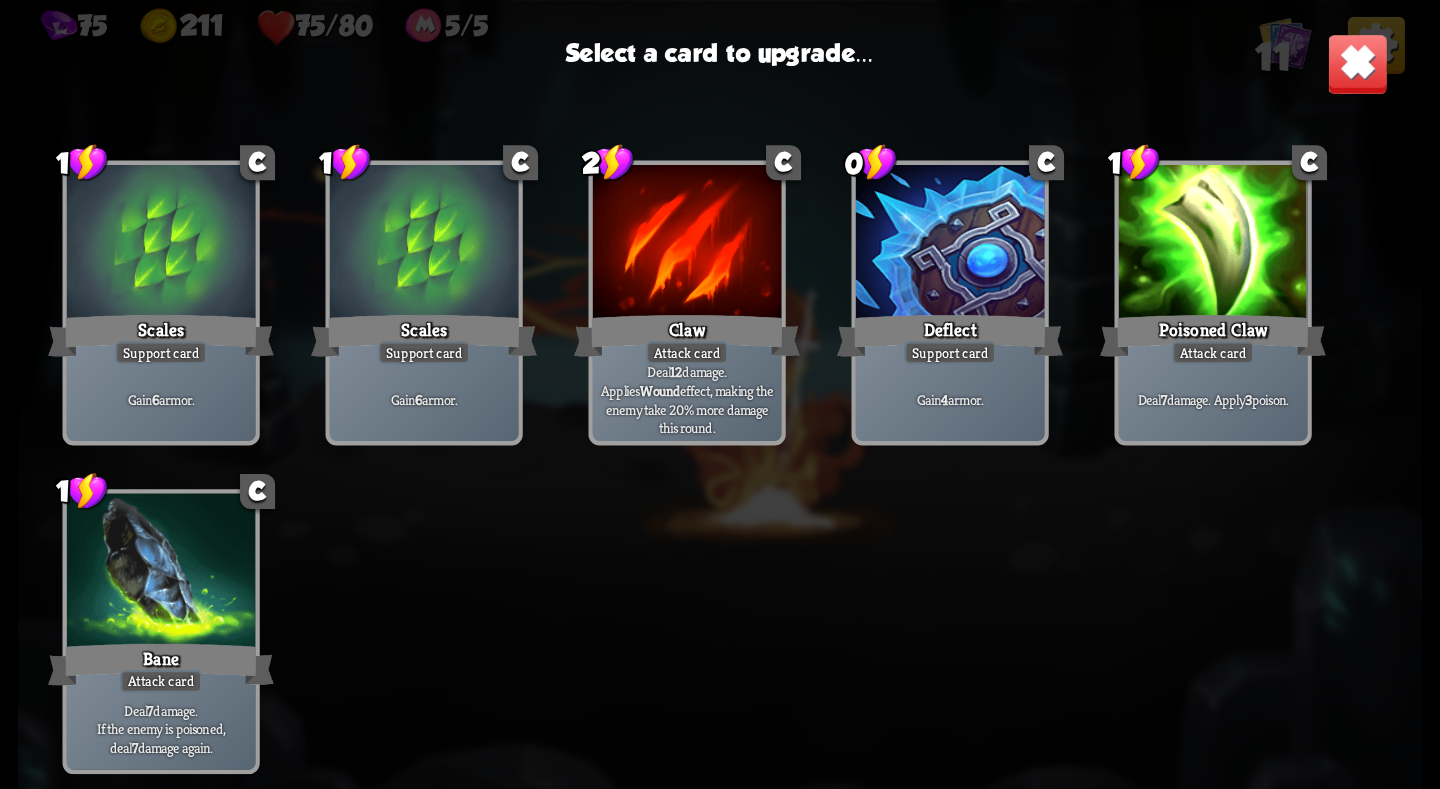 click at bounding box center [161, 572] 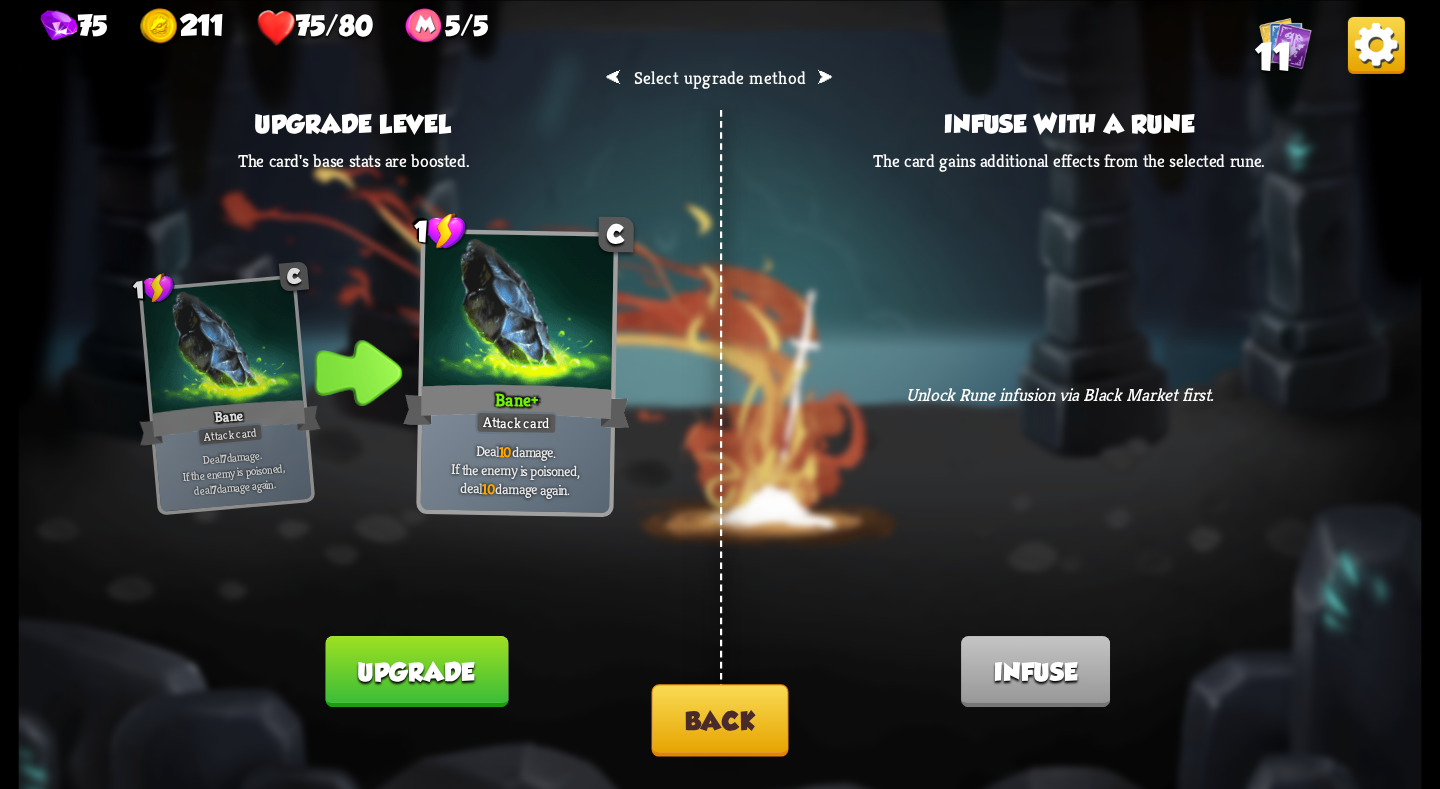 click on "Upgrade" at bounding box center (417, 671) 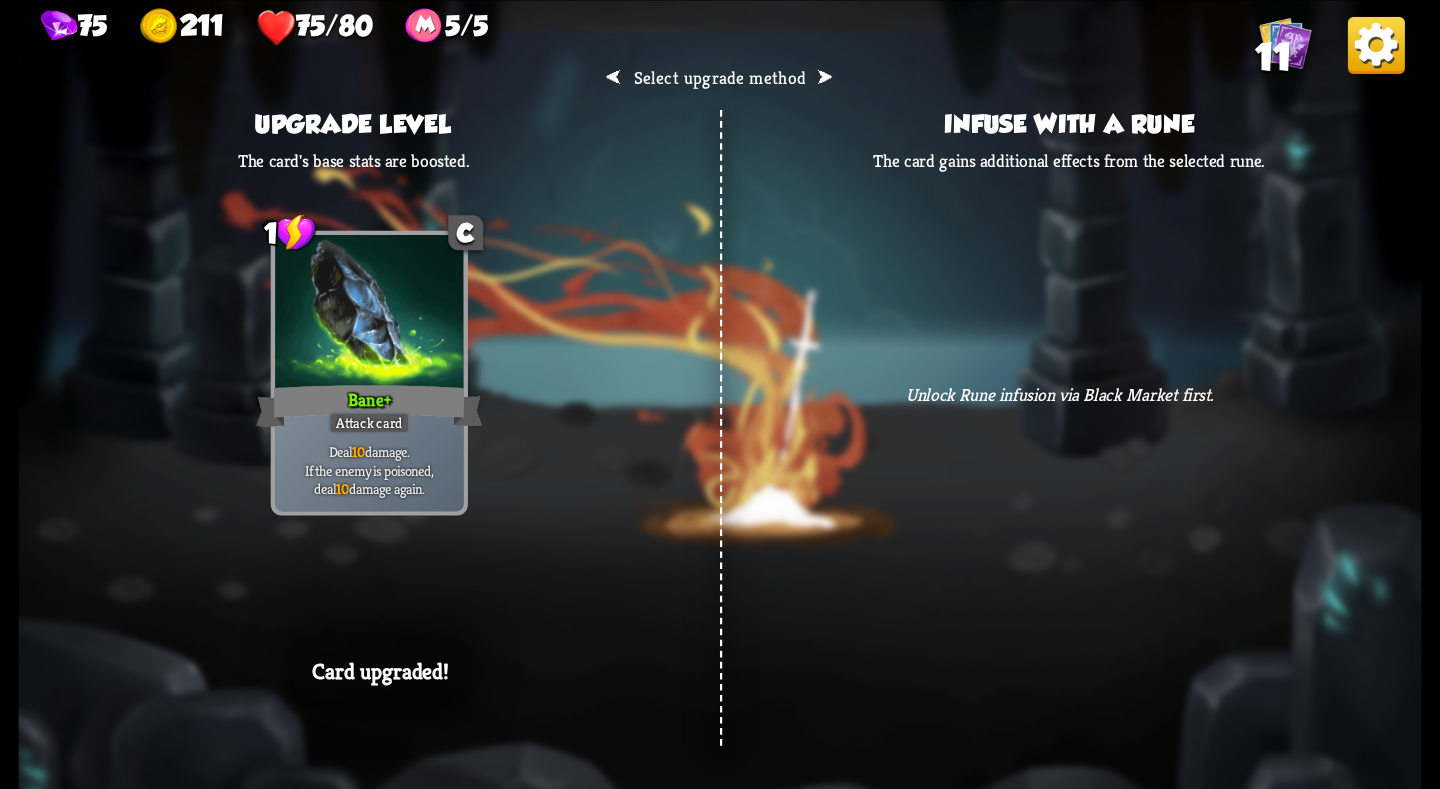 click on "⮜ Select upgrade method ⮞
Upgrade level   The card's base stats are boosted.
1
C   Bane     Attack card   Deal  7  damage. If the enemy is poisoned, deal  7  damage again.
1
C   Bane +     Attack card   Deal  10  damage. If the enemy is poisoned, deal  10  damage again.       Card upgraded!     Infuse with a rune   The card gains additional effects from the selected rune.     Unlock Rune infusion via Black Market first.   Card infused!" at bounding box center (720, 394) 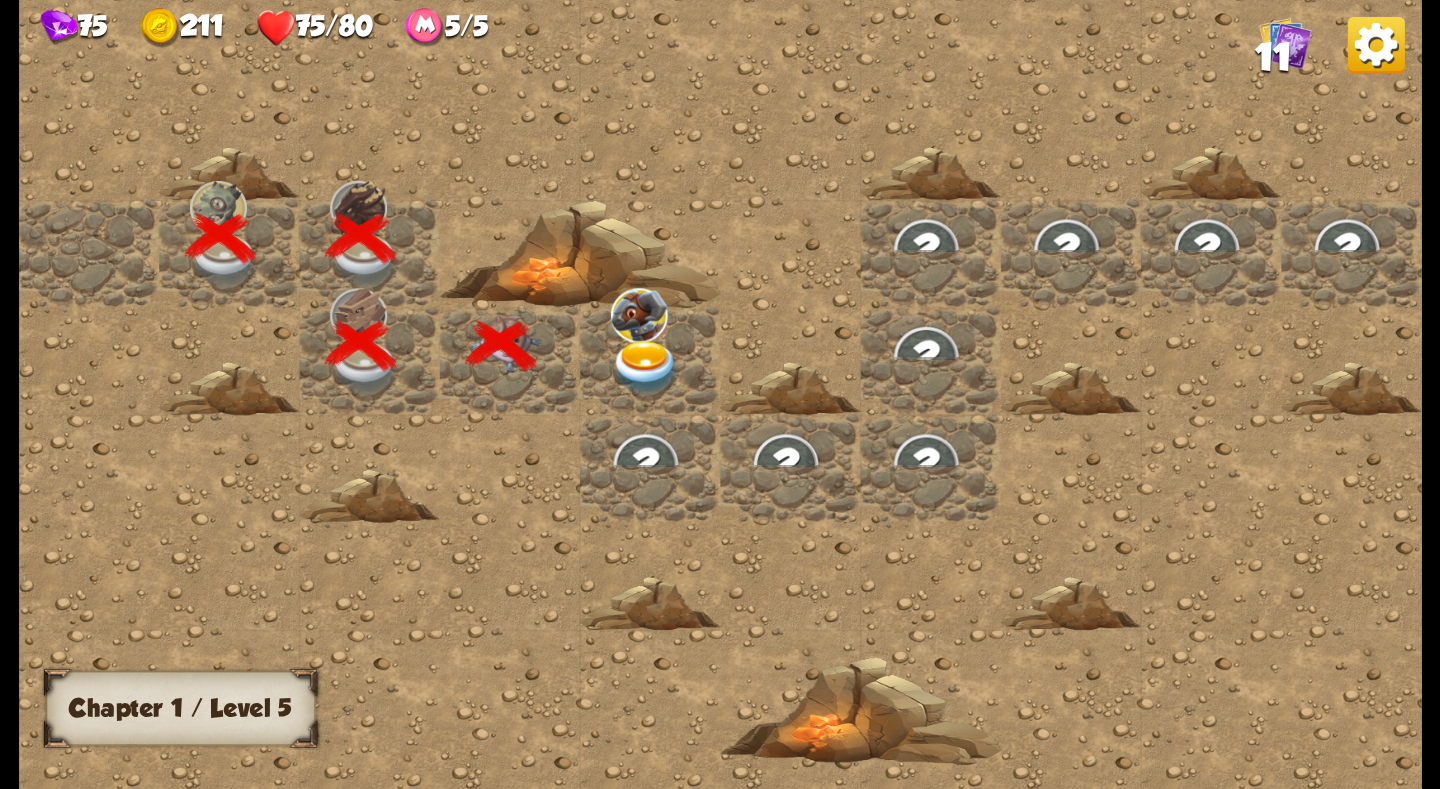 click at bounding box center (645, 367) 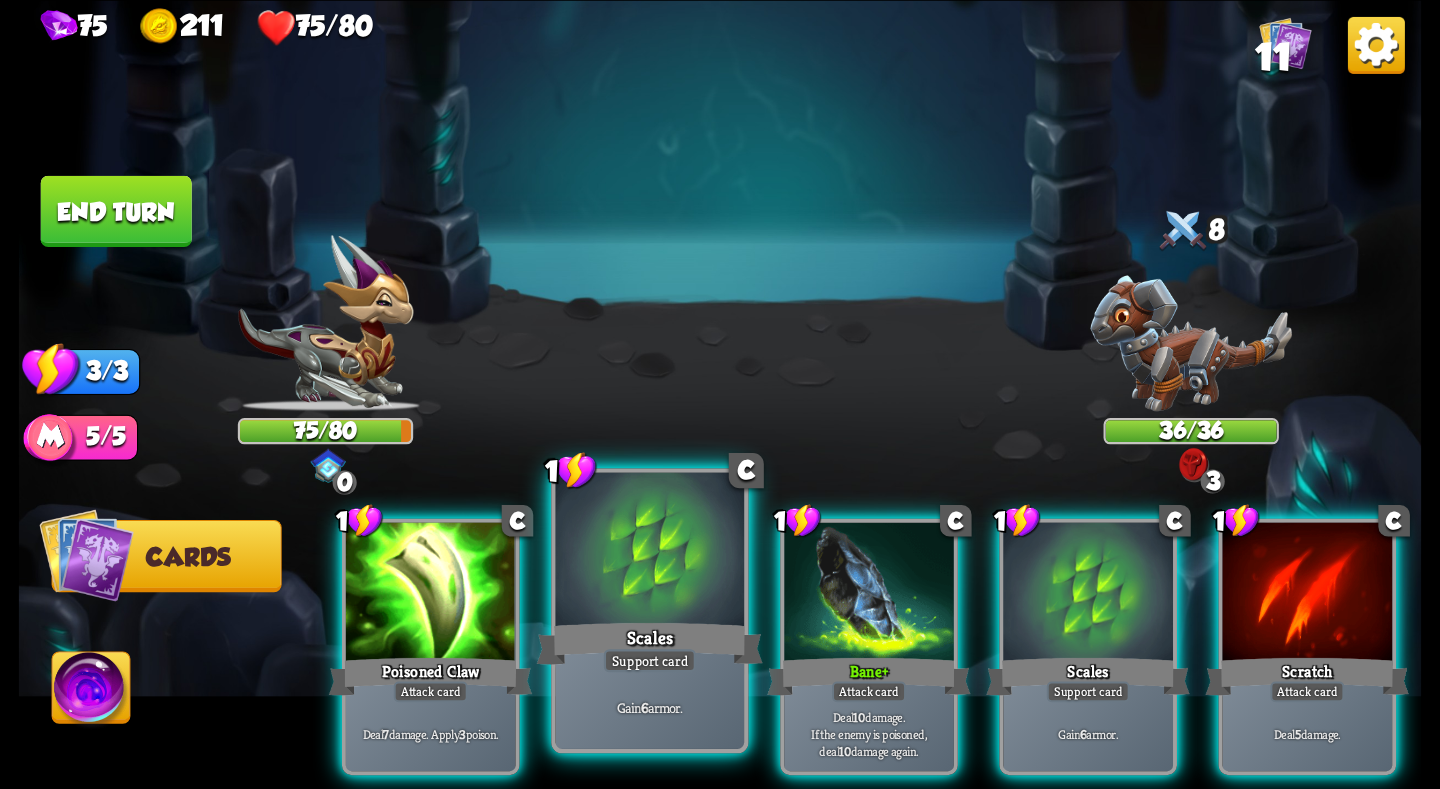click at bounding box center [650, 551] 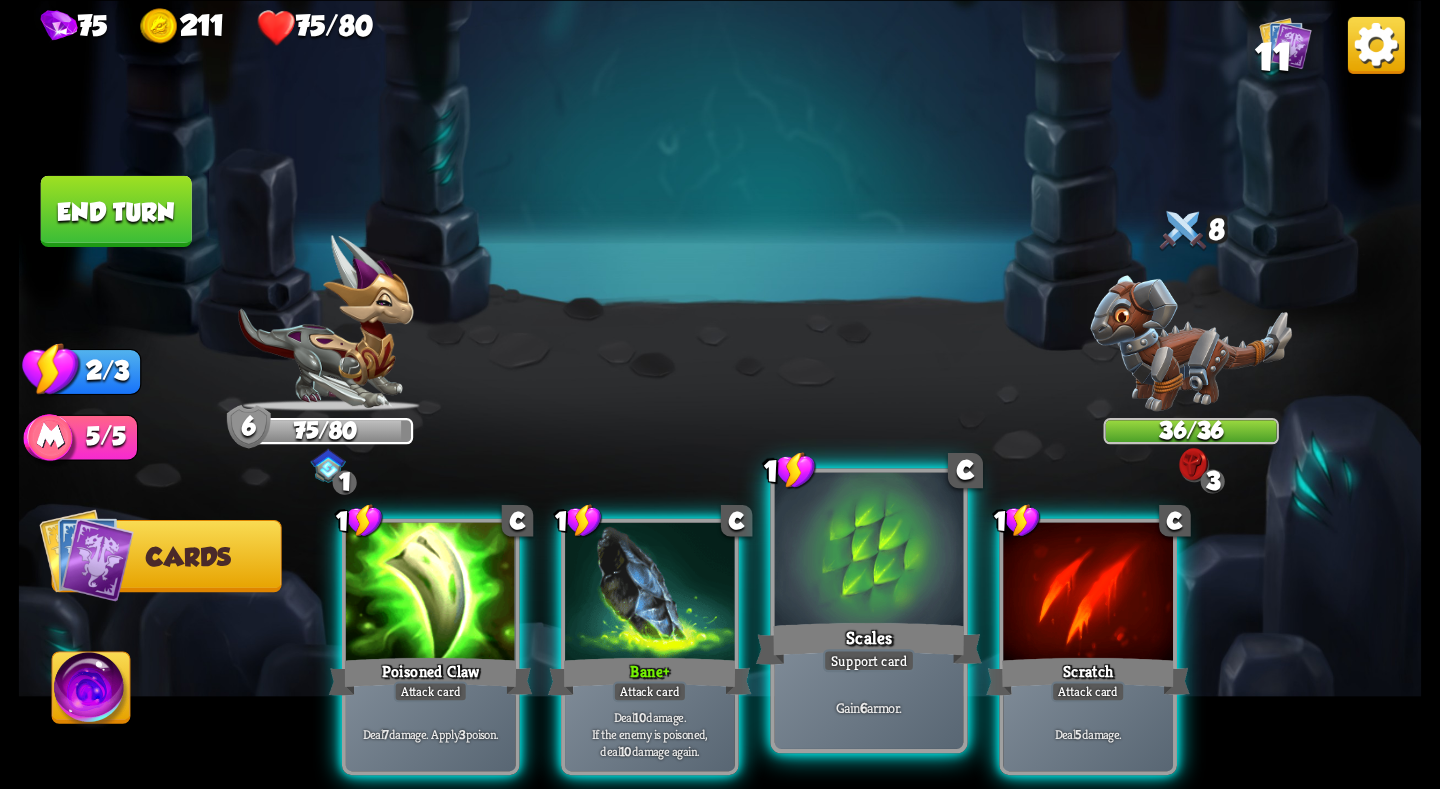 click at bounding box center (869, 551) 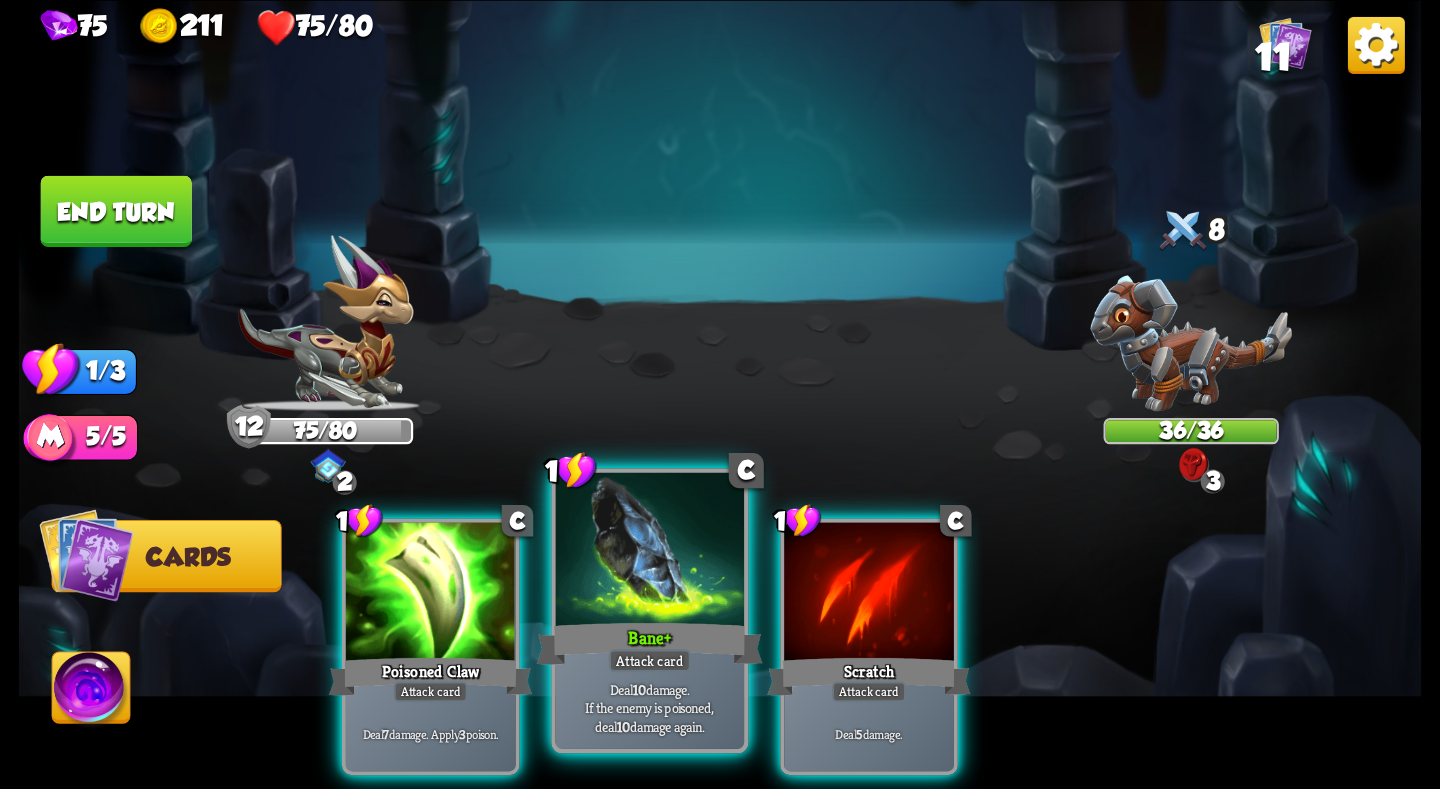 click at bounding box center (650, 551) 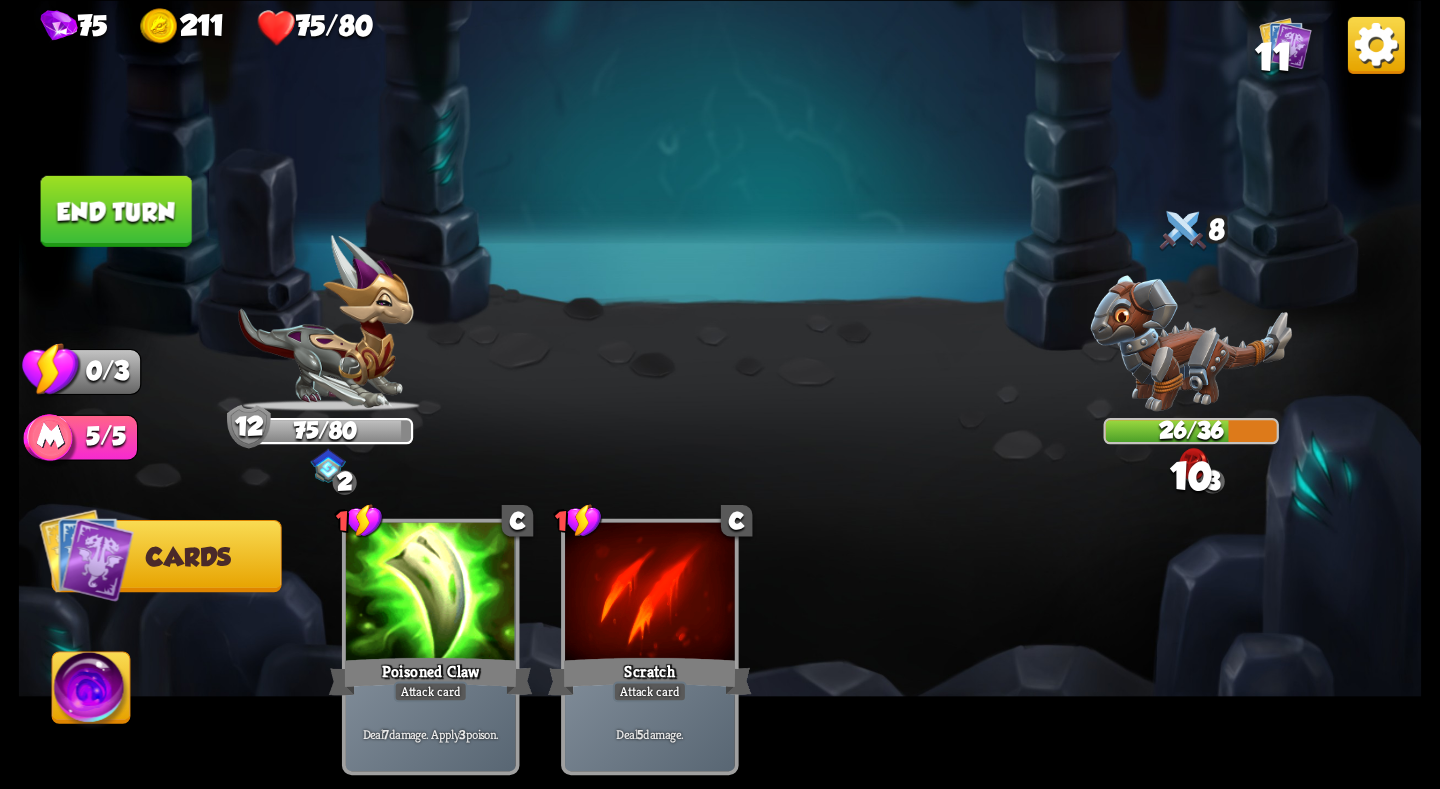 click on "End turn" at bounding box center [116, 210] 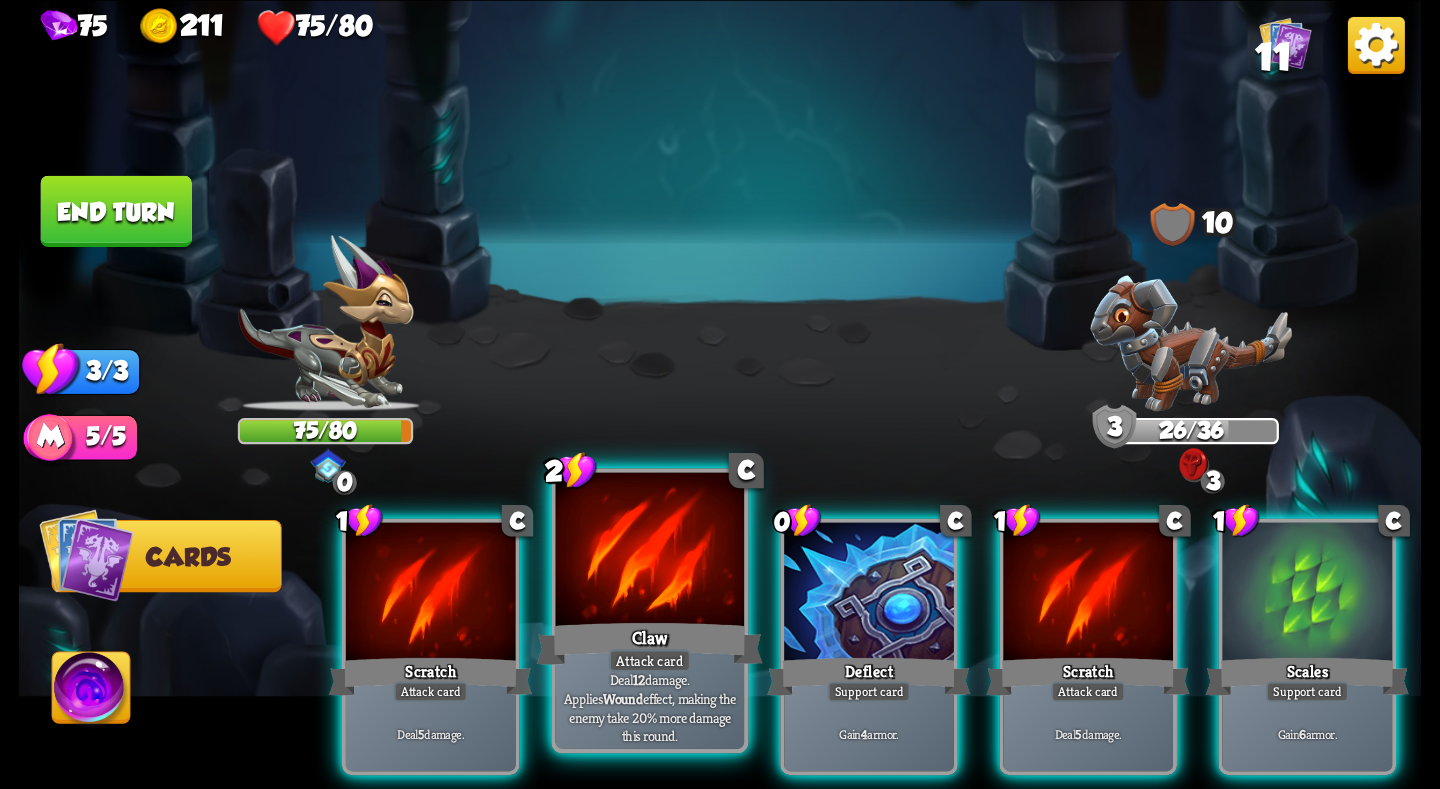 click at bounding box center (650, 551) 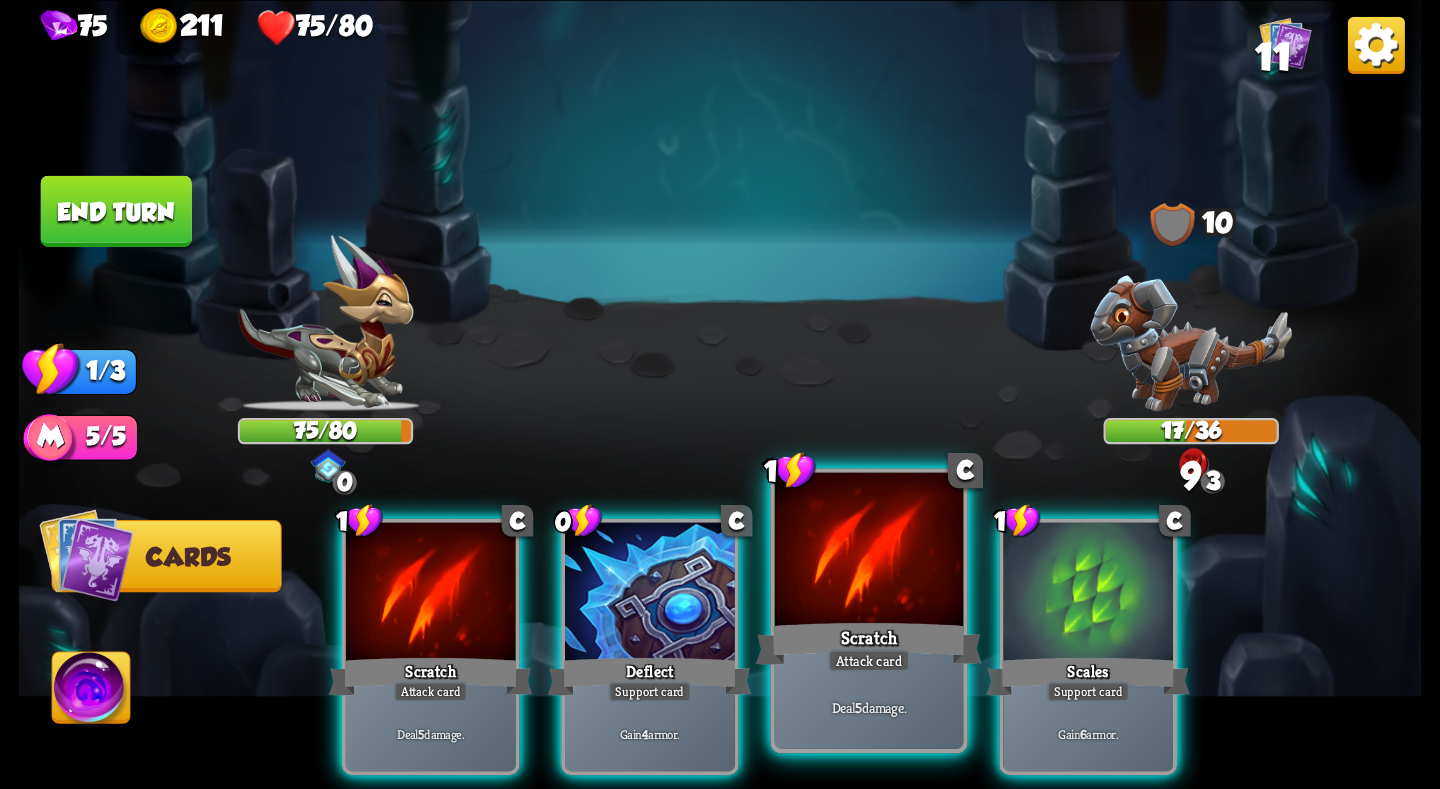 click at bounding box center [869, 551] 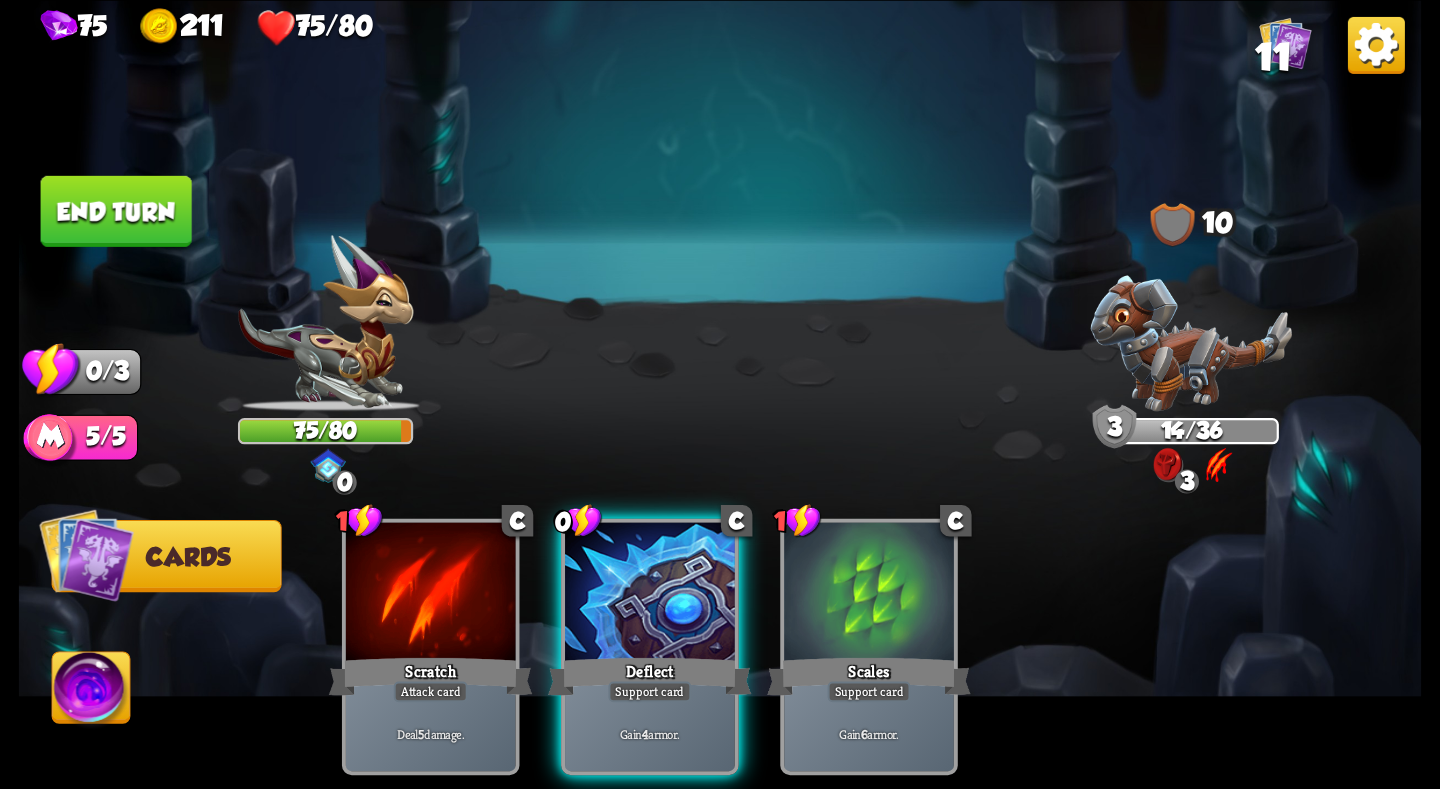 click on "End turn" at bounding box center [116, 210] 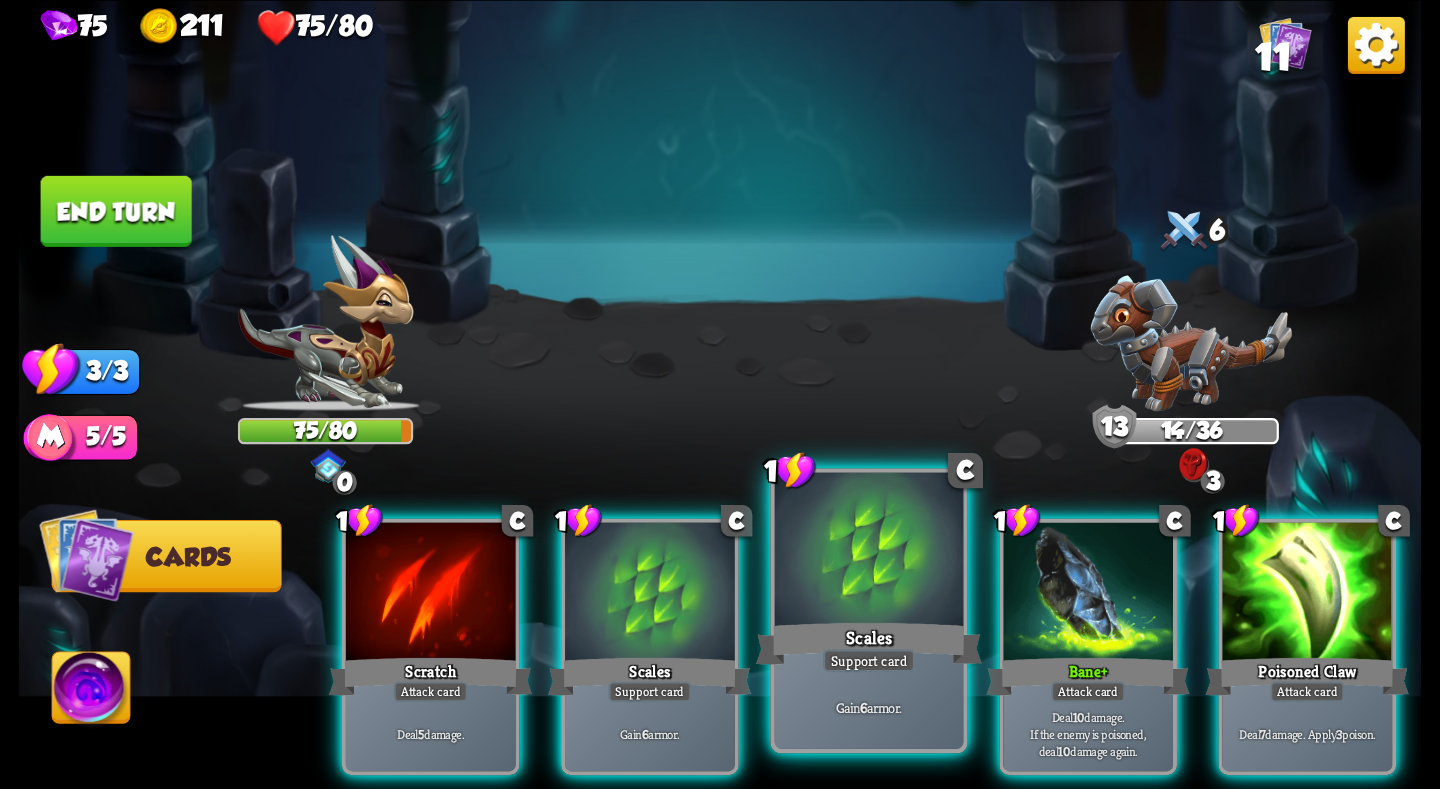 click at bounding box center [869, 551] 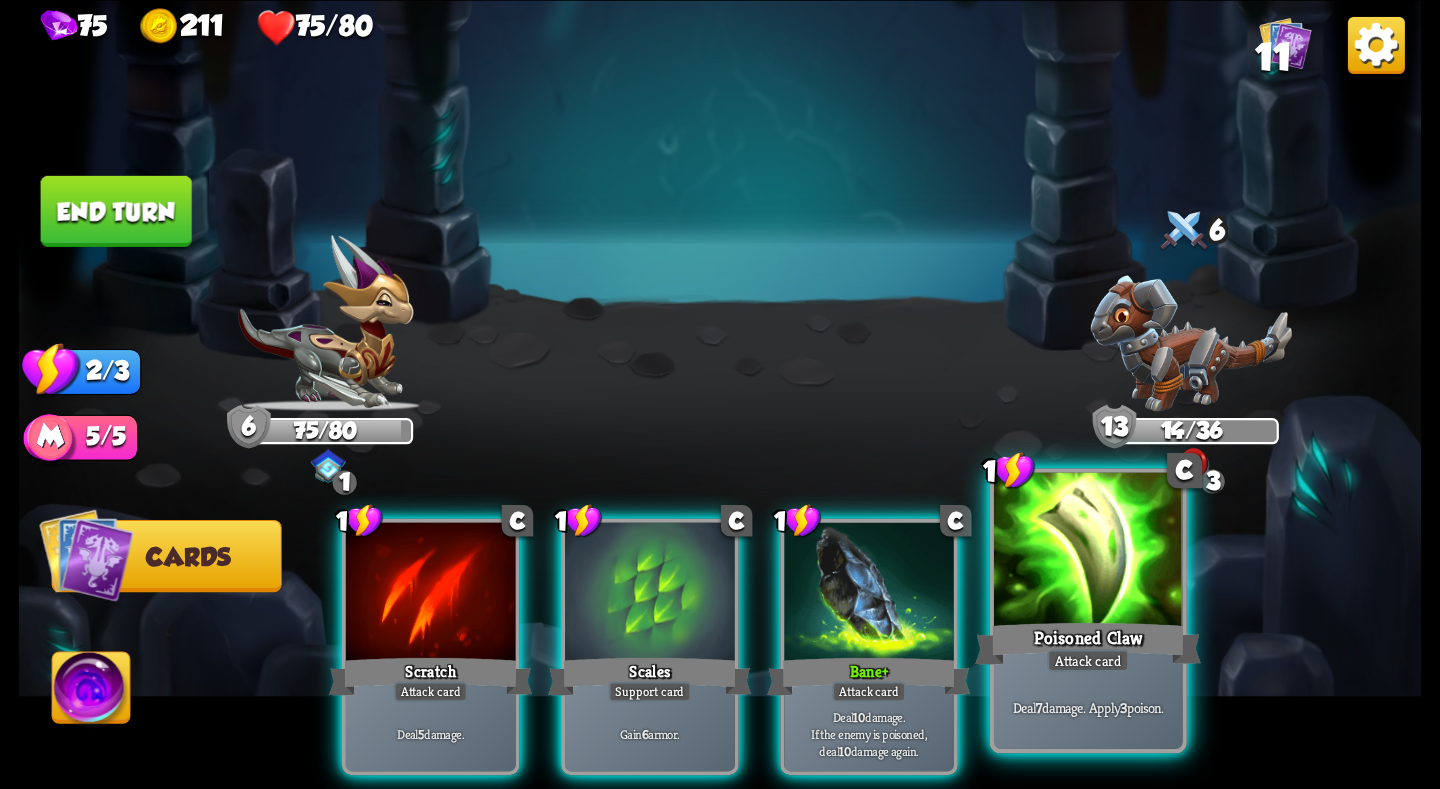 click at bounding box center (1088, 551) 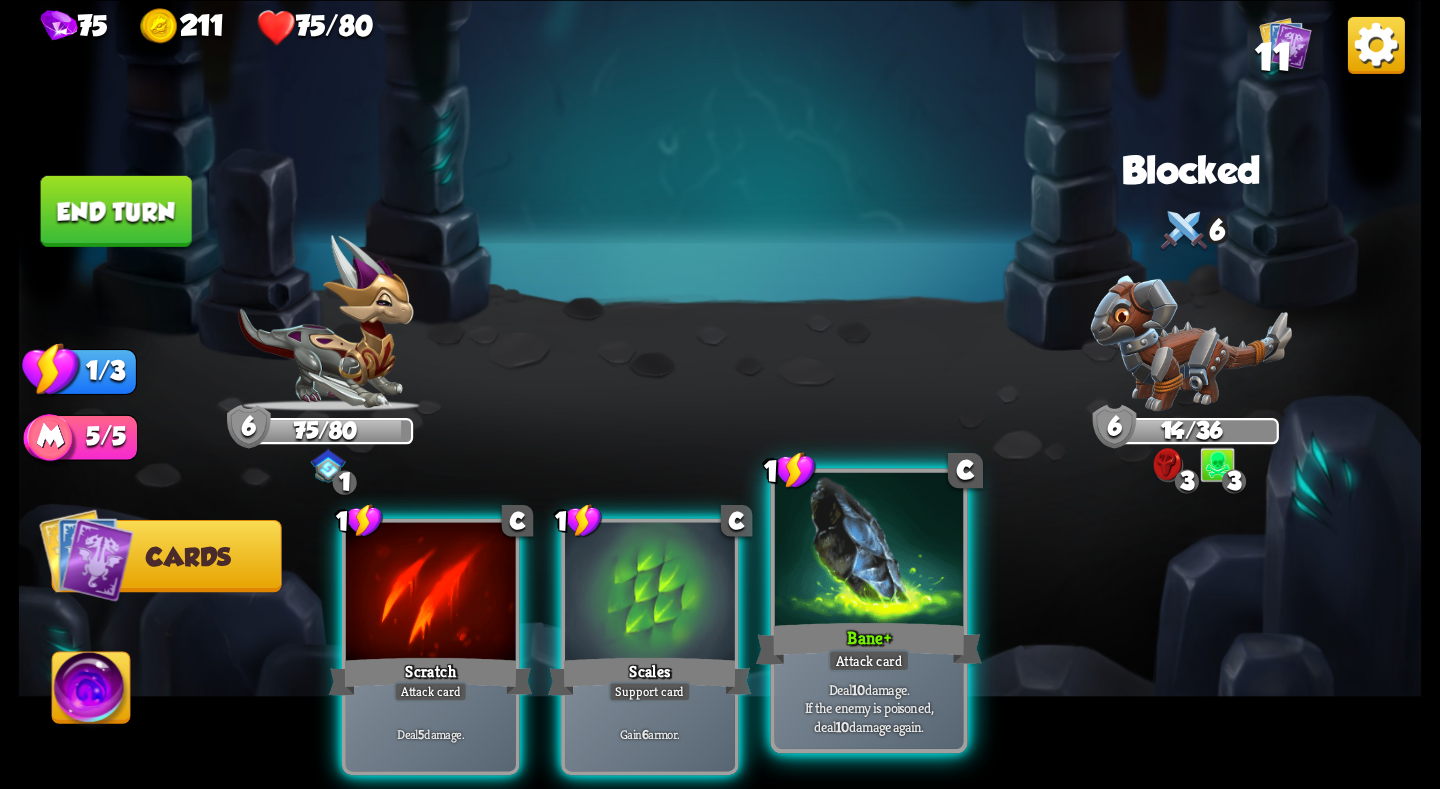click at bounding box center [869, 551] 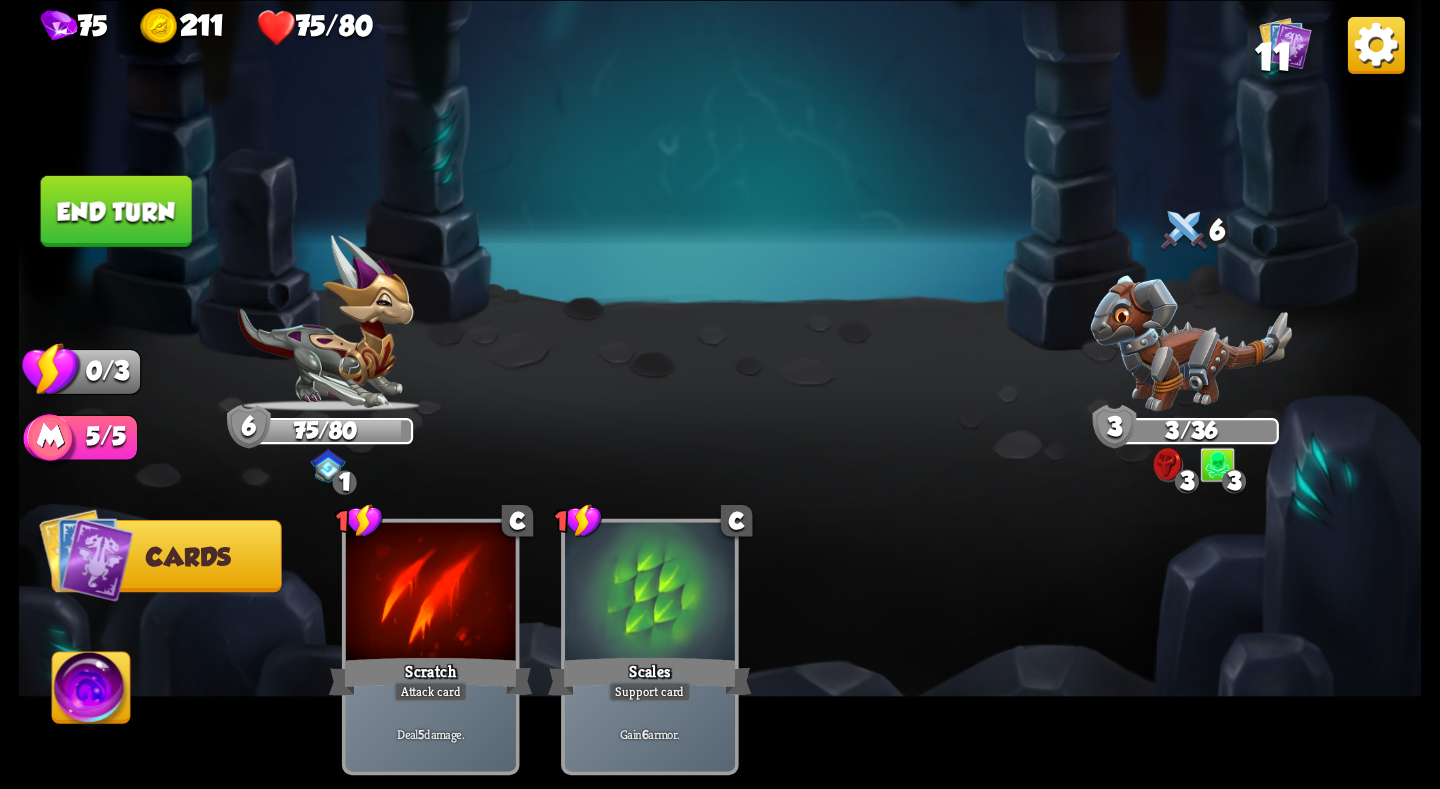 click on "End turn" at bounding box center (116, 210) 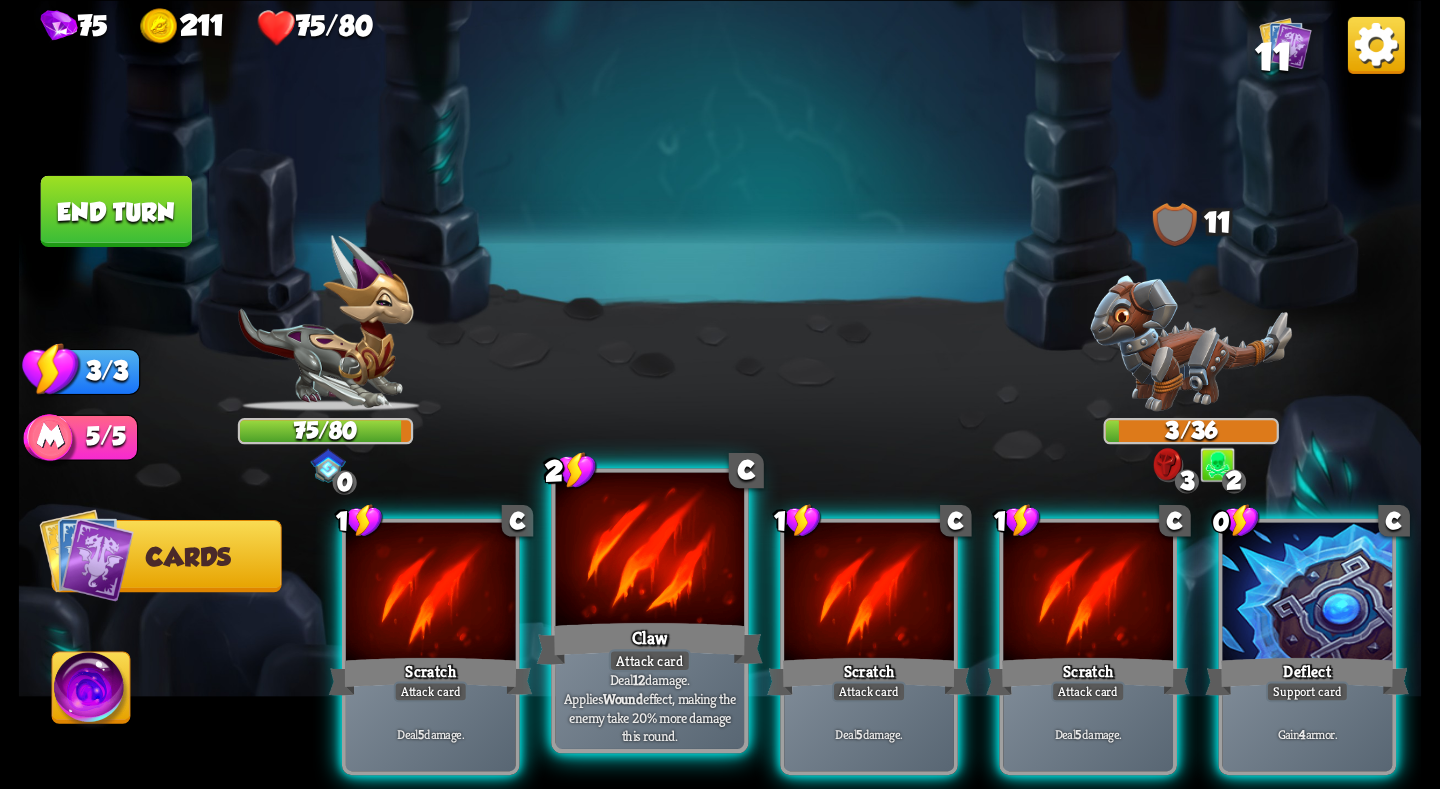 click at bounding box center (650, 551) 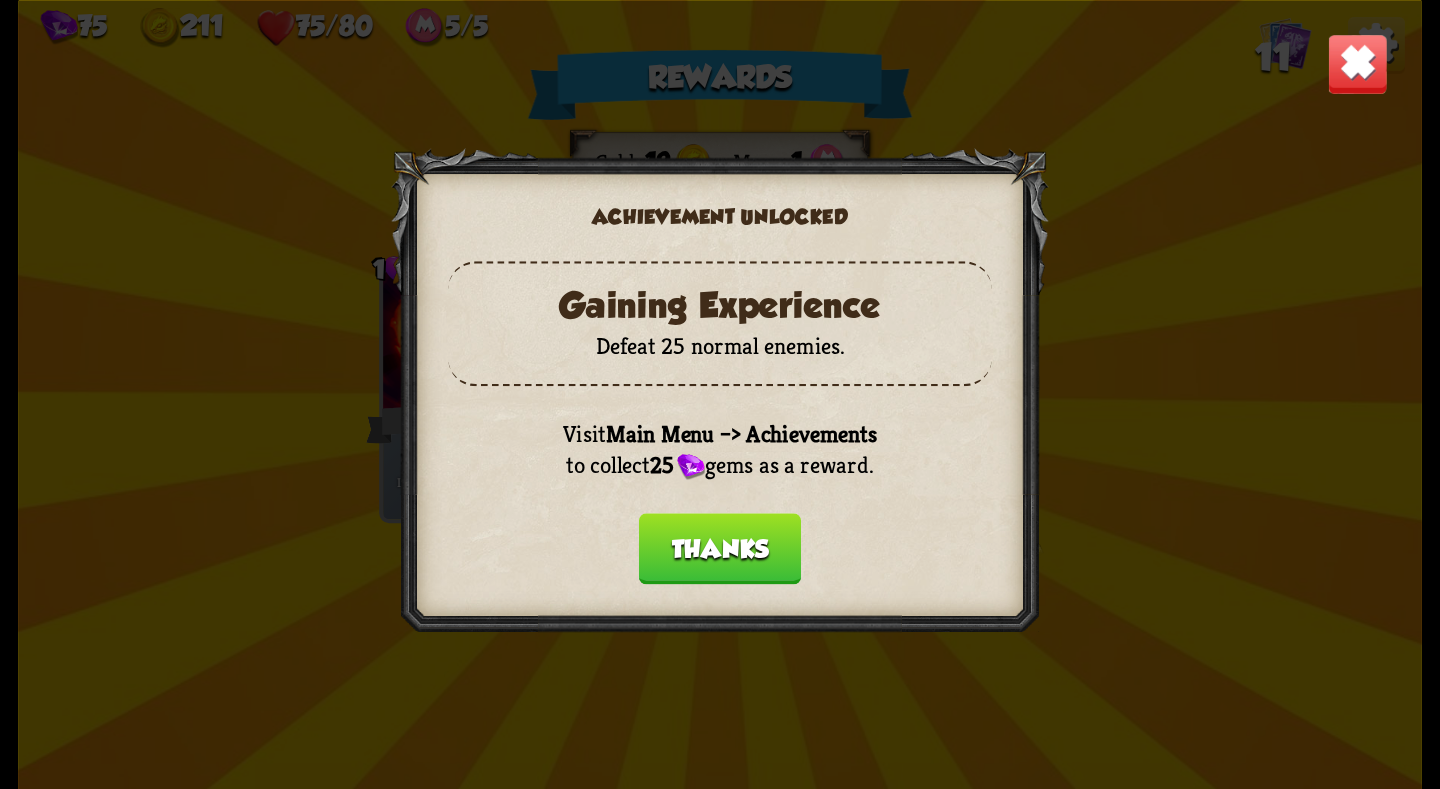 click on "Thanks" at bounding box center (720, 548) 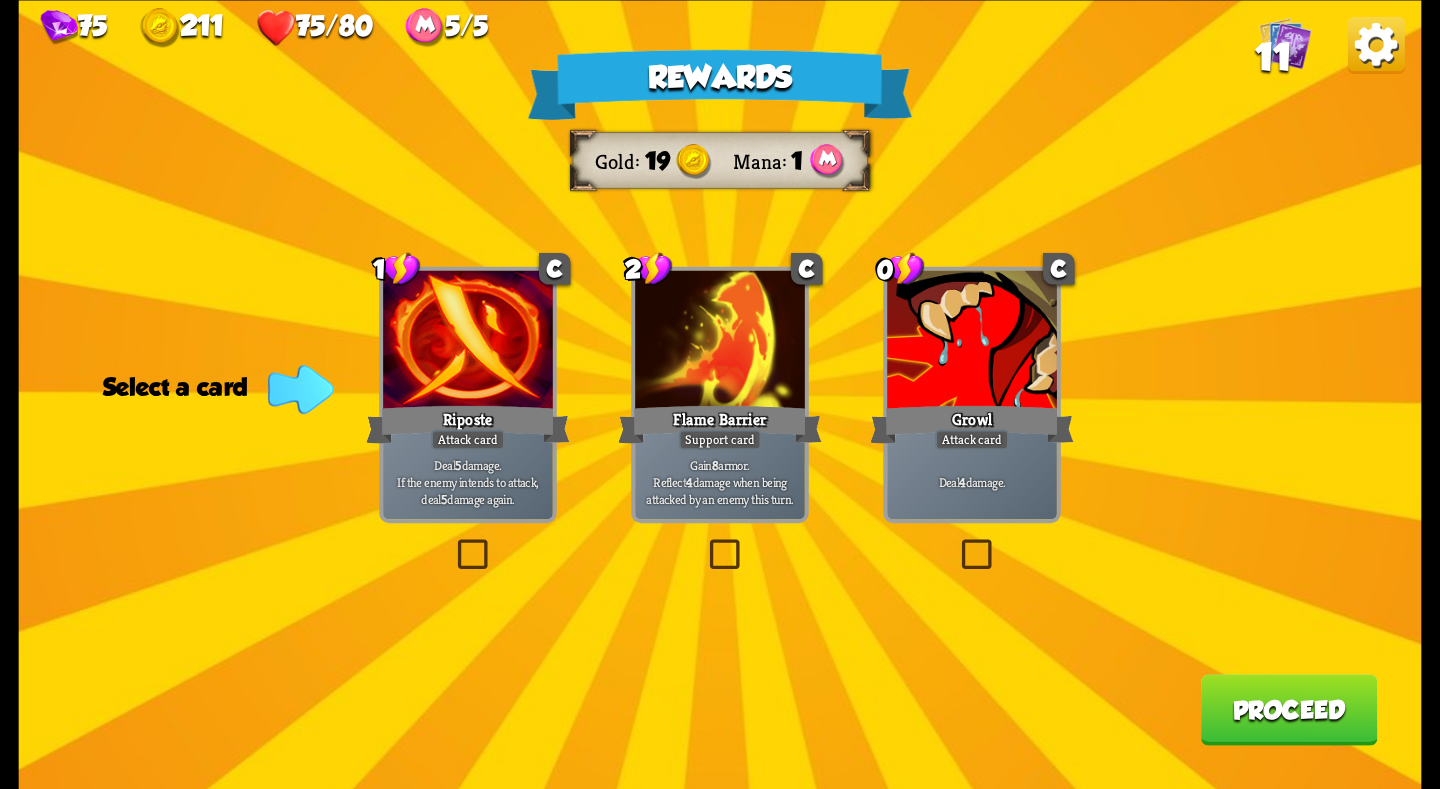 click on "Growl" at bounding box center (972, 423) 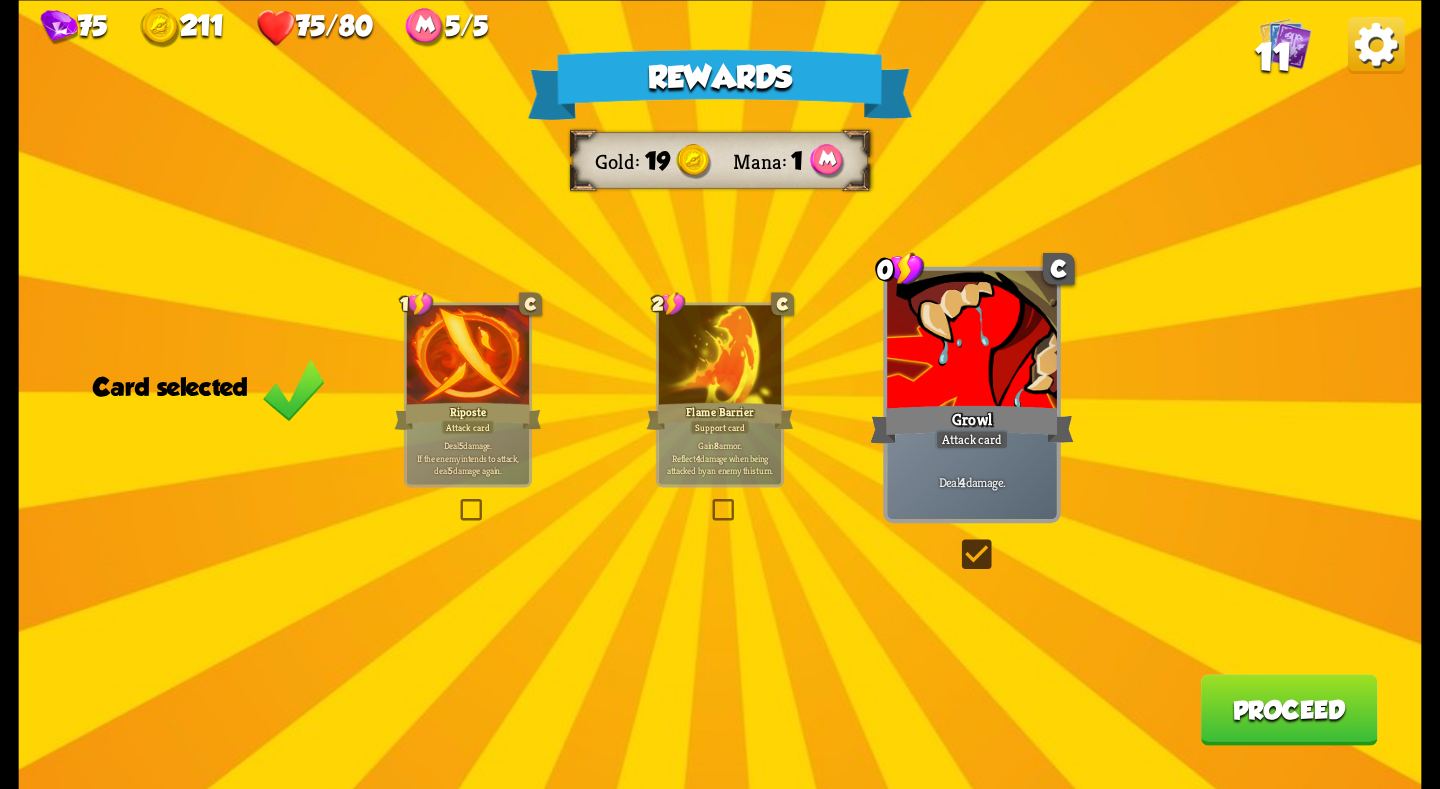 click on "Flame Barrier" at bounding box center [719, 415] 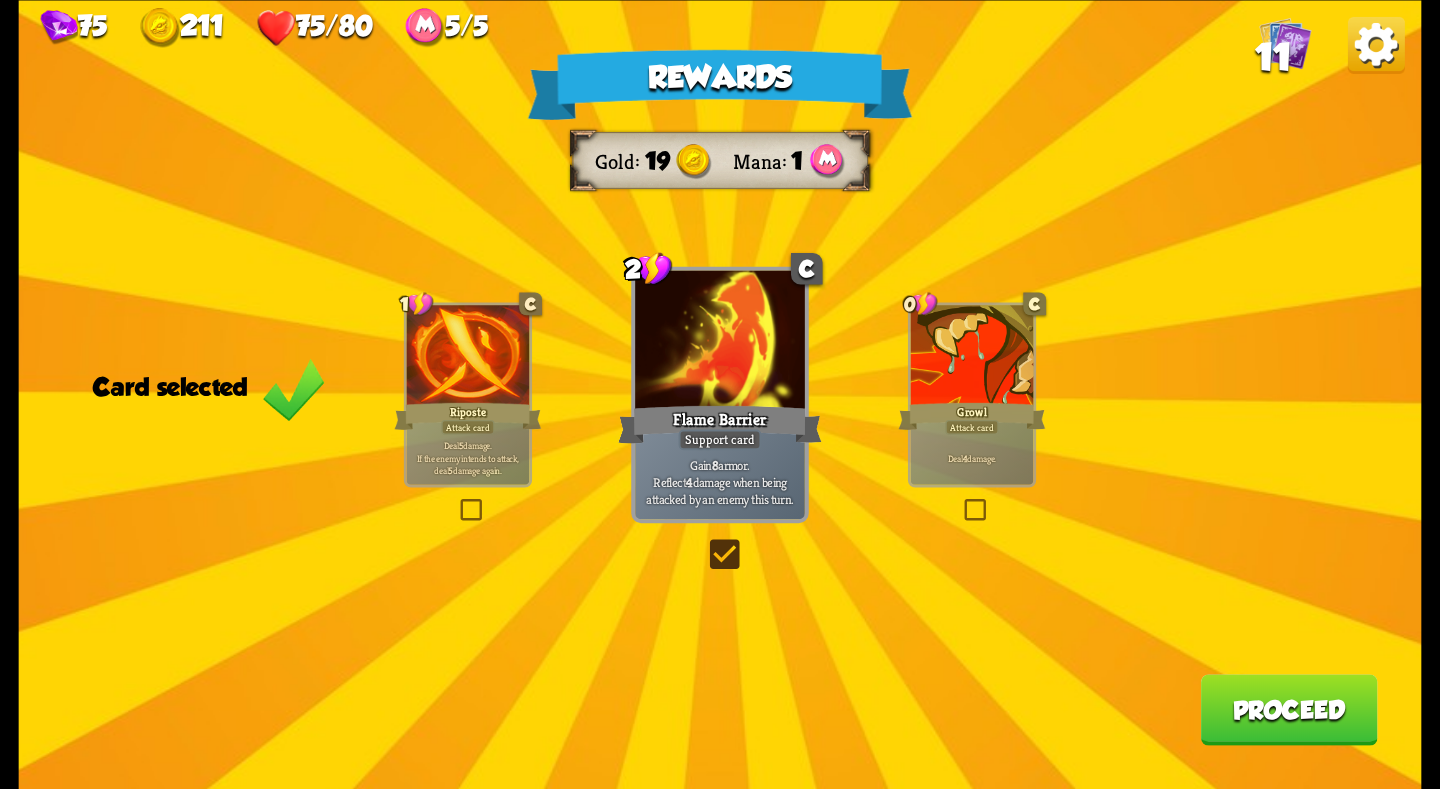click at bounding box center (468, 356) 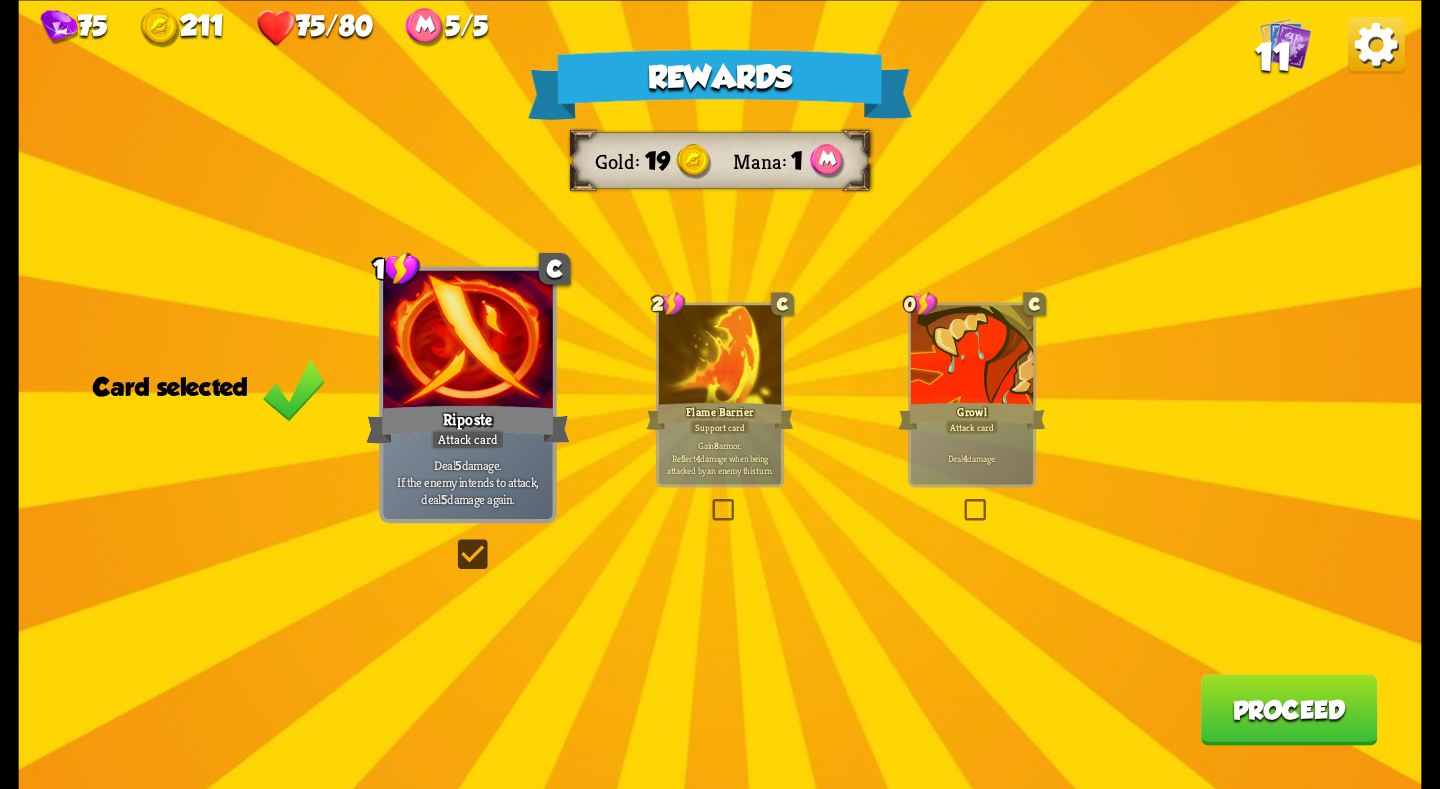 click at bounding box center [720, 356] 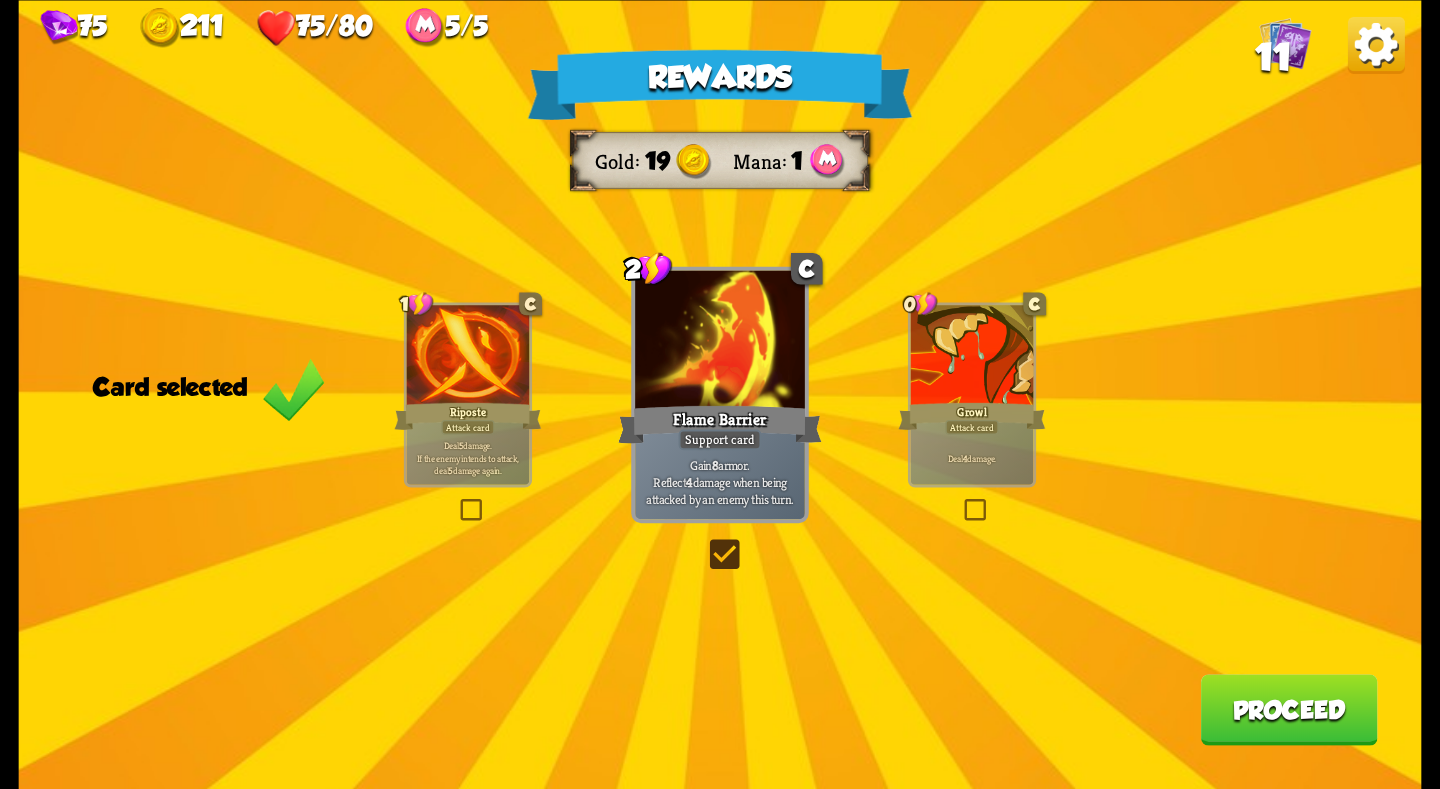 click at bounding box center (468, 356) 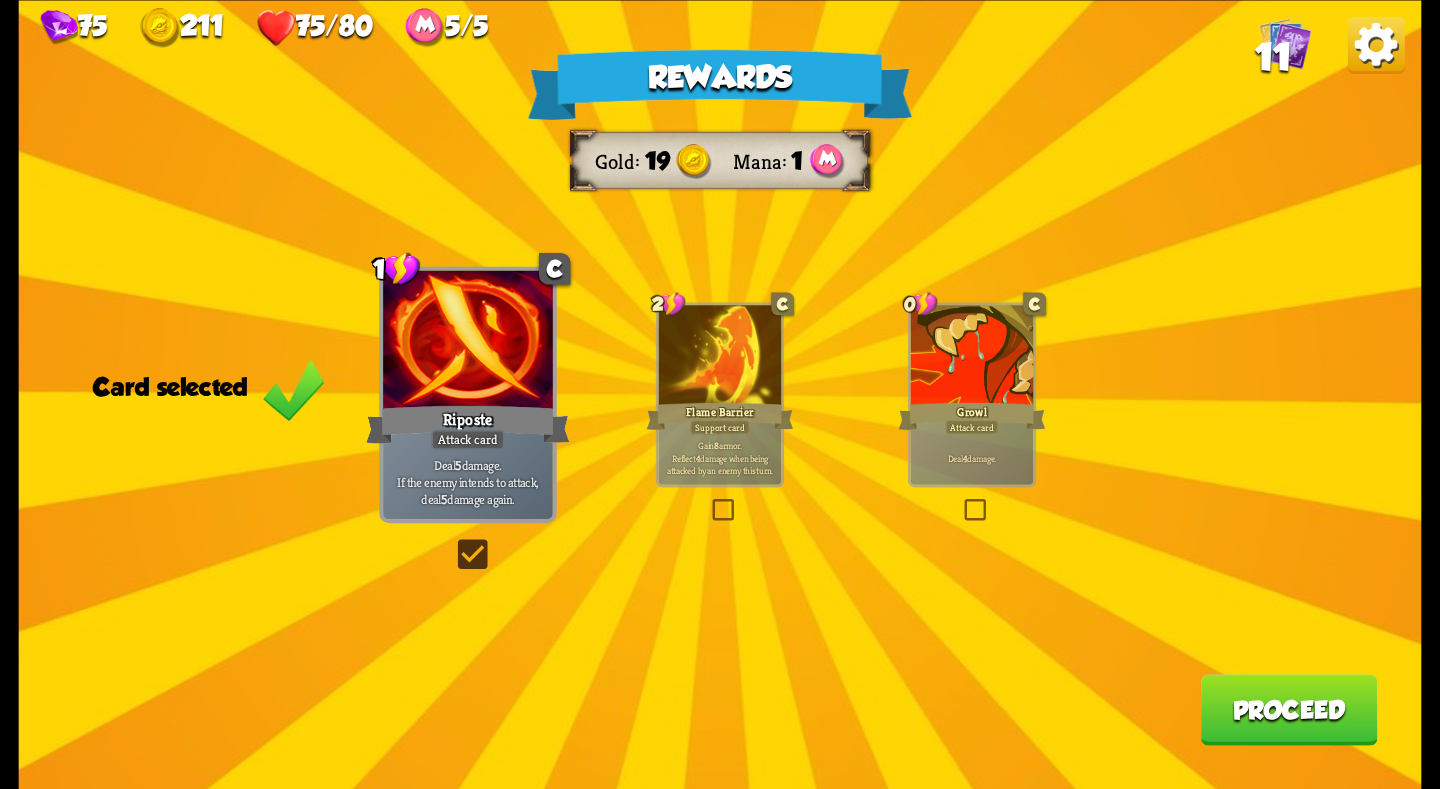 click on "Growl" at bounding box center (972, 415) 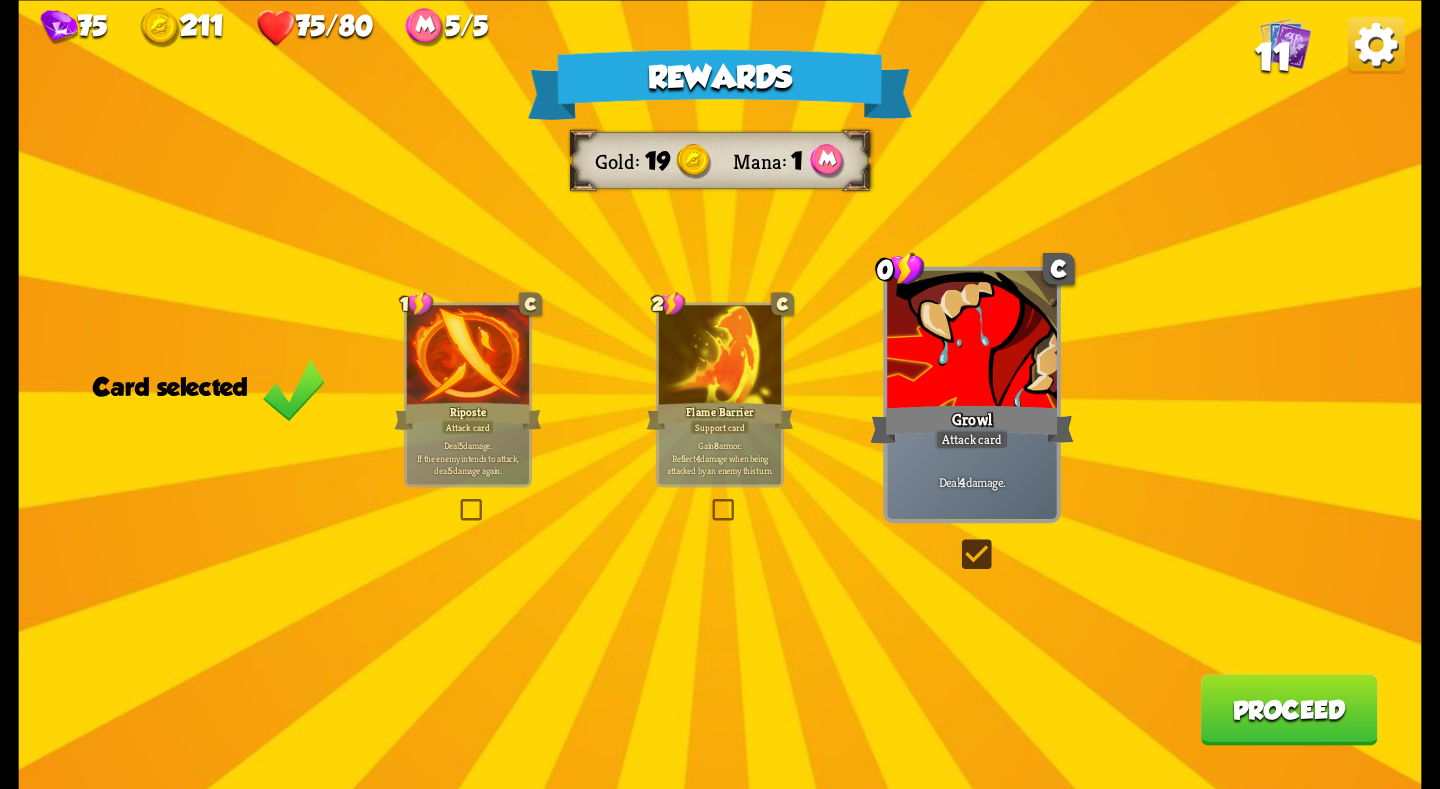 click on "Proceed" at bounding box center (1289, 709) 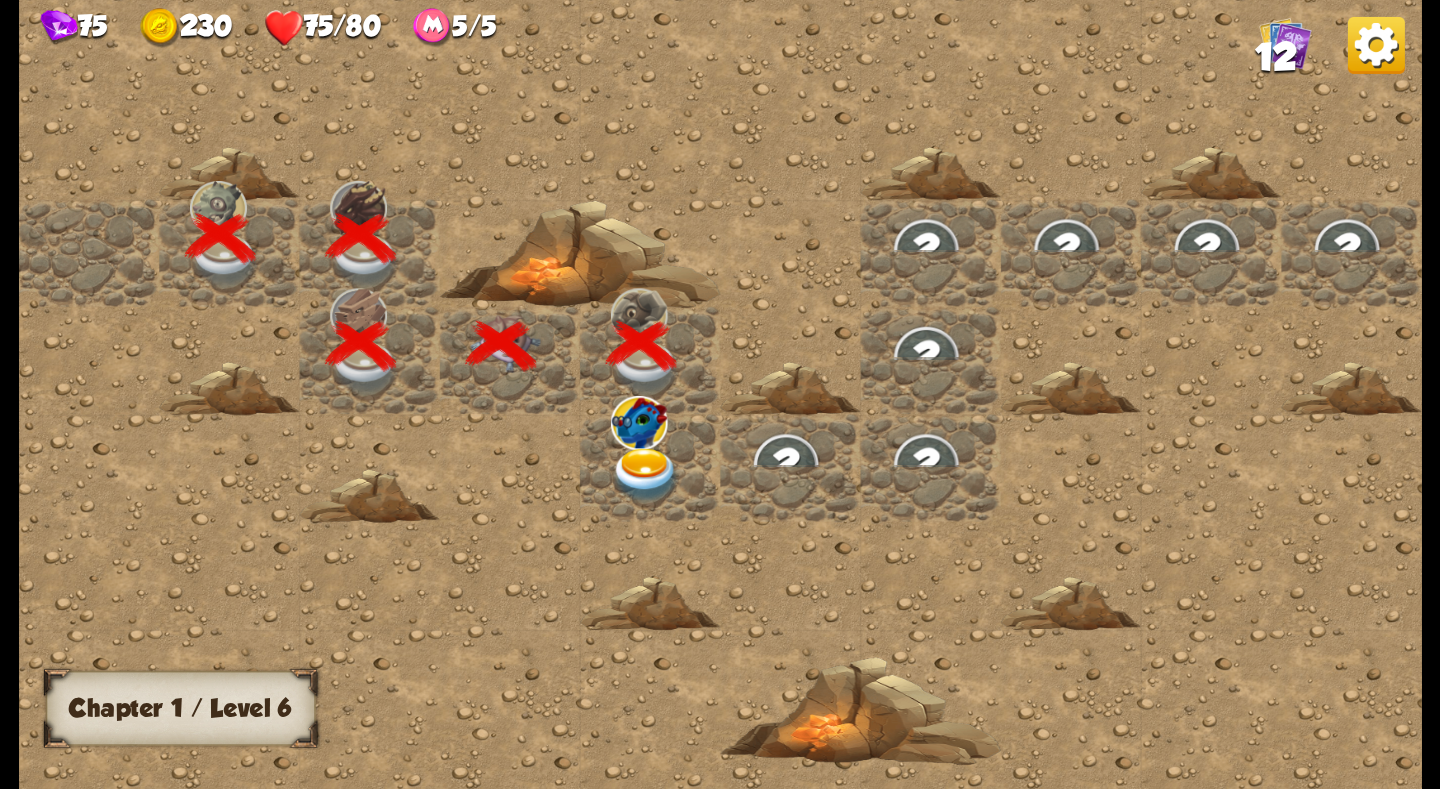 click at bounding box center [645, 474] 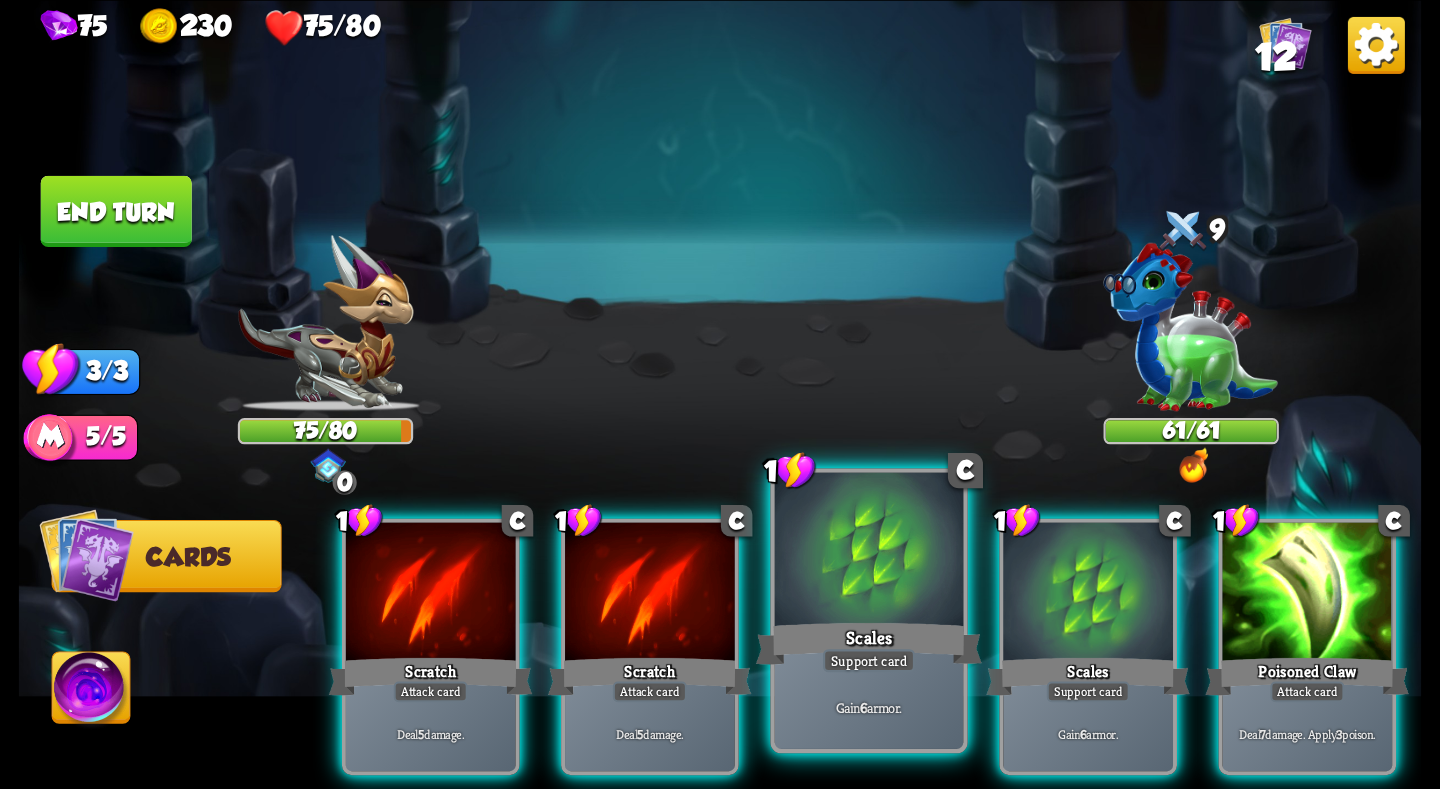 click at bounding box center (869, 551) 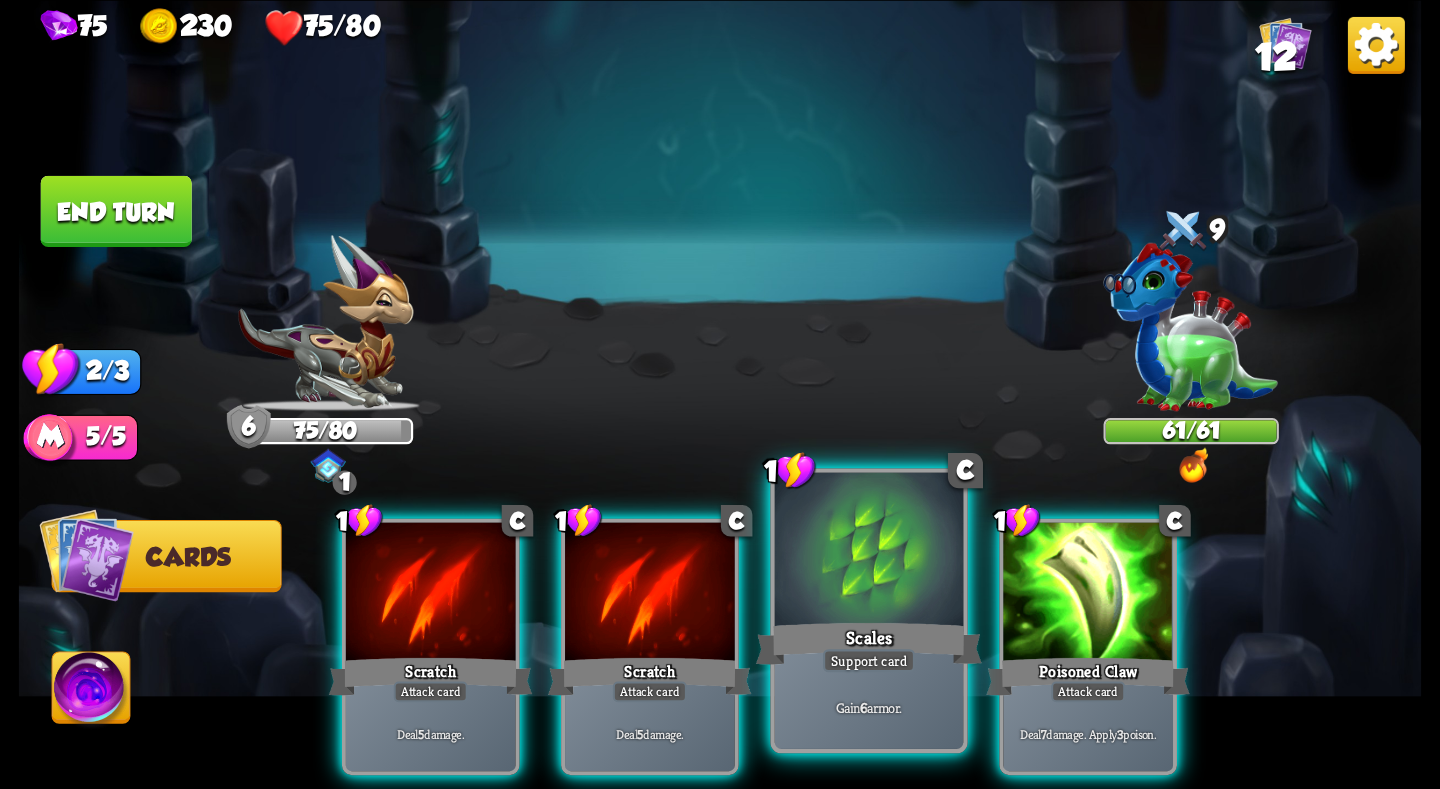 click at bounding box center (869, 551) 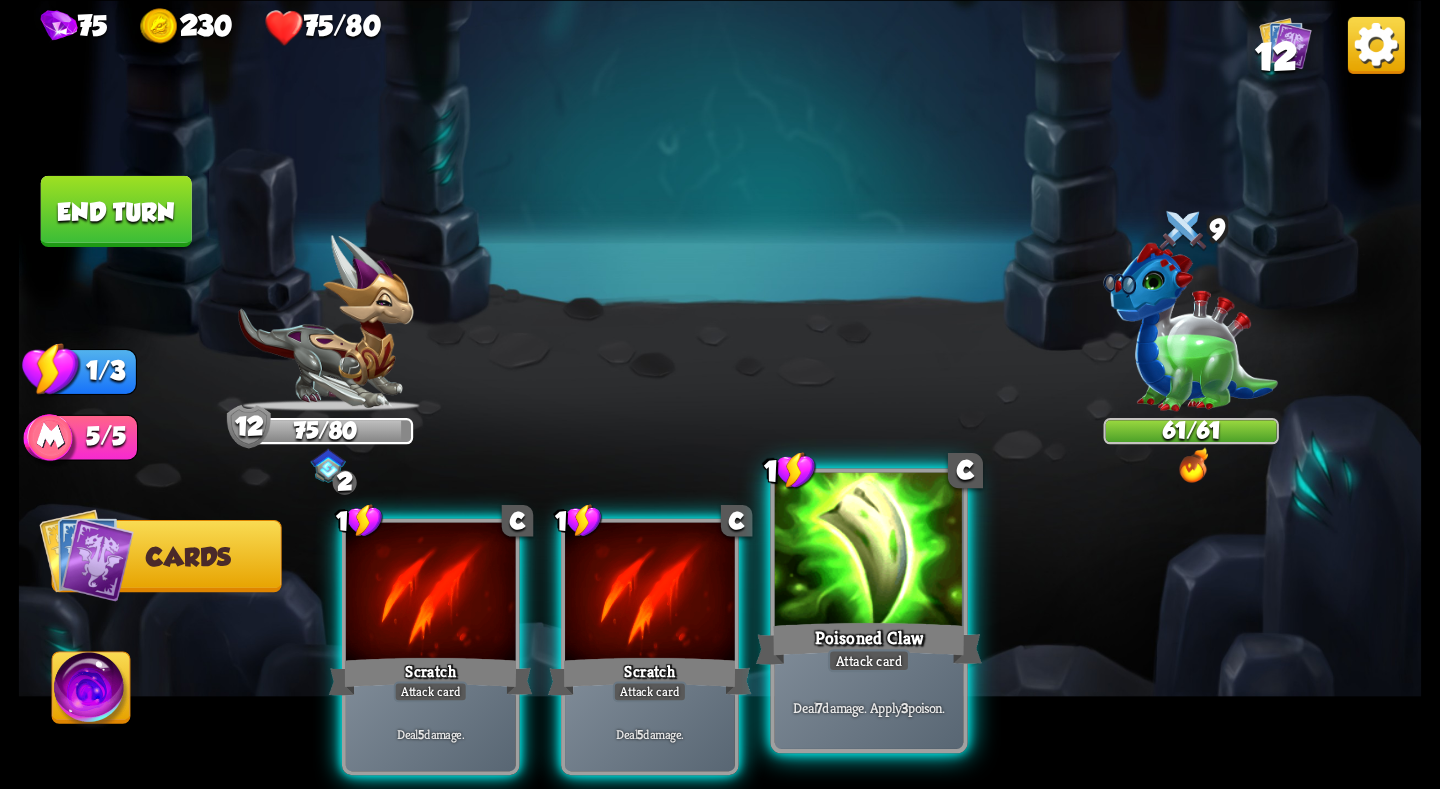 click at bounding box center (869, 551) 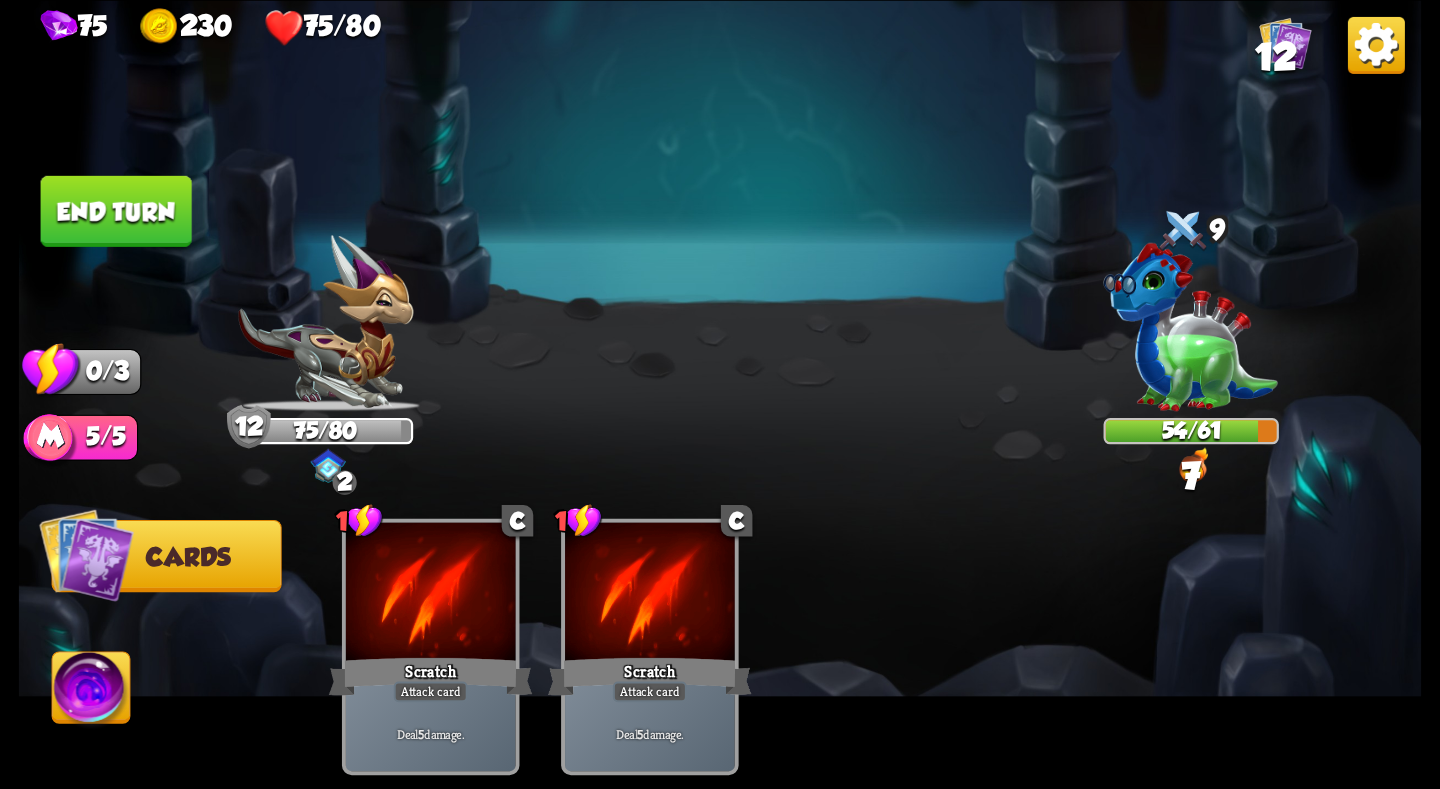 click on "End turn" at bounding box center (116, 210) 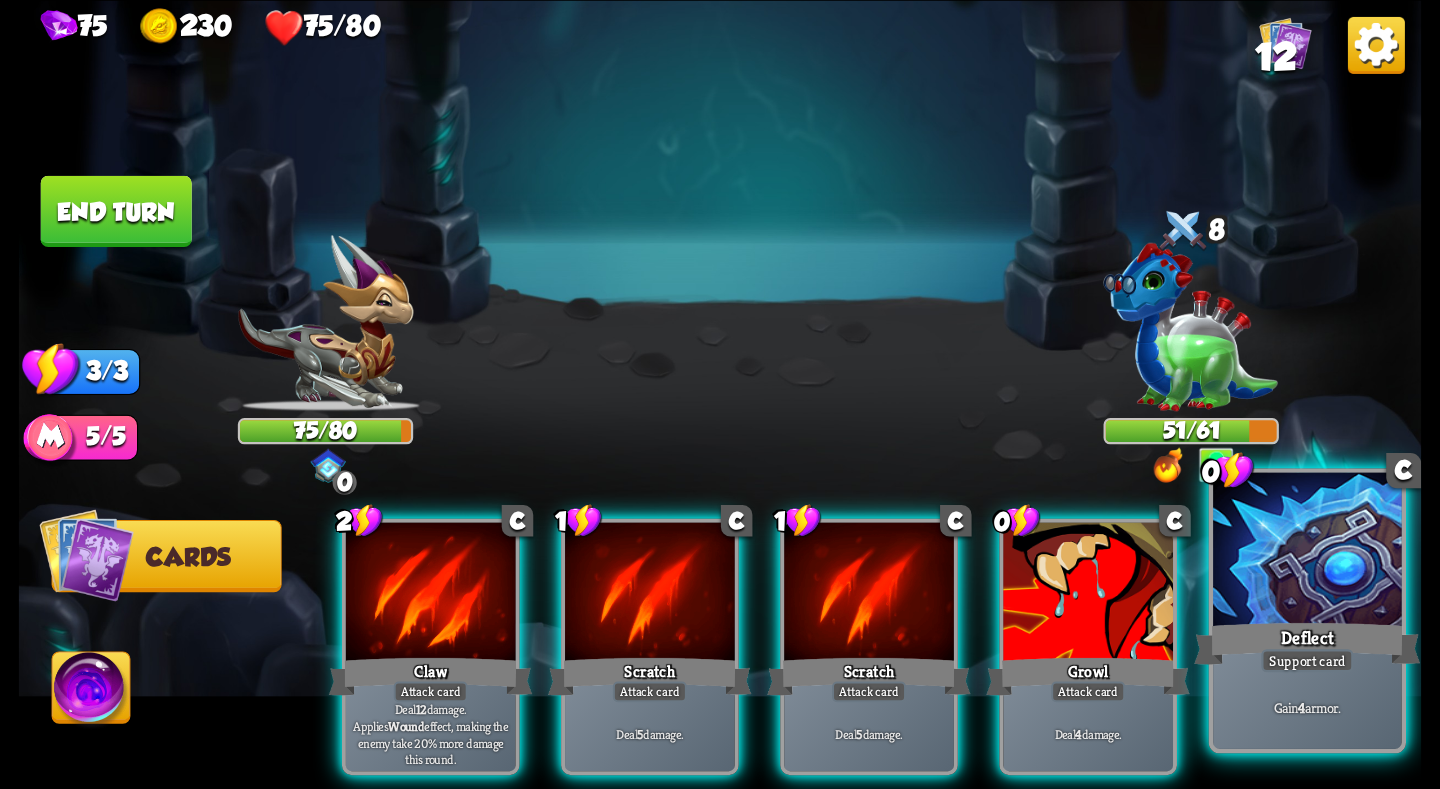 click at bounding box center [1307, 551] 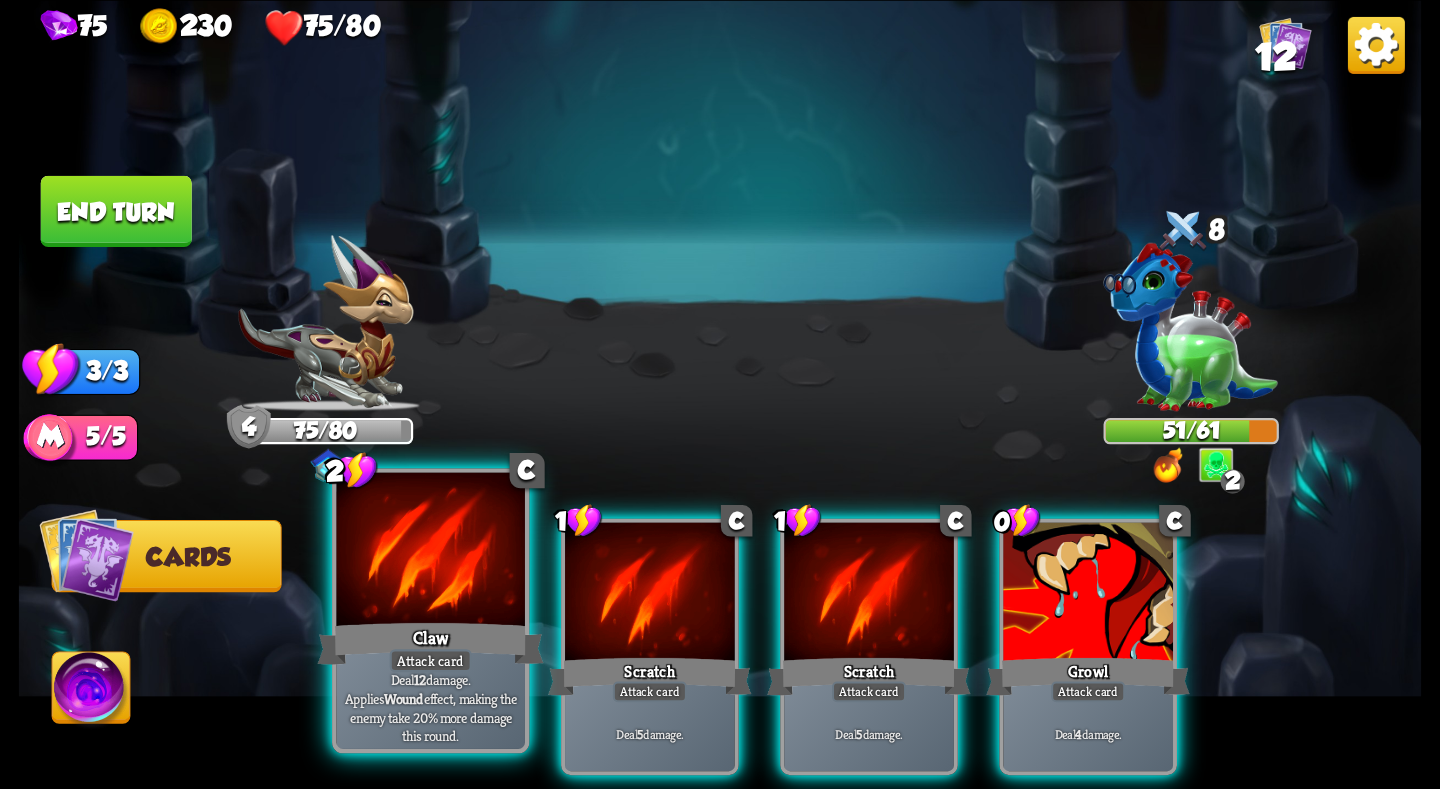 click on "Claw" at bounding box center [431, 643] 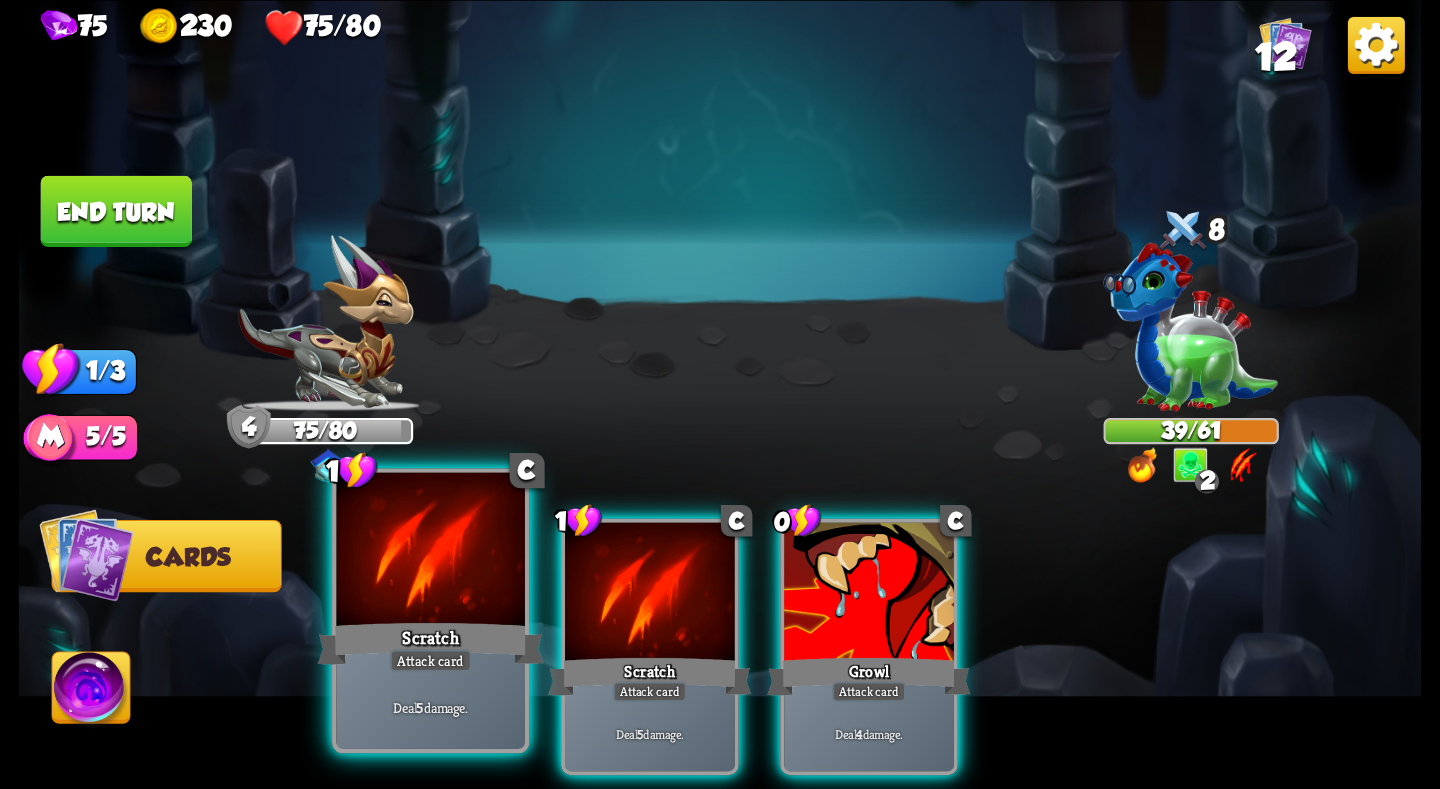 click on "Scratch" at bounding box center [431, 643] 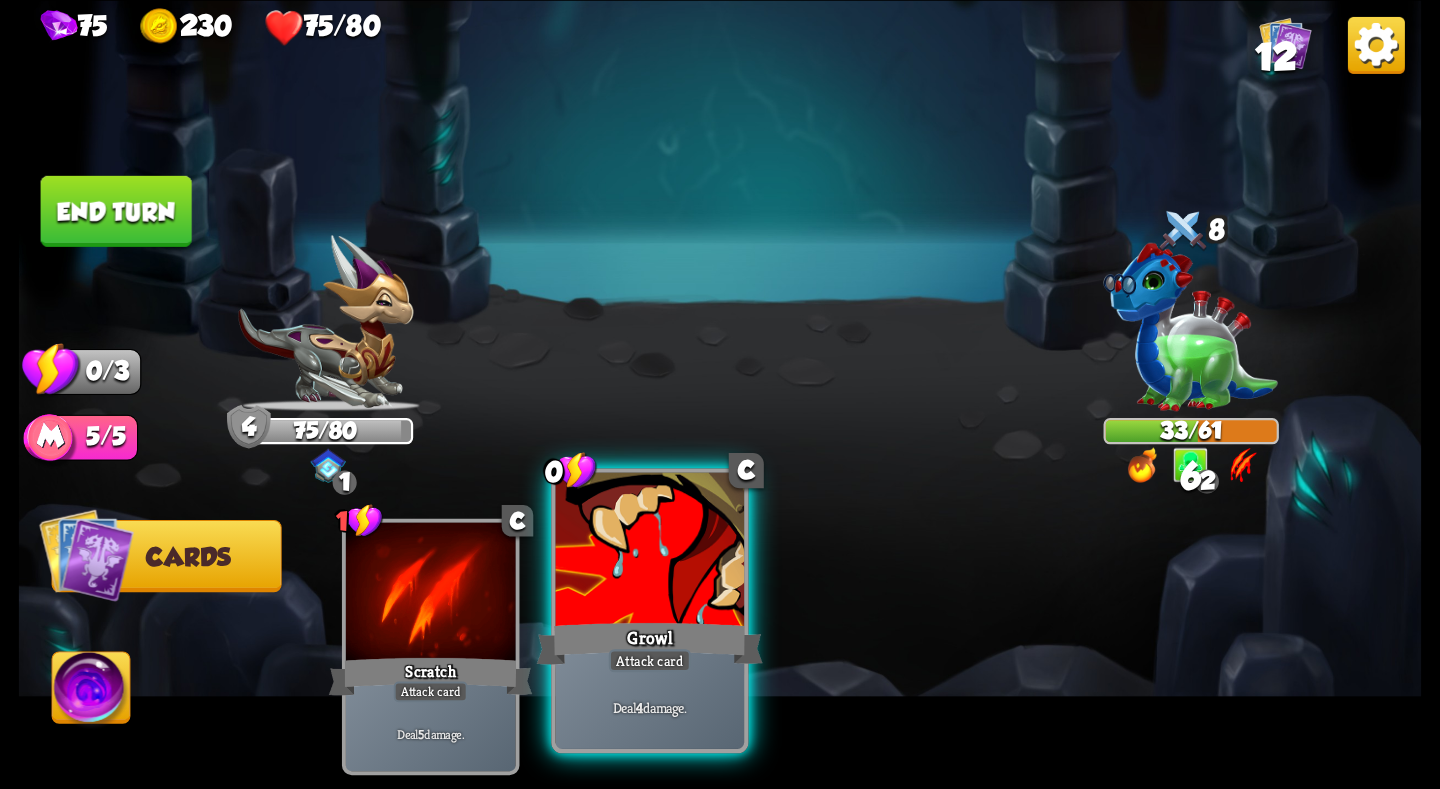 click on "Growl" at bounding box center (650, 643) 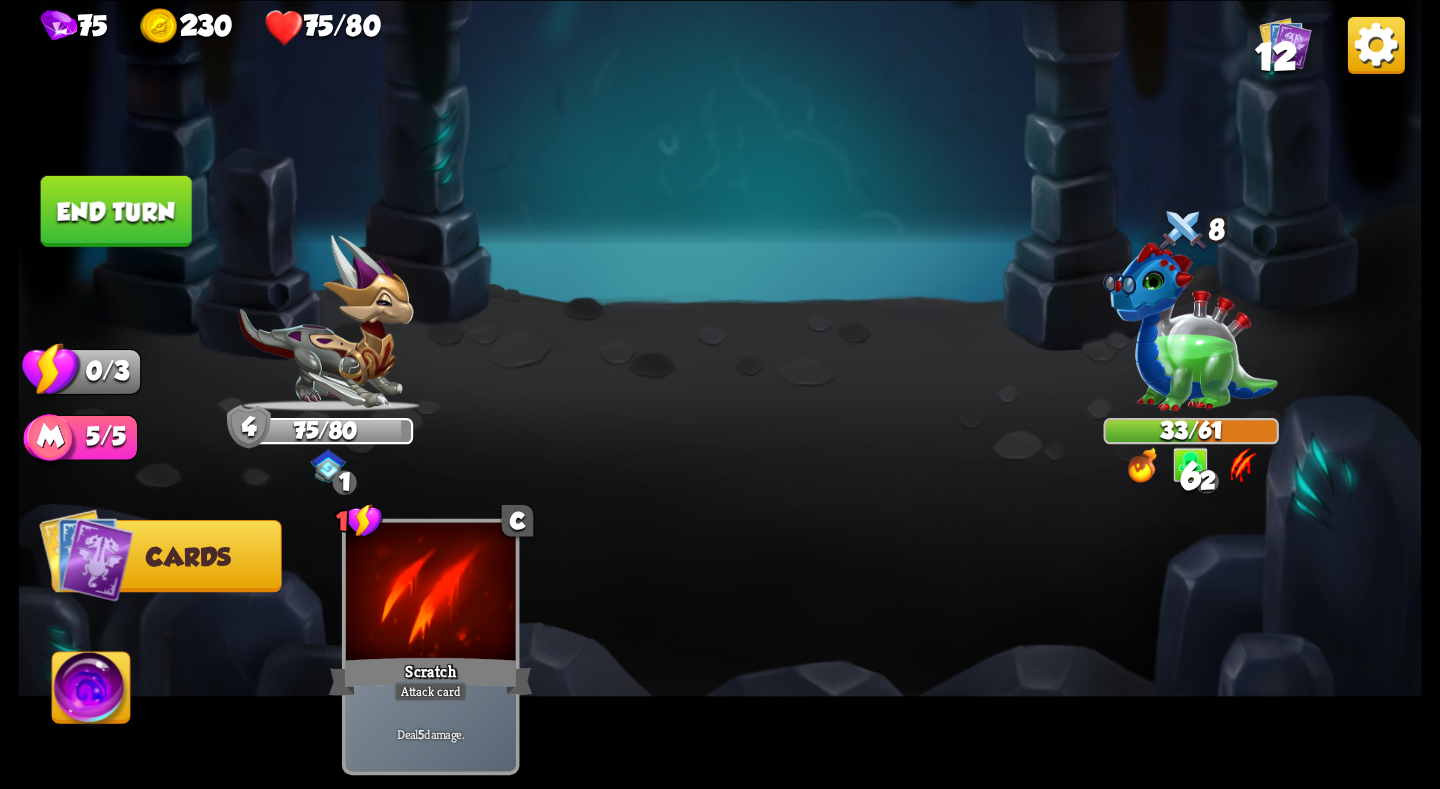 click on "End turn" at bounding box center [116, 210] 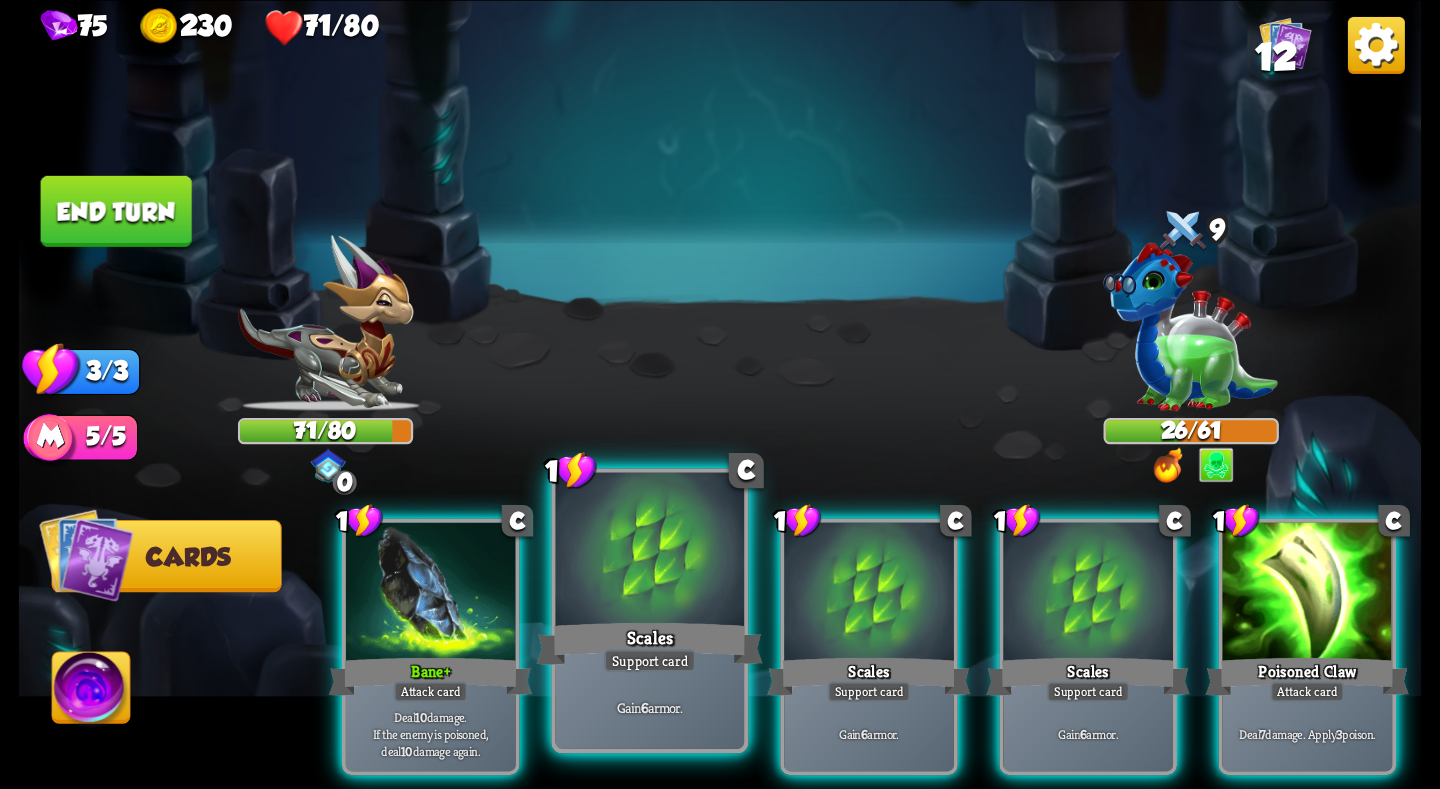 click at bounding box center (650, 551) 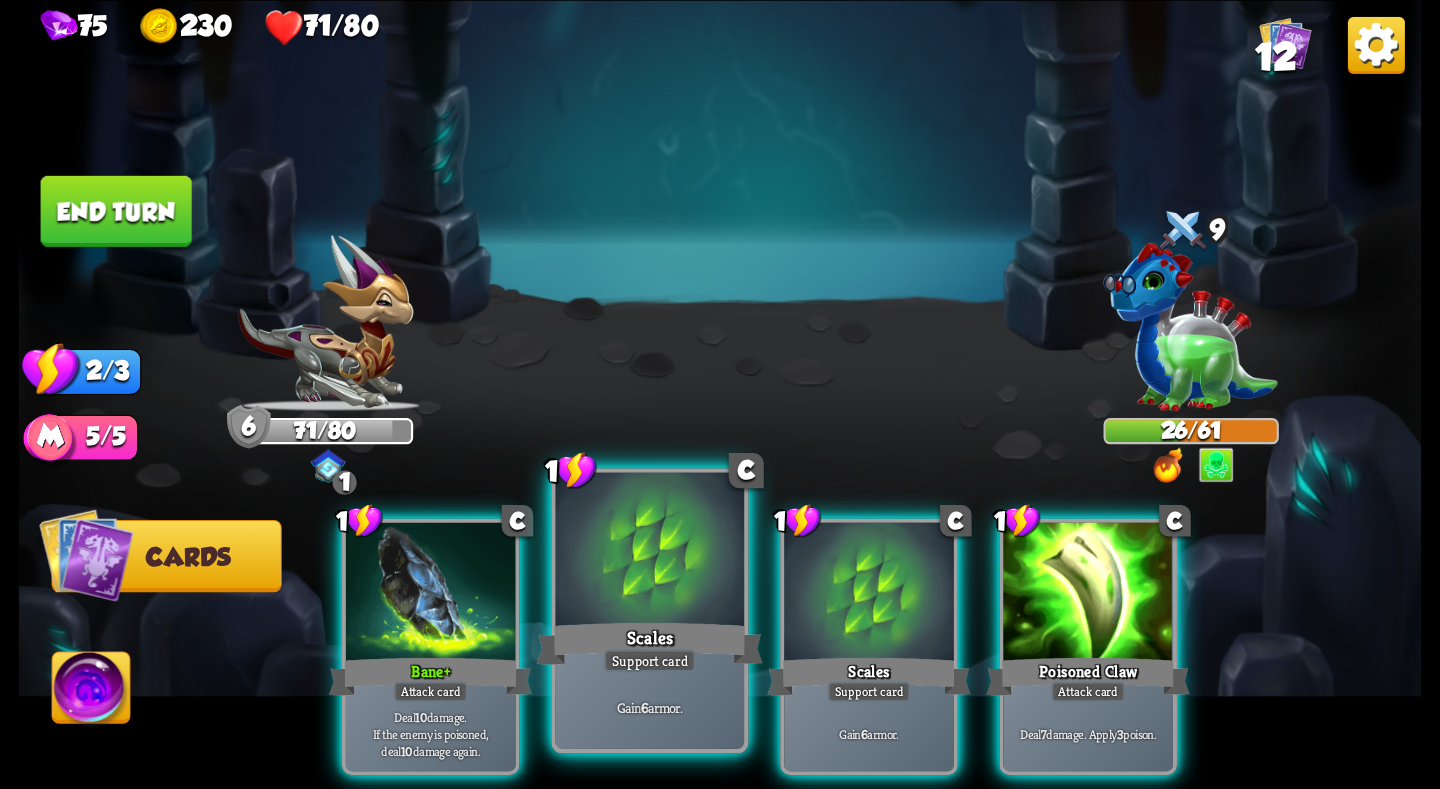 click at bounding box center (650, 551) 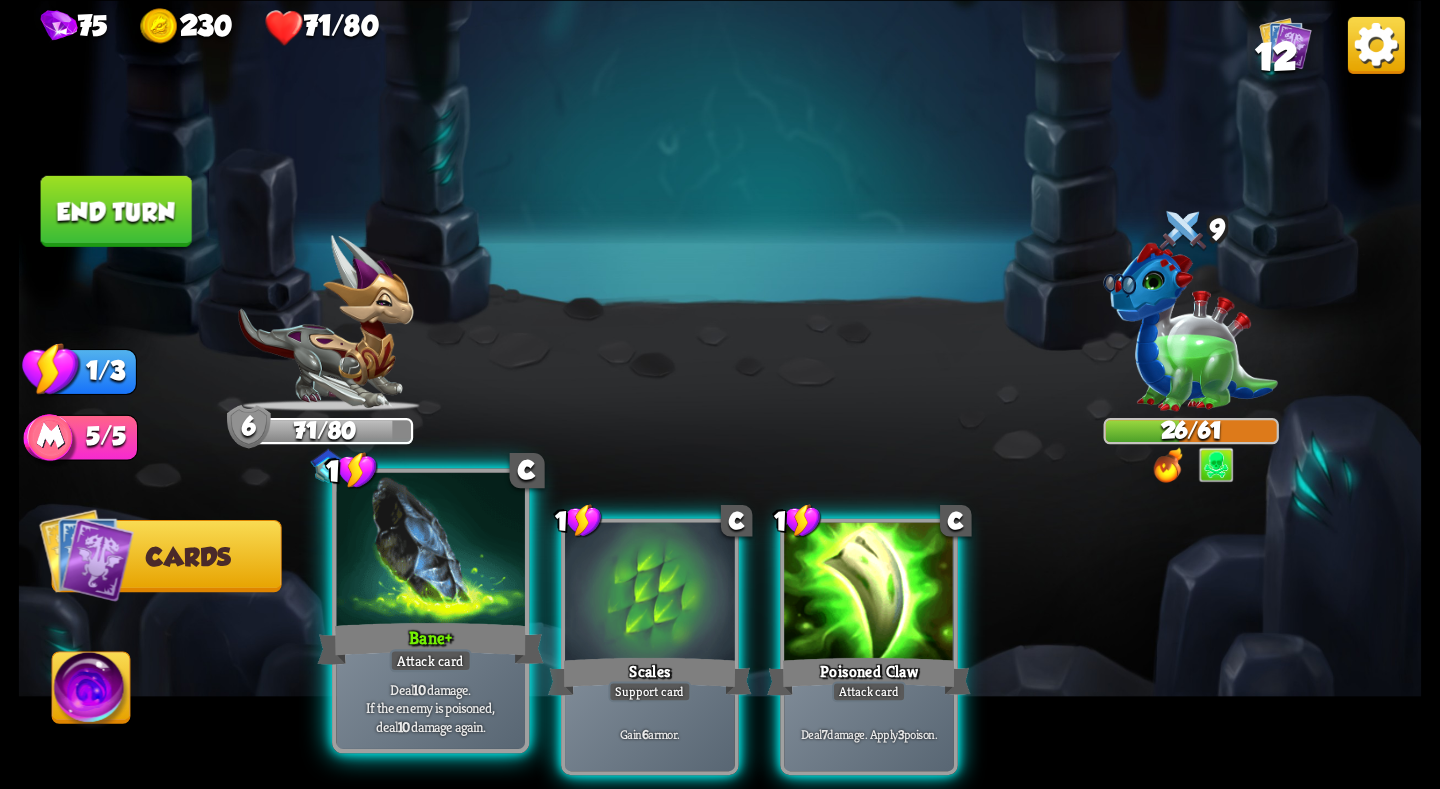 click at bounding box center [430, 551] 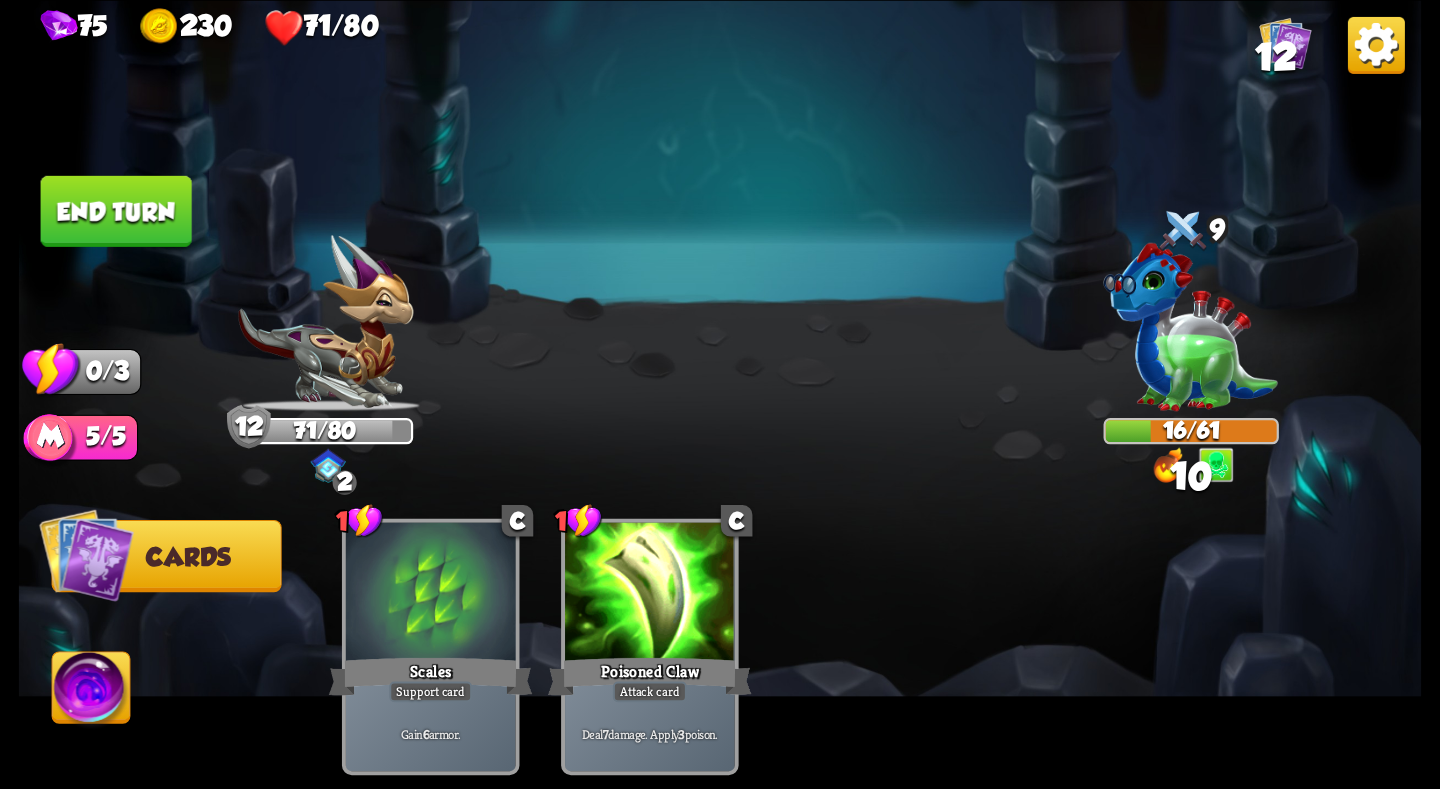click on "End turn" at bounding box center [116, 210] 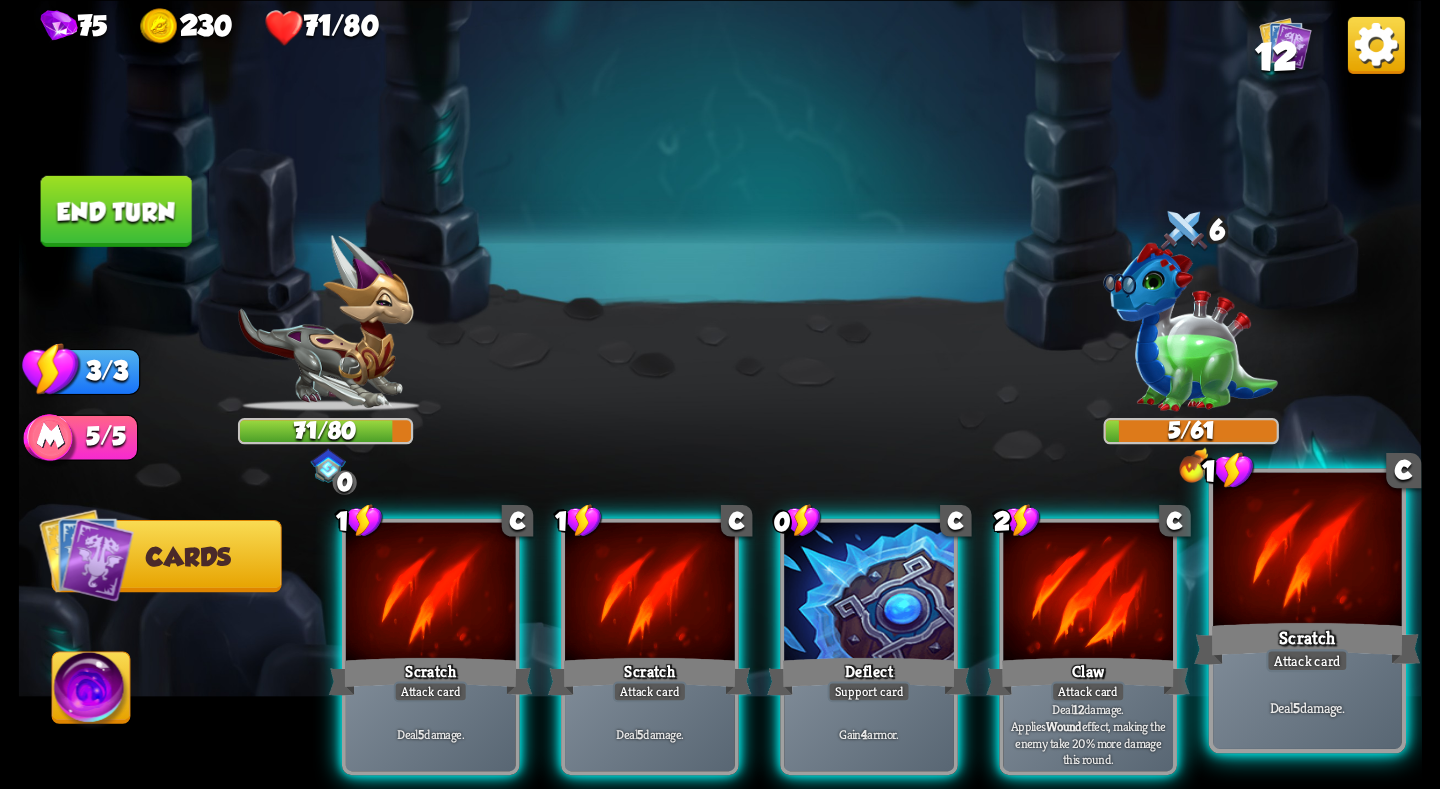 click at bounding box center (1307, 551) 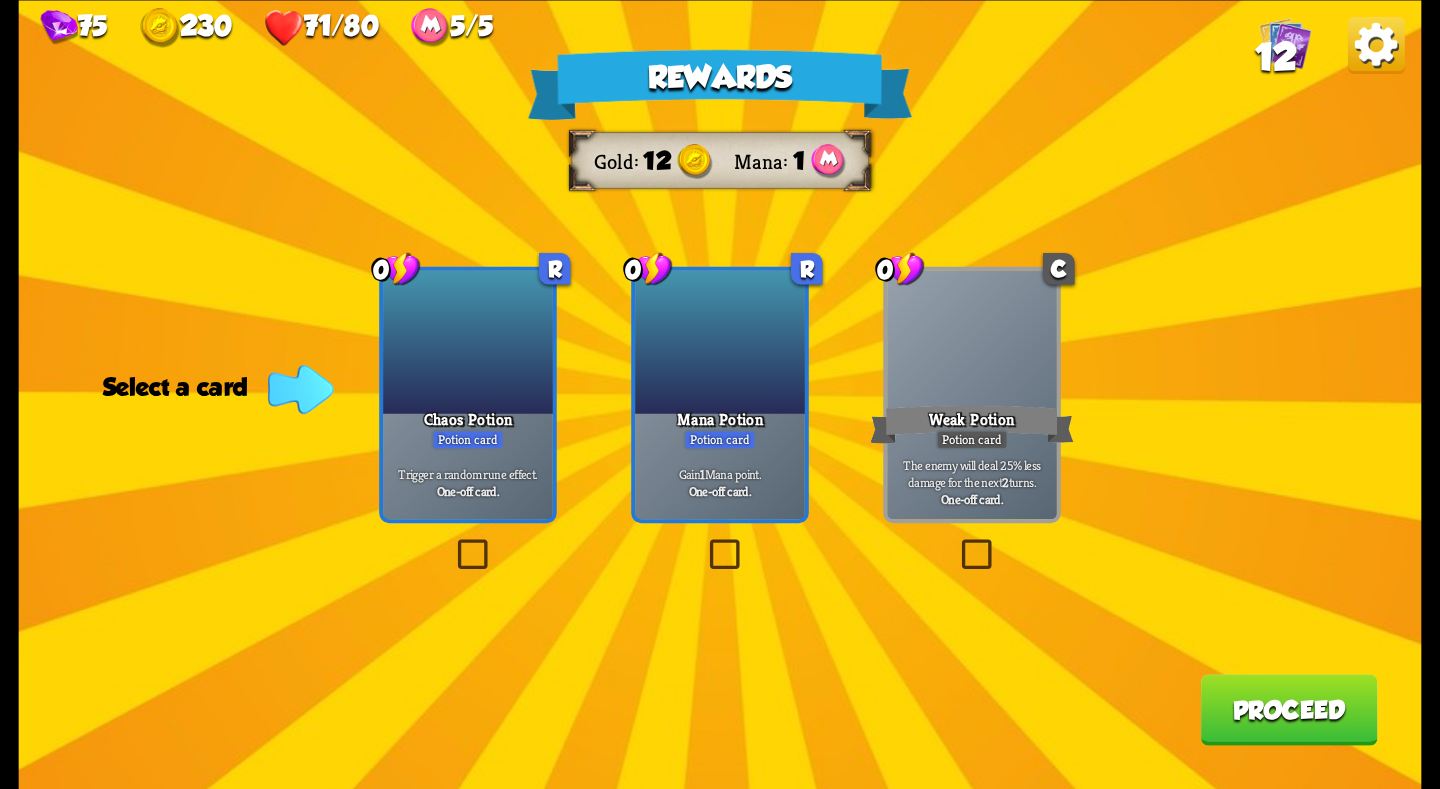 click on "Potion card" at bounding box center [467, 439] 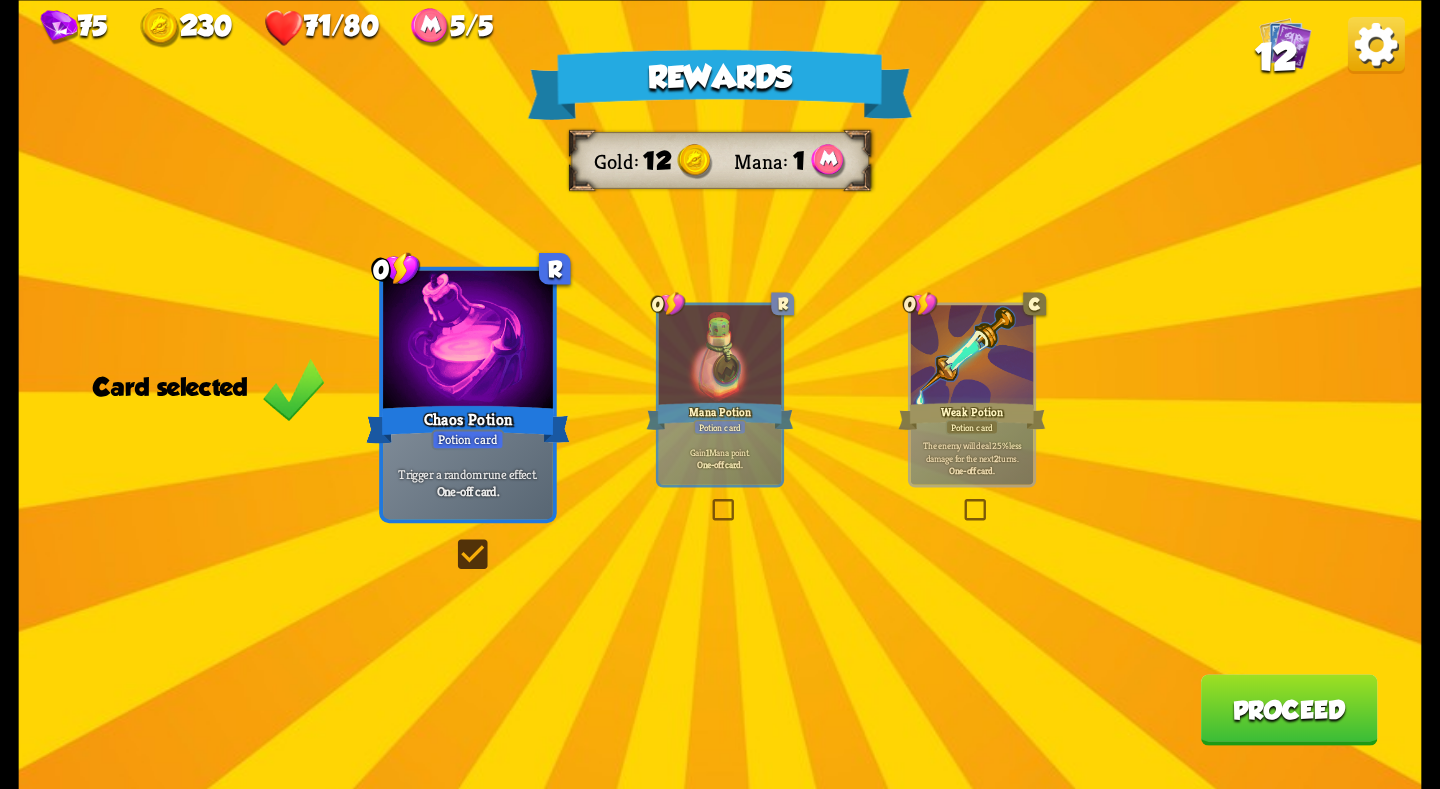 click on "Gain  1  Mana point.   One-off card." at bounding box center [720, 457] 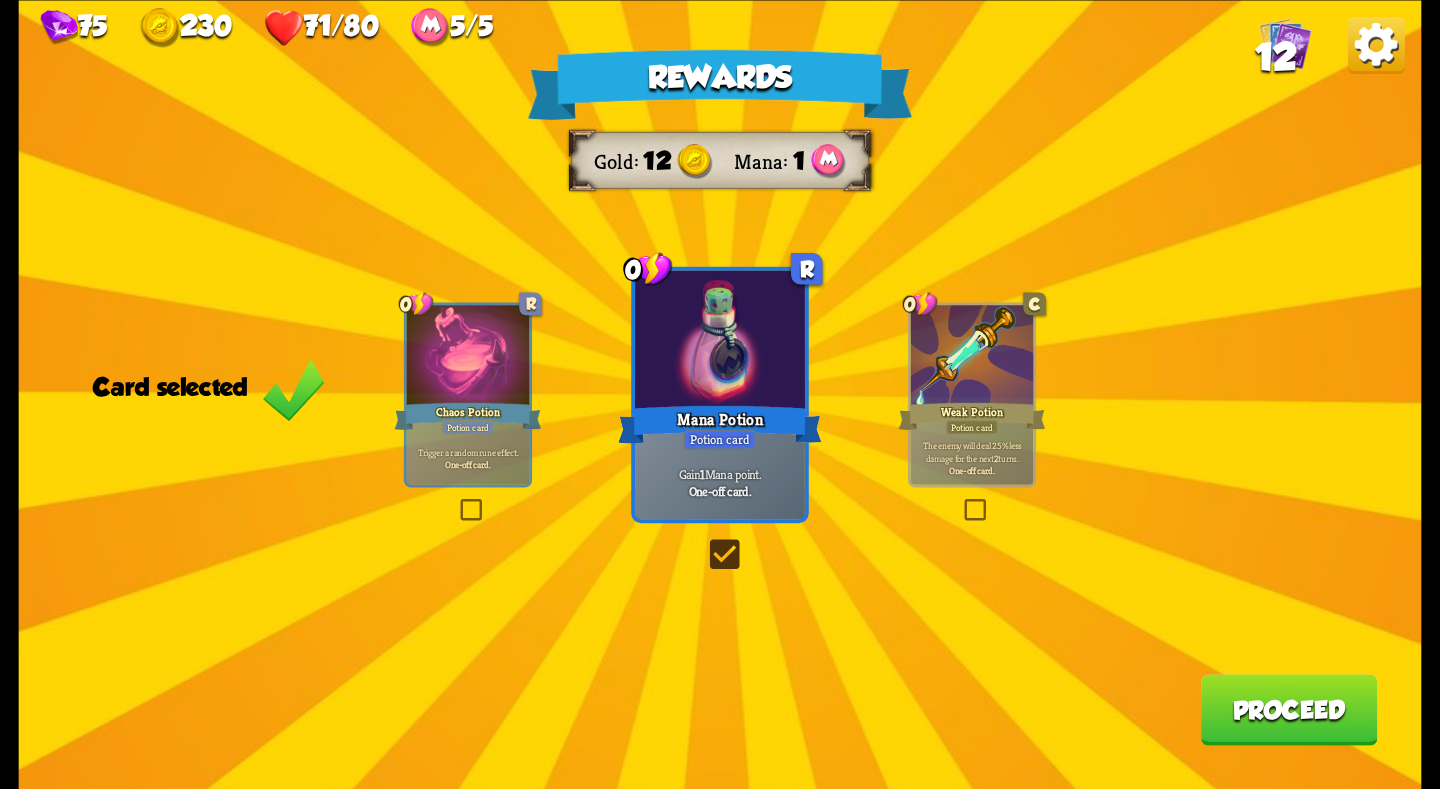 click on "Potion card" at bounding box center [468, 426] 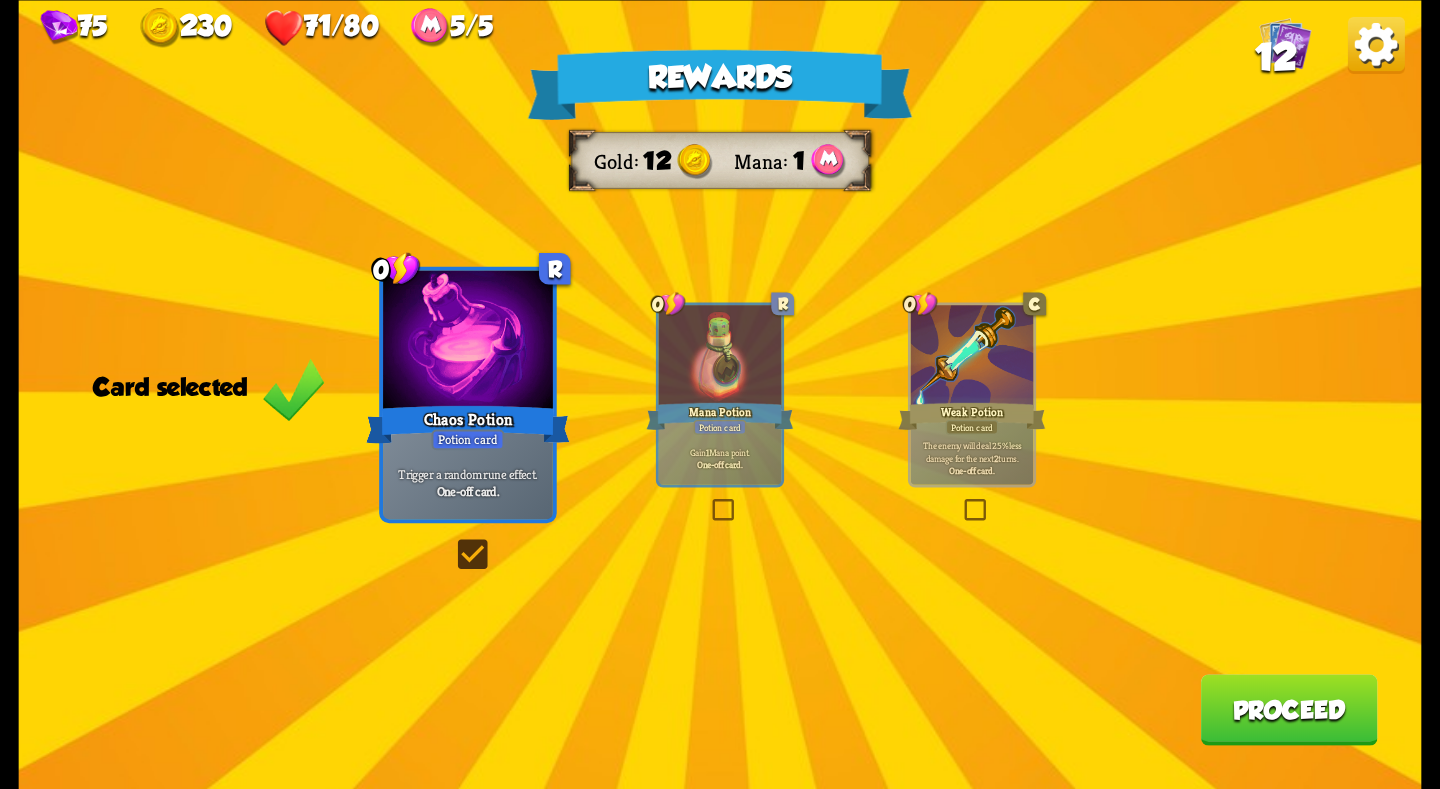 click on "Potion card" at bounding box center (972, 426) 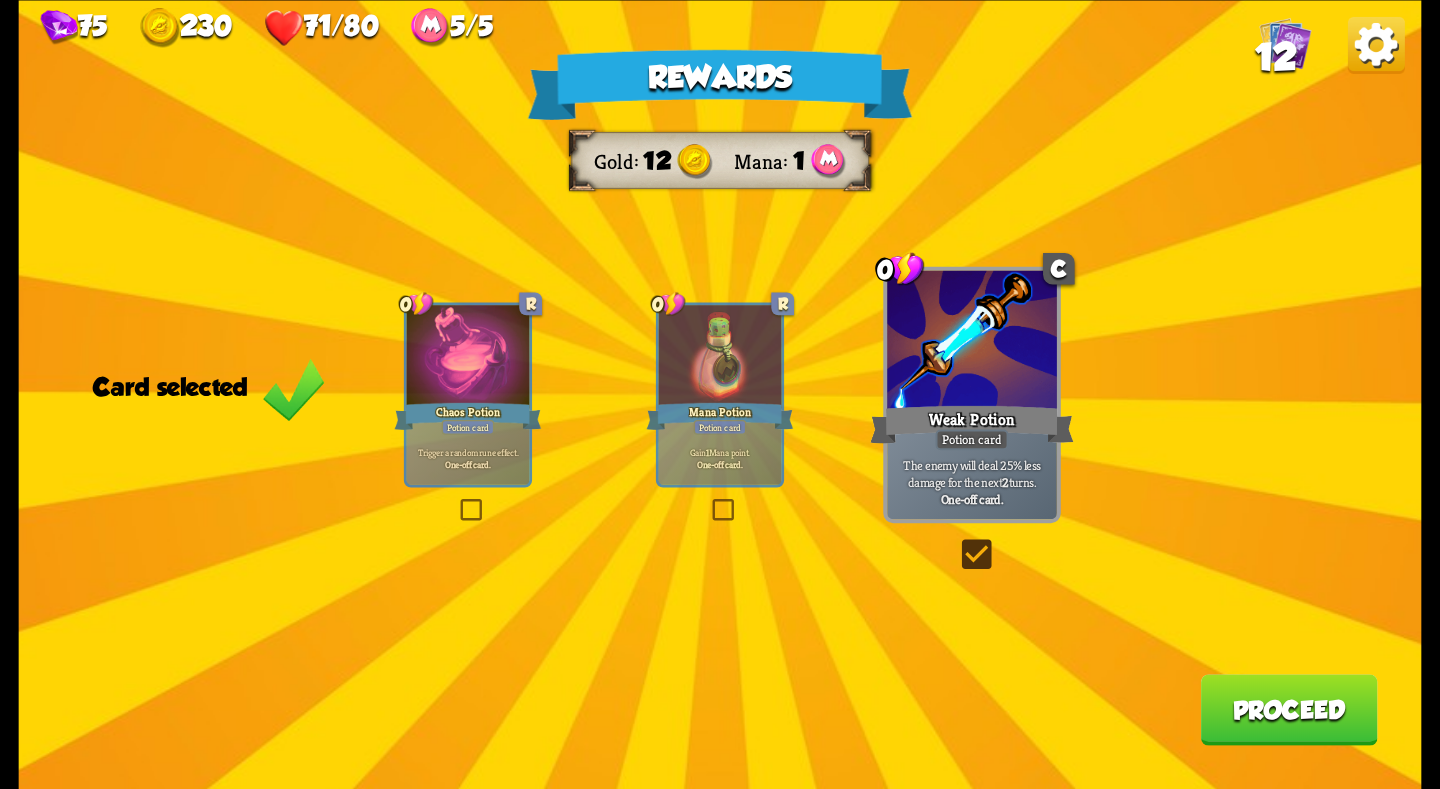 click on "Chaos Potion" at bounding box center (467, 415) 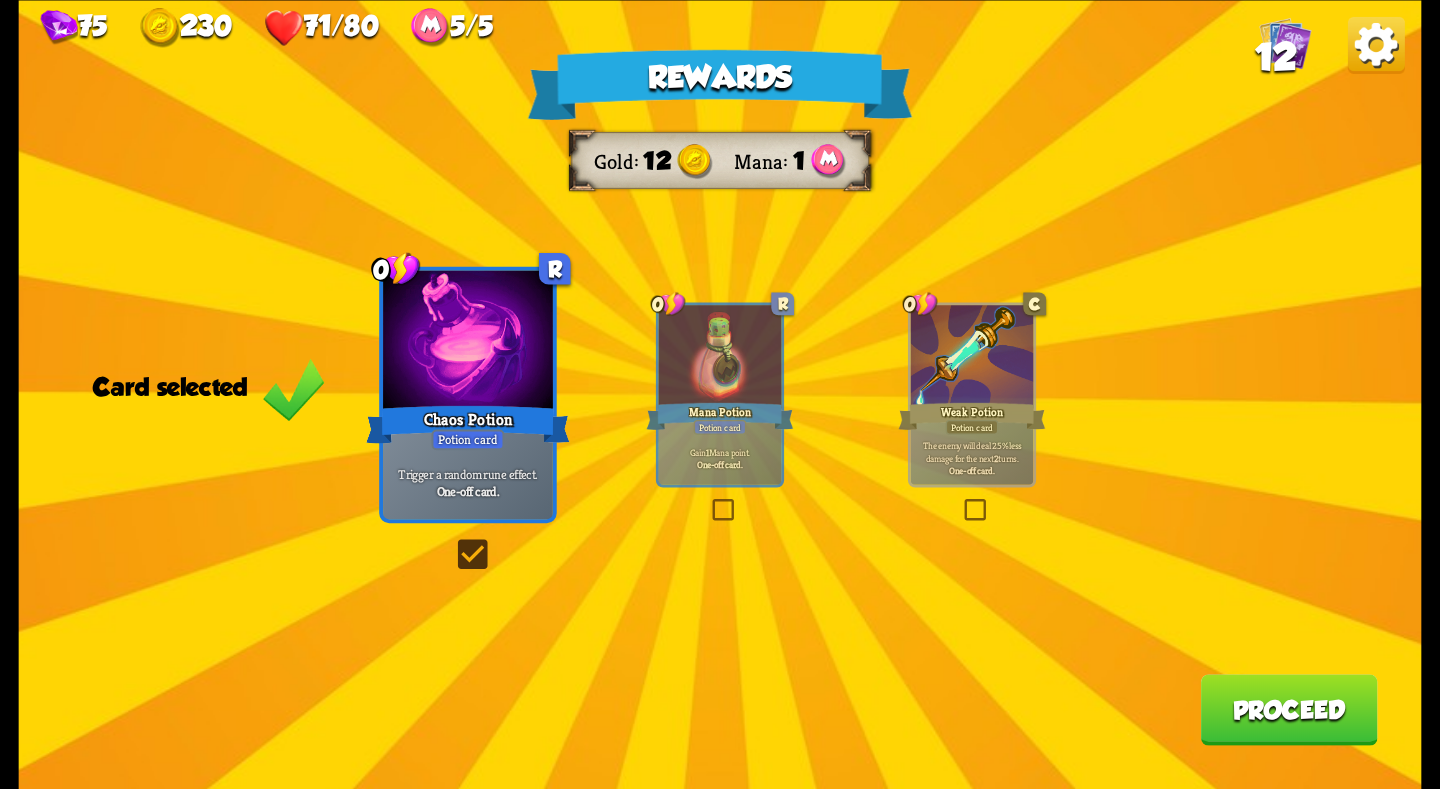 click on "Gain  1  Mana point.   One-off card." at bounding box center (720, 457) 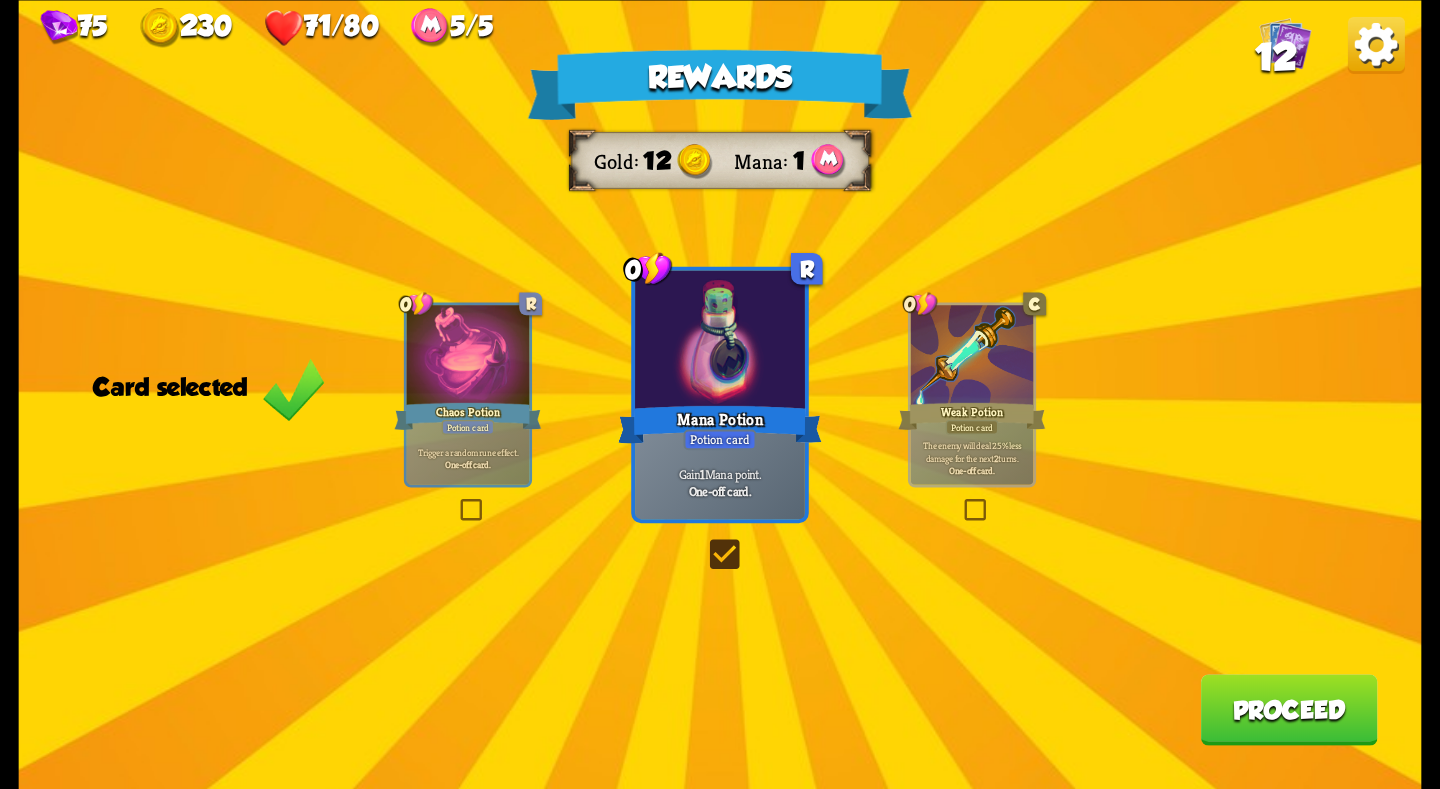 click on "Weak Potion" at bounding box center (972, 415) 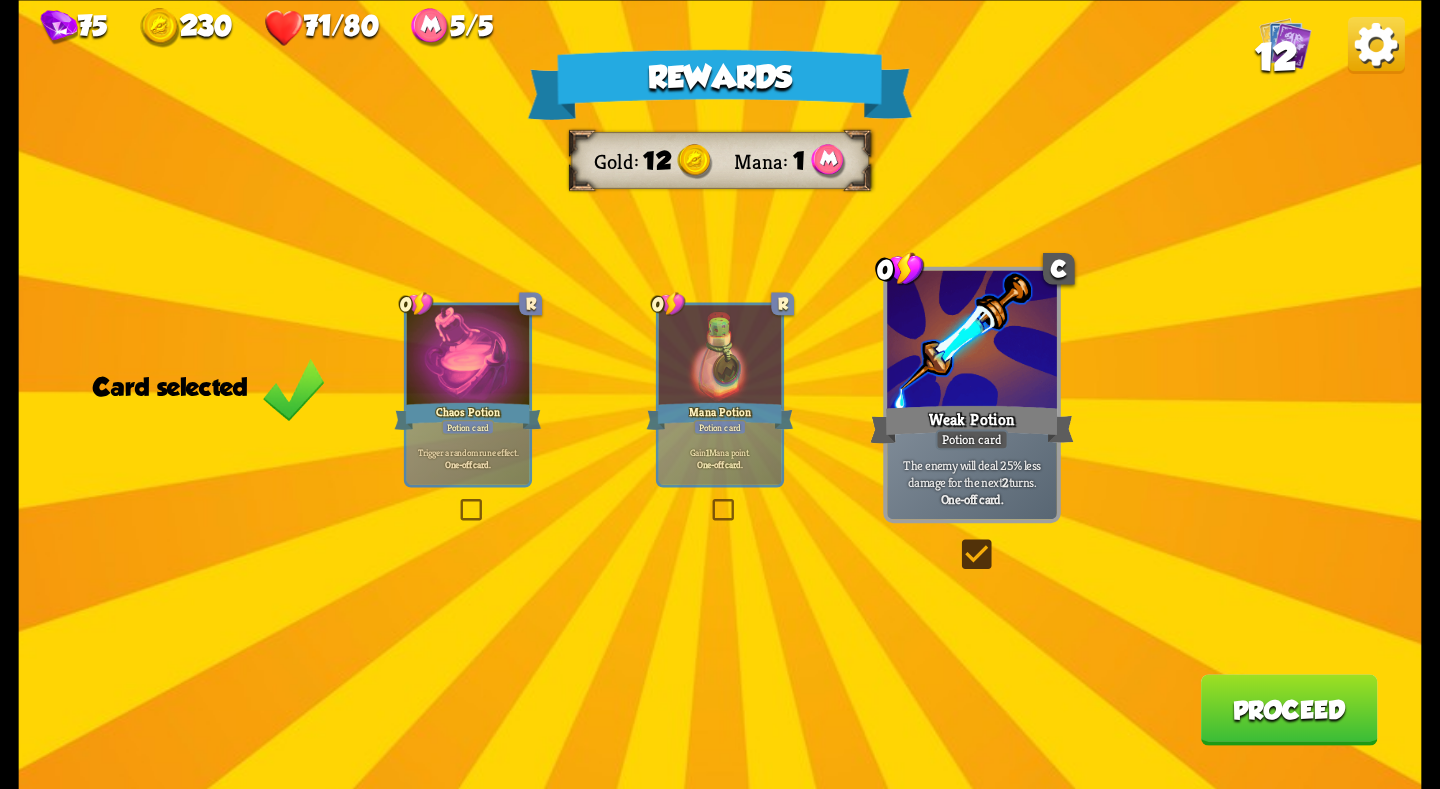 click on "Mana Potion" at bounding box center (719, 415) 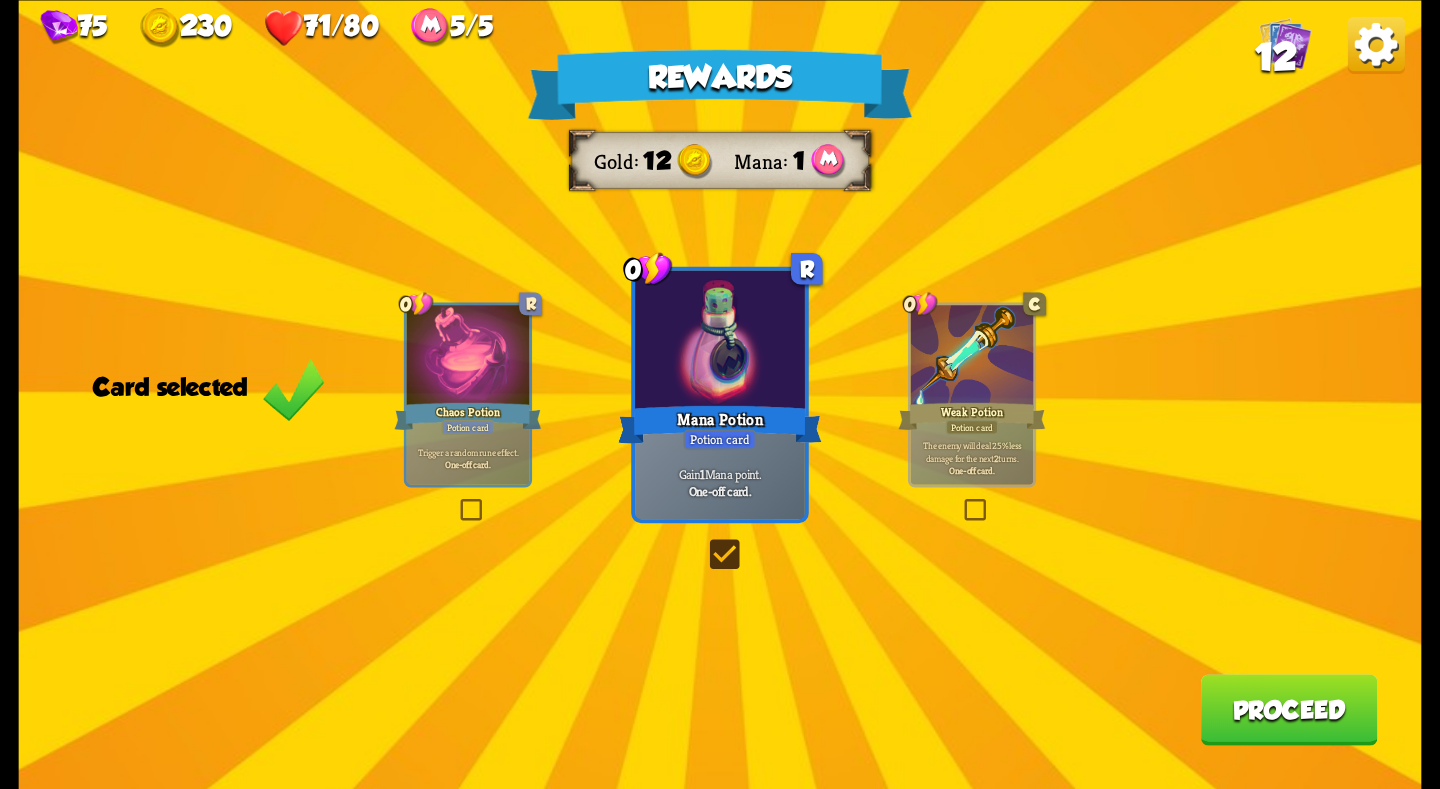 click on "Proceed" at bounding box center (1289, 709) 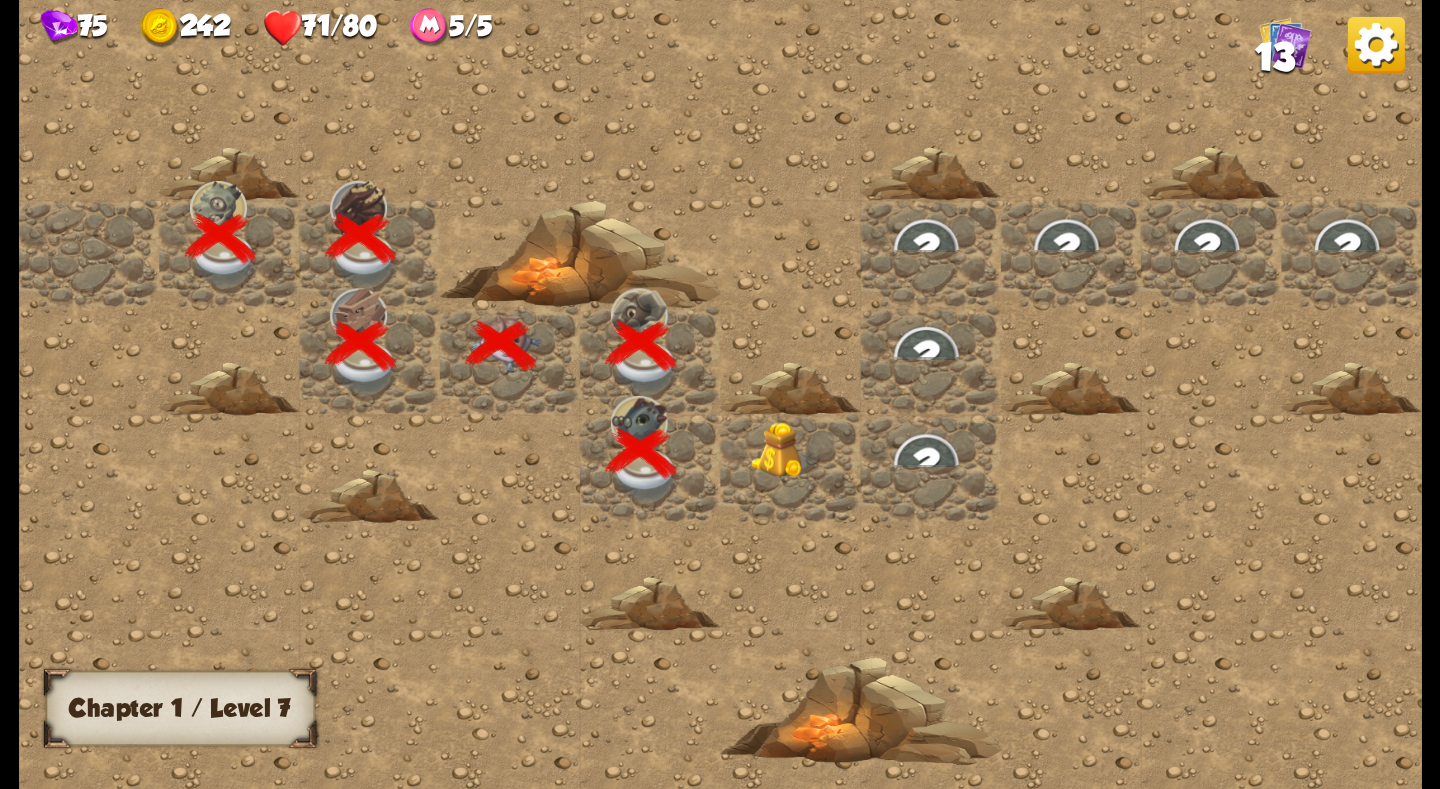 click at bounding box center [786, 449] 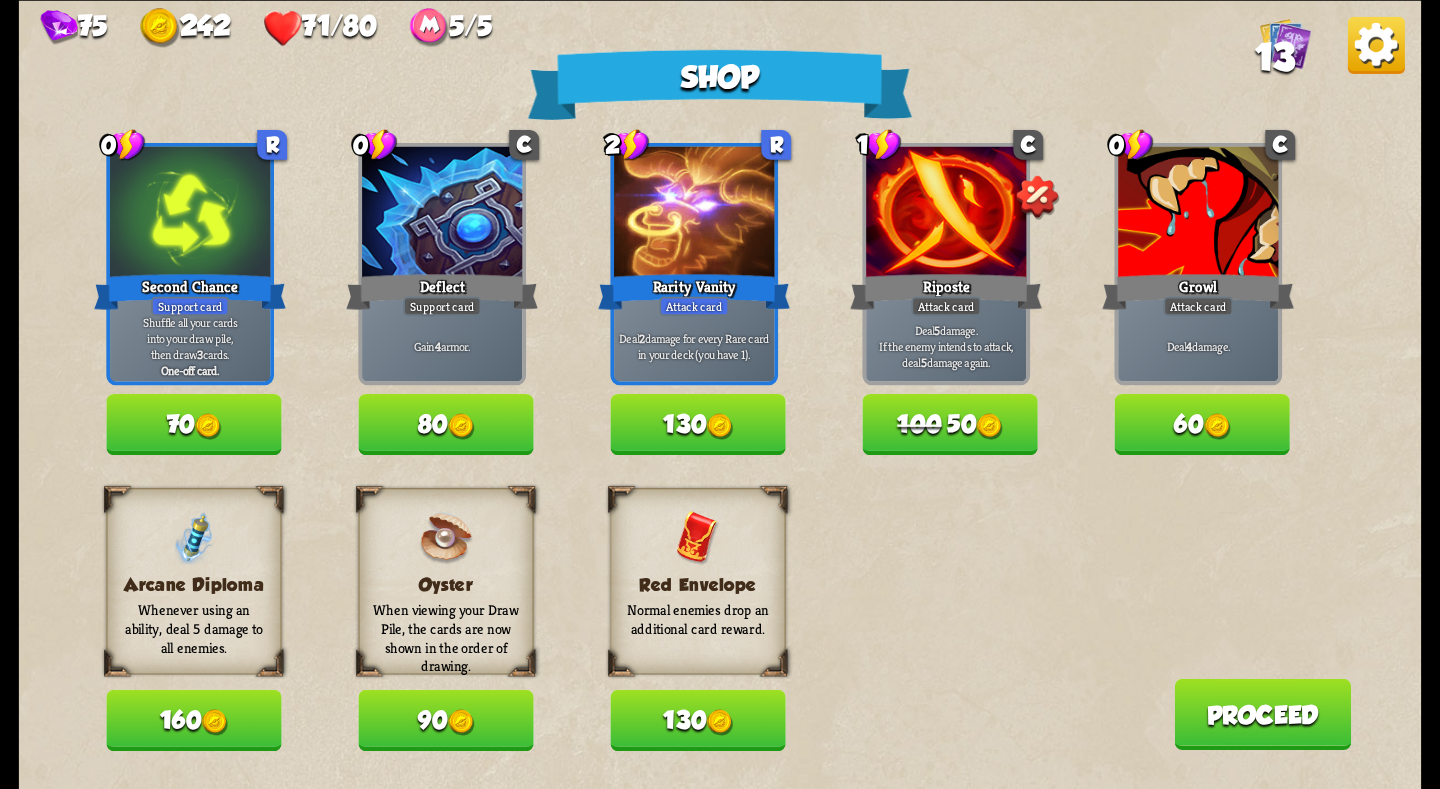click on "130" at bounding box center [697, 720] 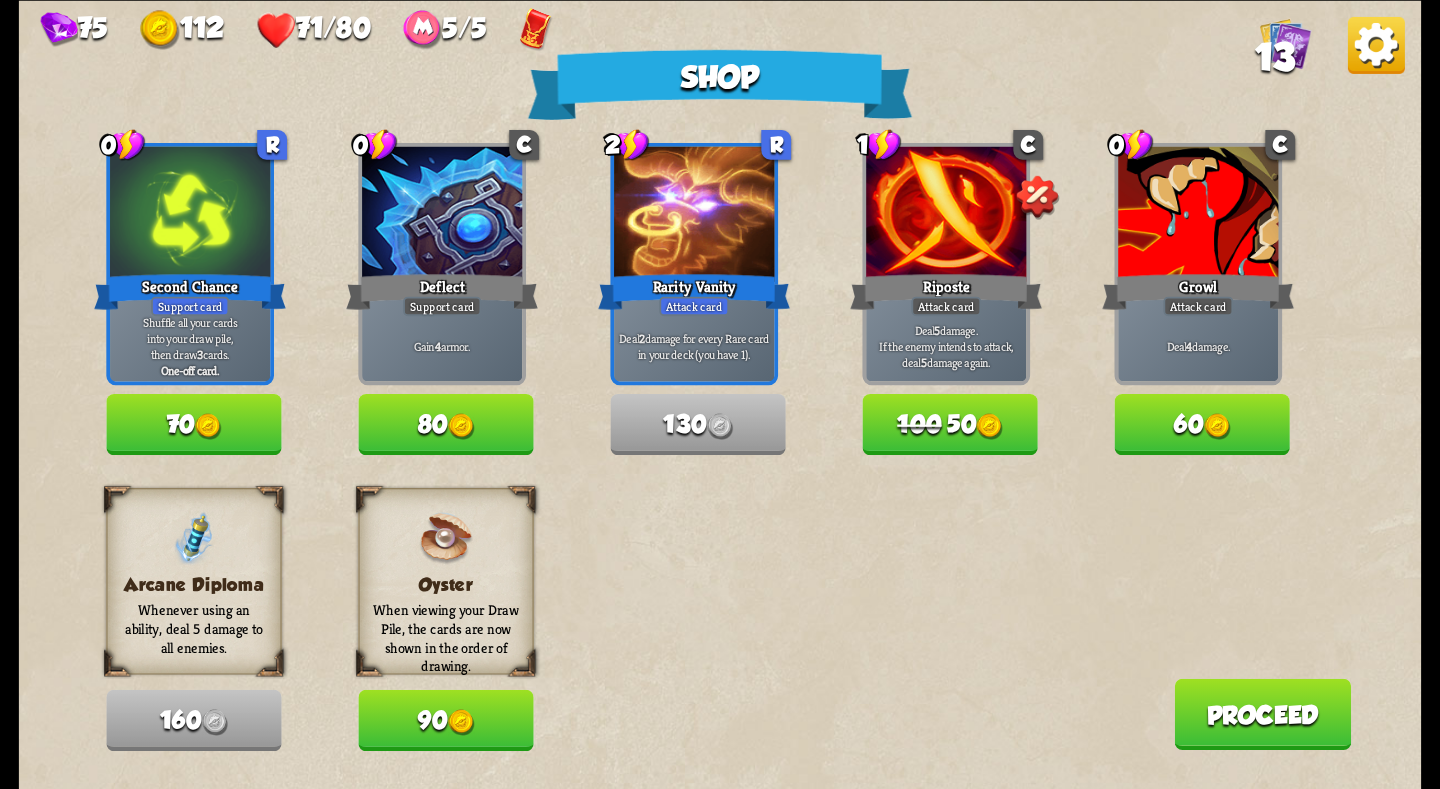 click on "100
50" at bounding box center [949, 424] 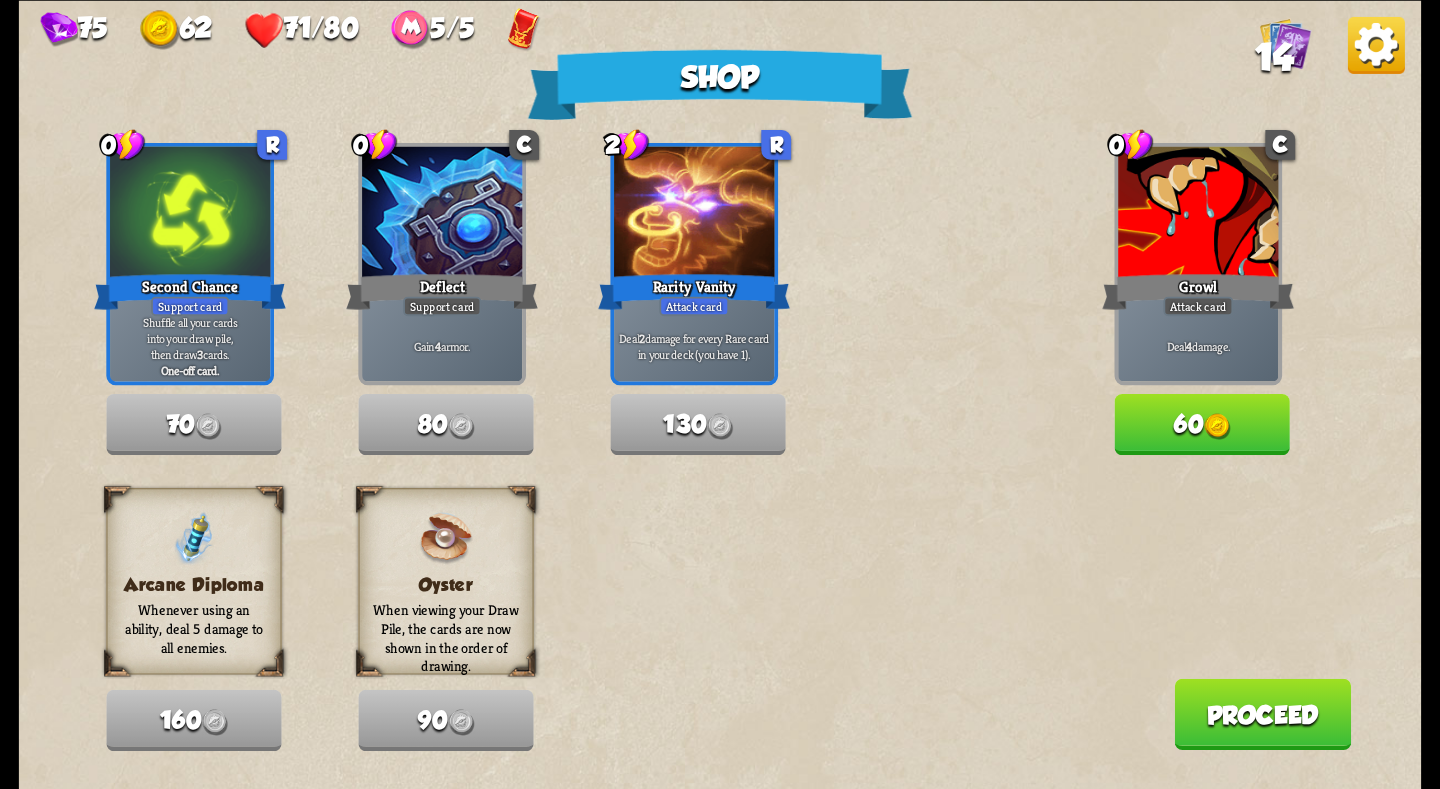 click on "Proceed" at bounding box center [1262, 713] 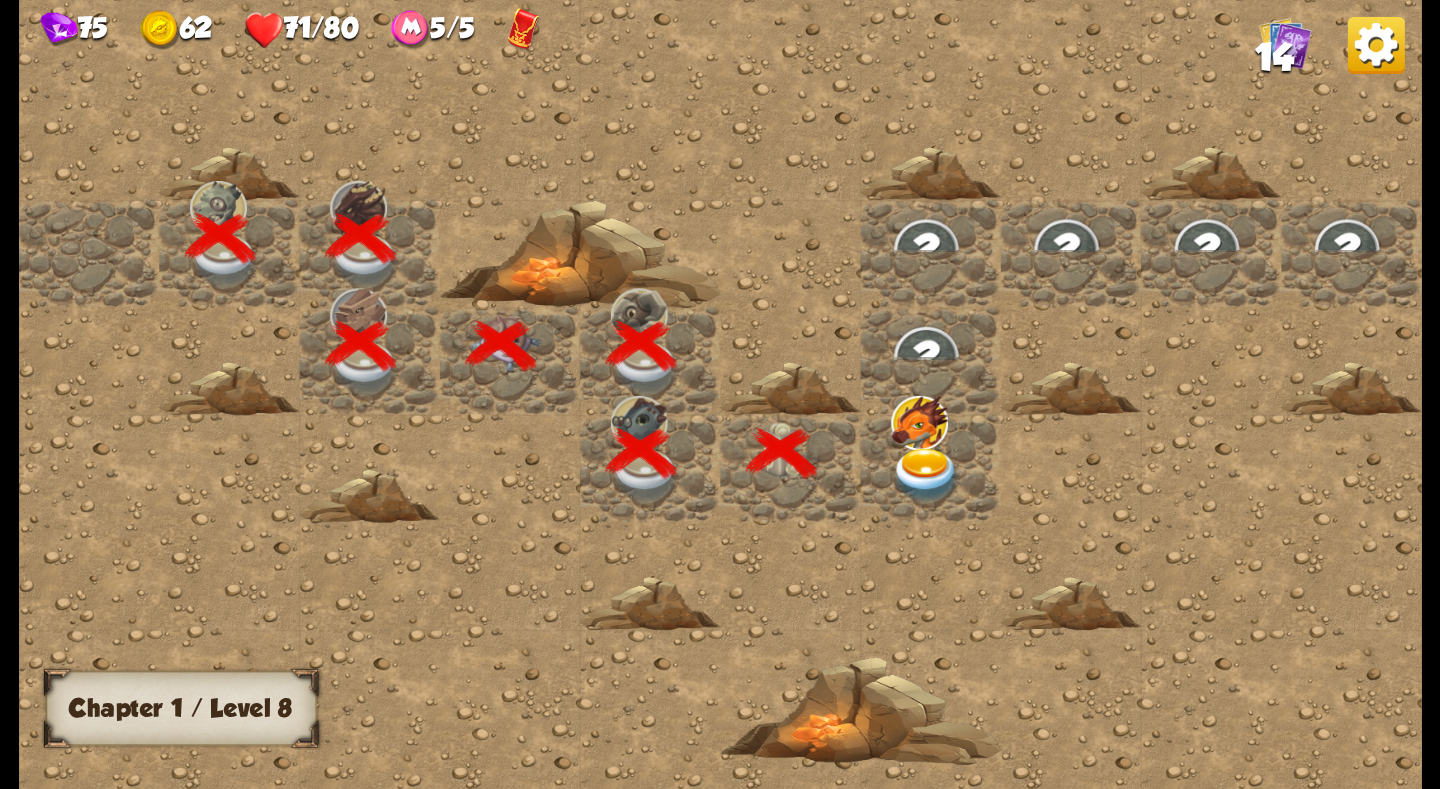 click at bounding box center (926, 474) 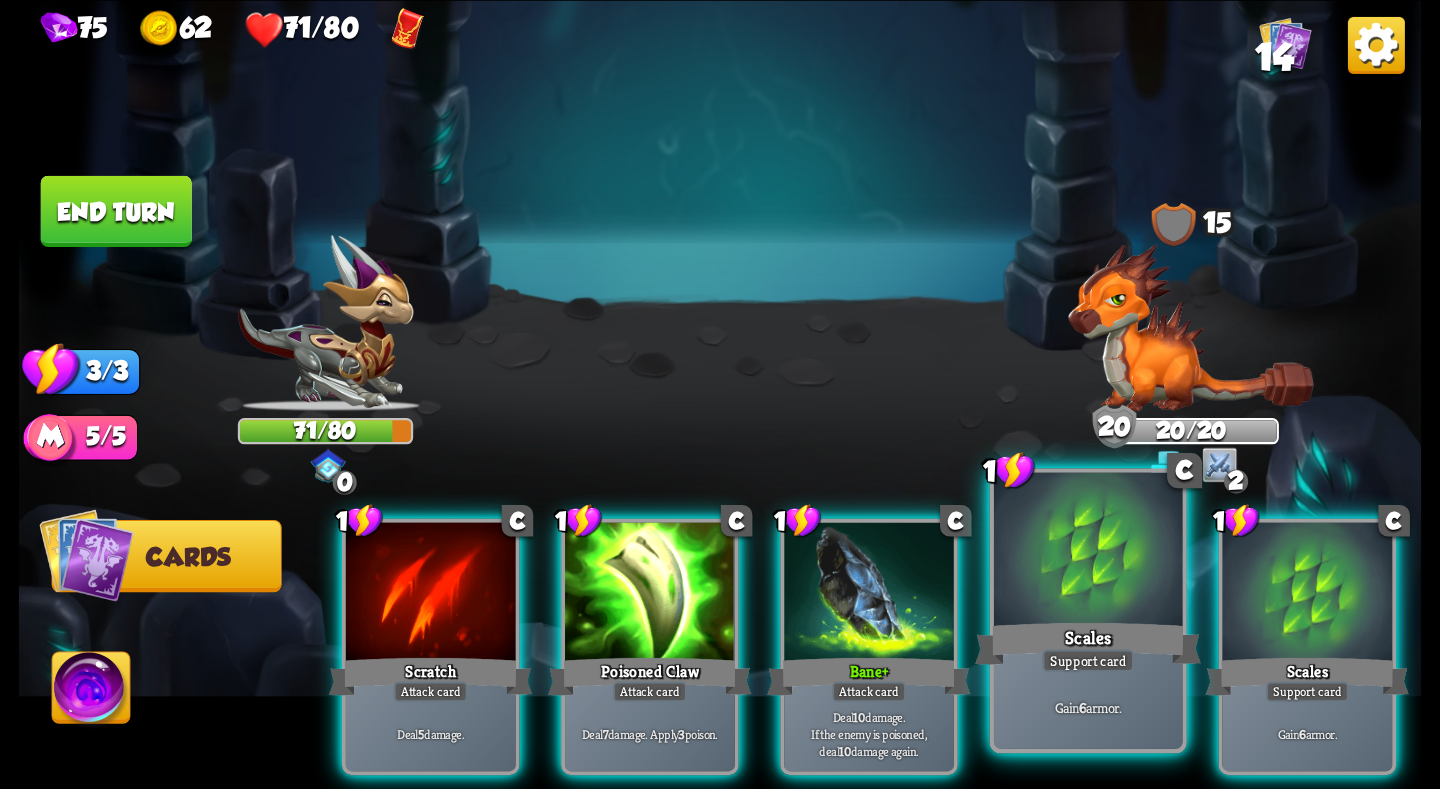 click at bounding box center [1088, 551] 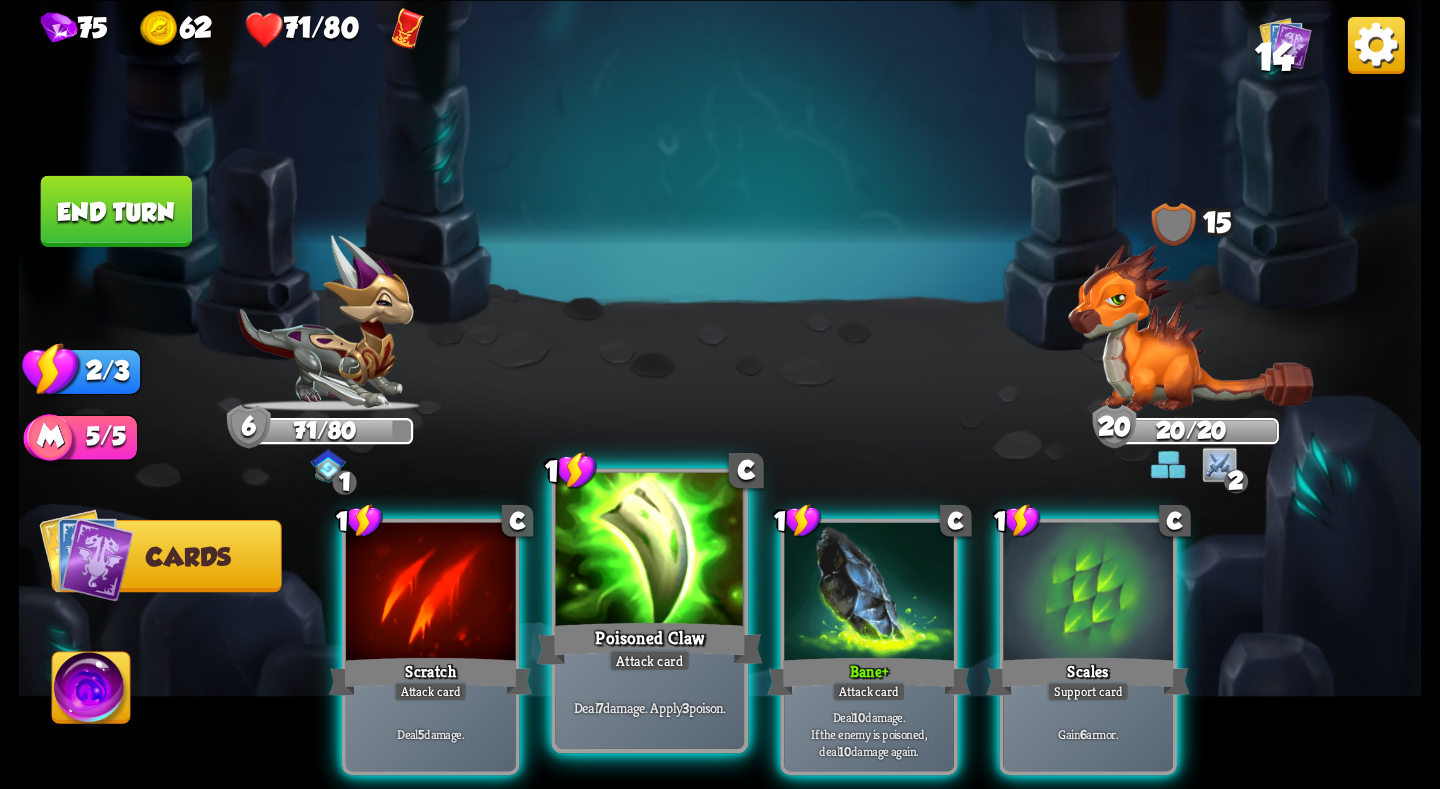 click at bounding box center (650, 551) 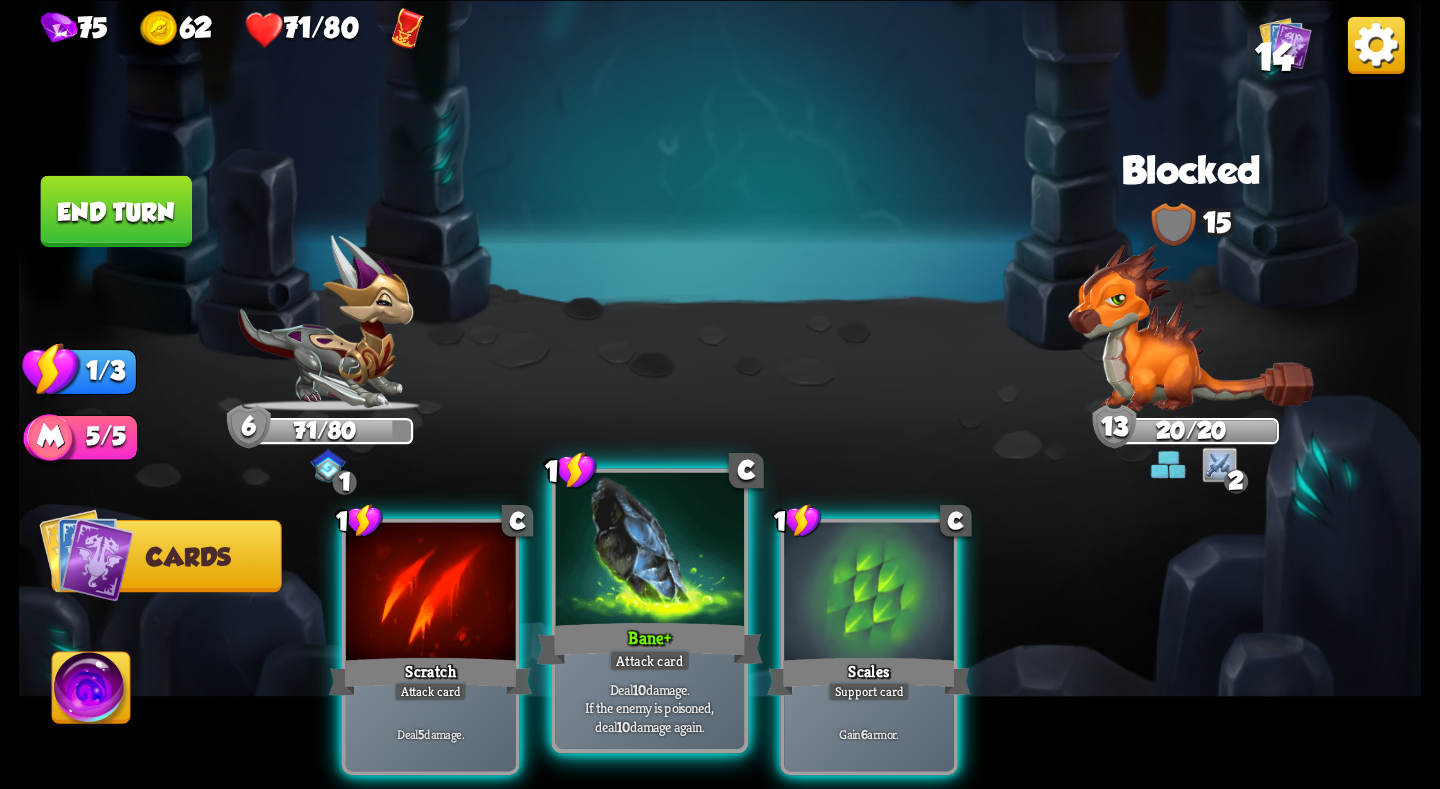 click at bounding box center [650, 551] 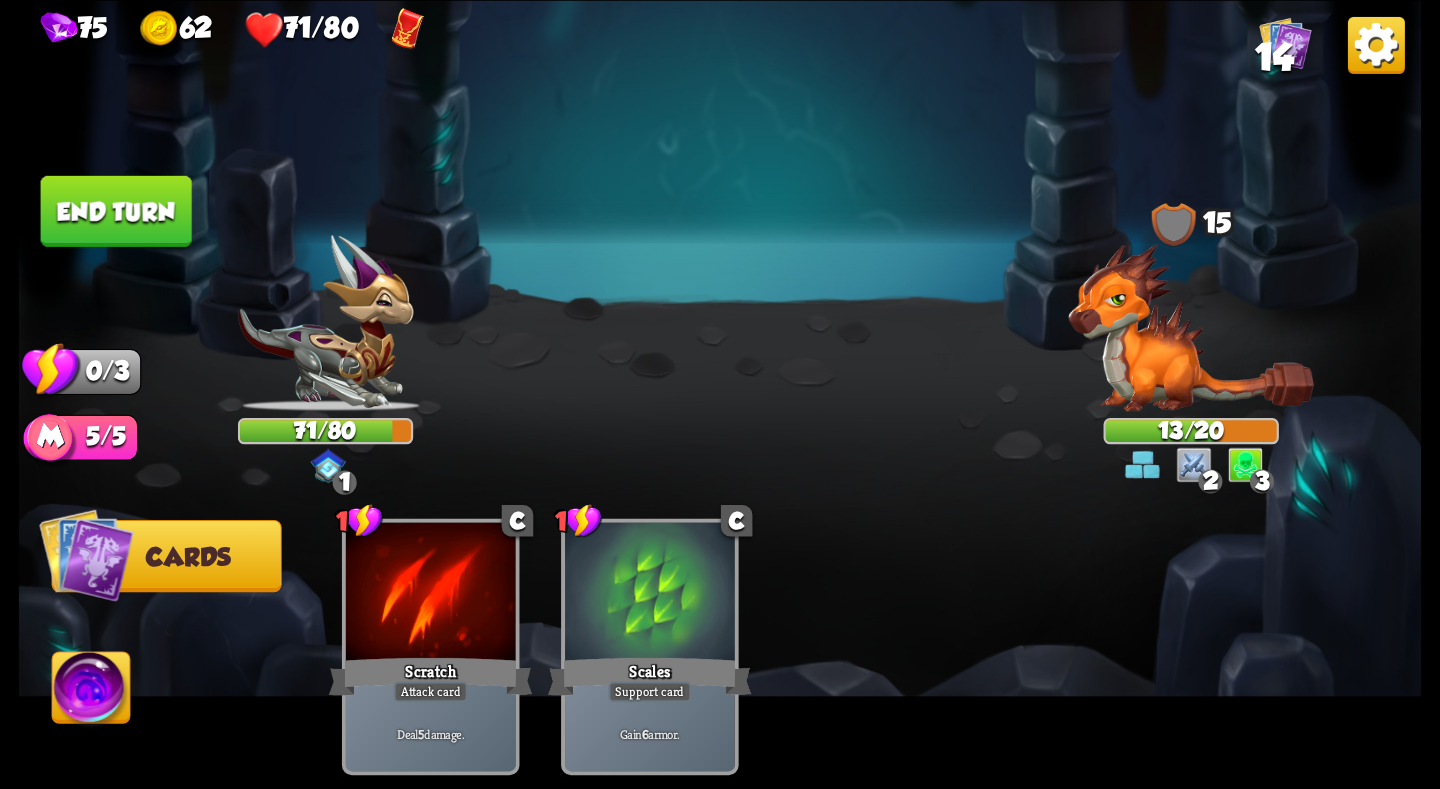 click on "End turn" at bounding box center (116, 210) 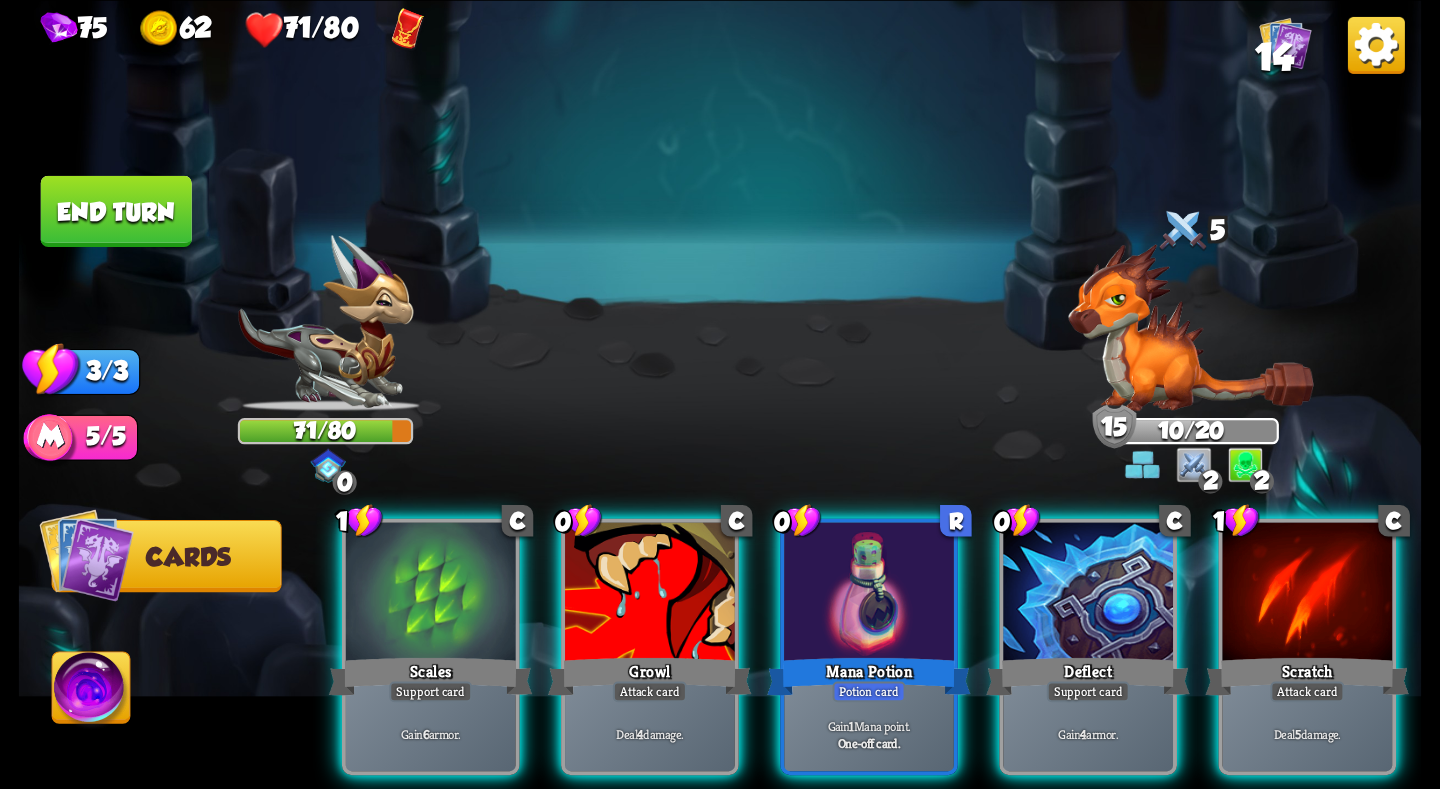 click at bounding box center [92, 691] 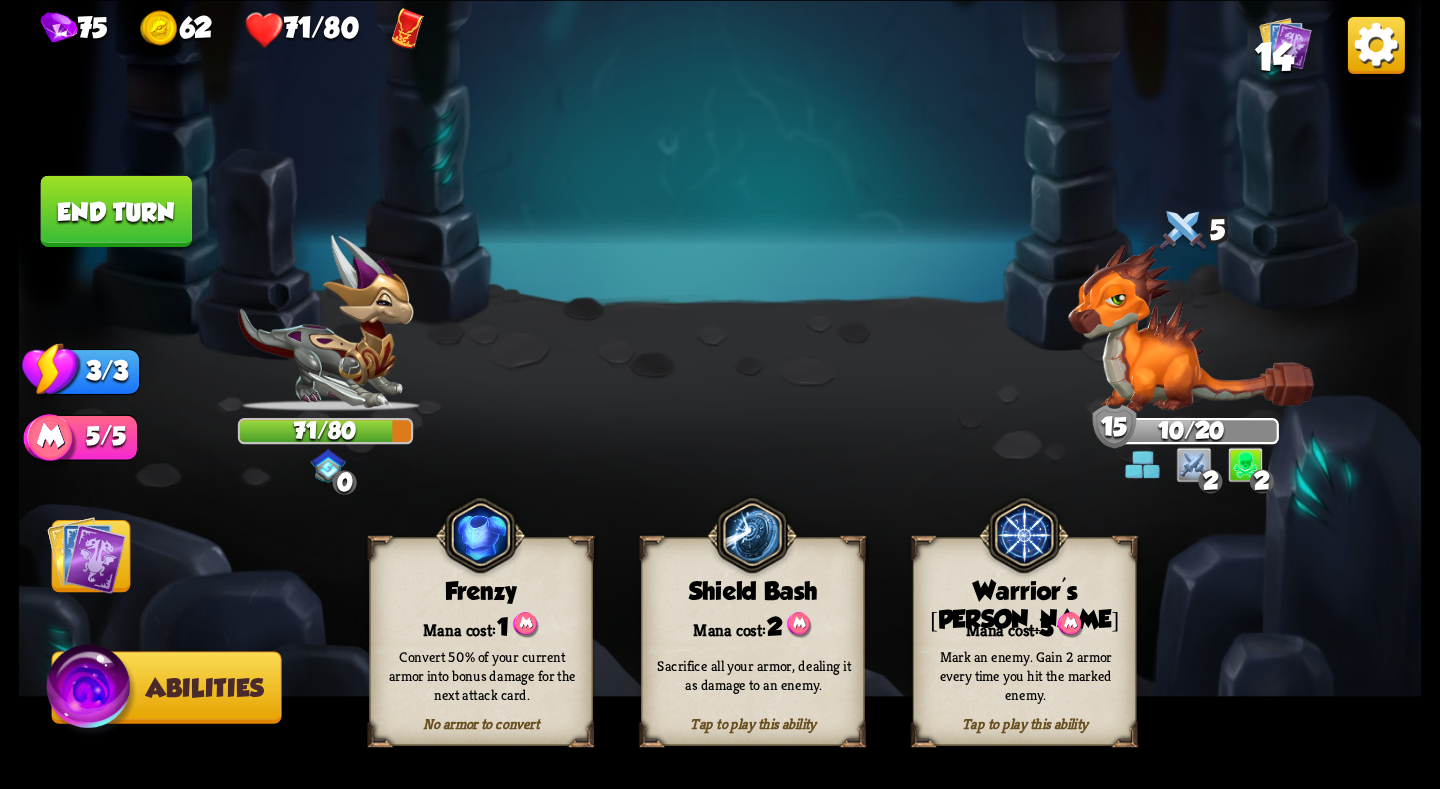 click at bounding box center (86, 554) 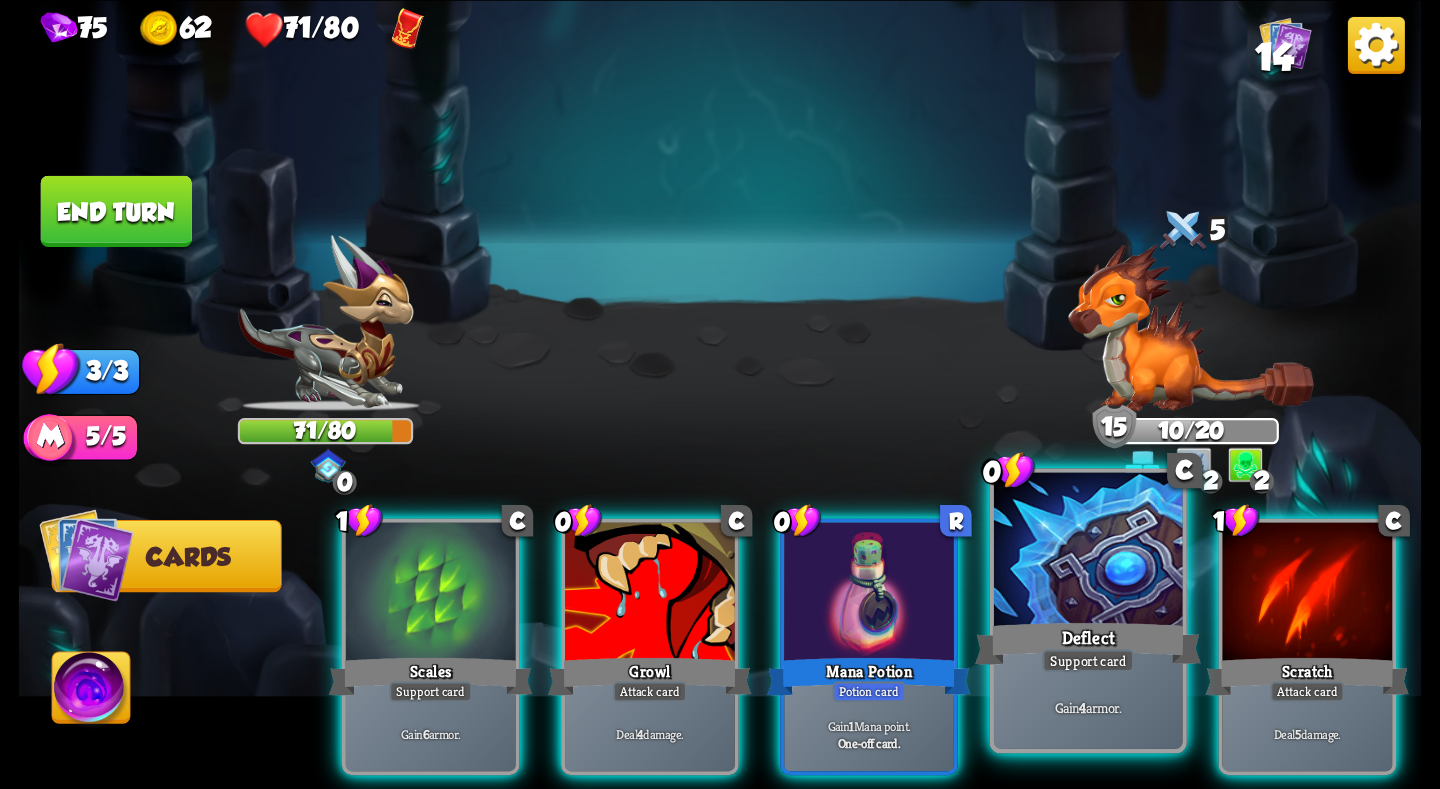 click at bounding box center [1088, 551] 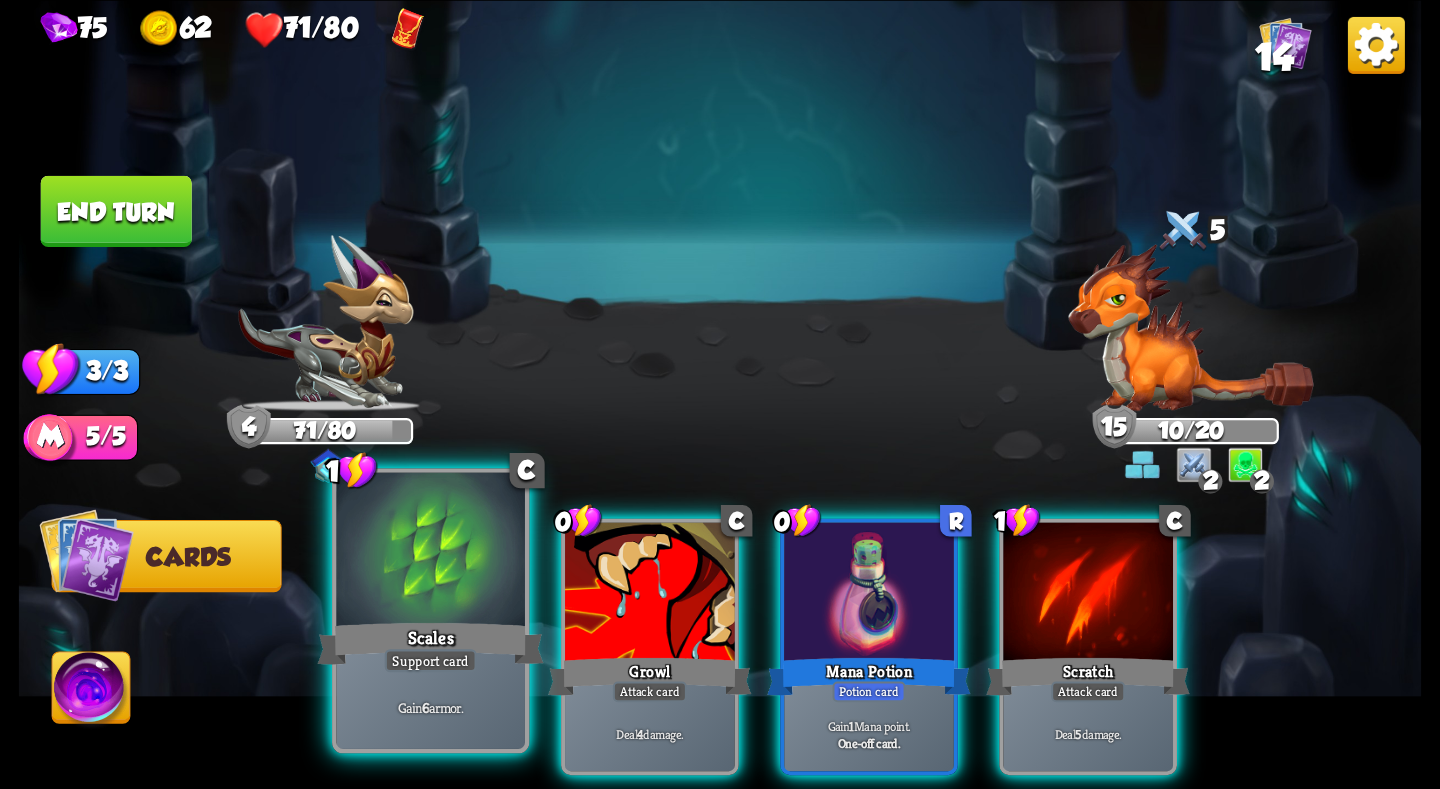click at bounding box center (430, 551) 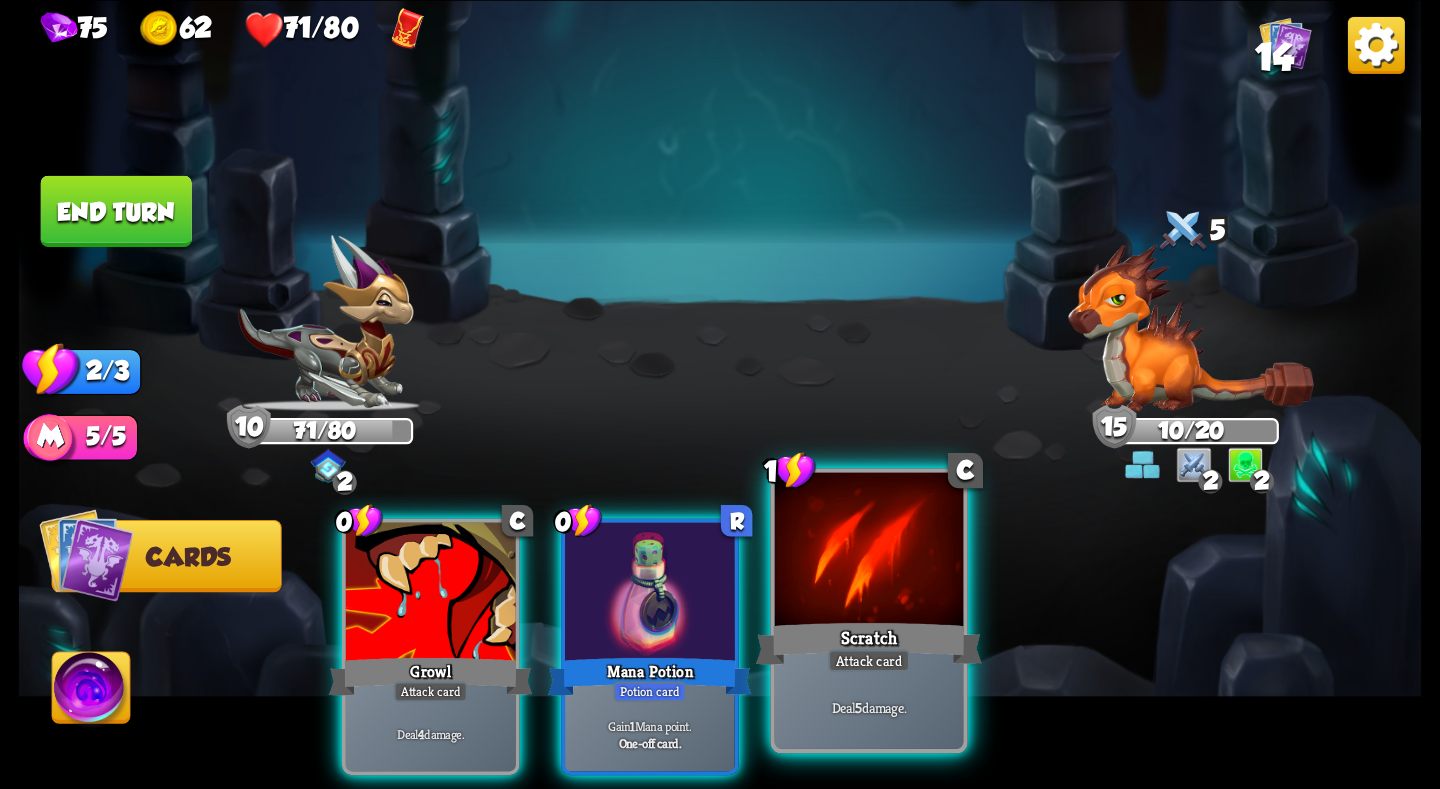 click on "Scratch" at bounding box center (869, 643) 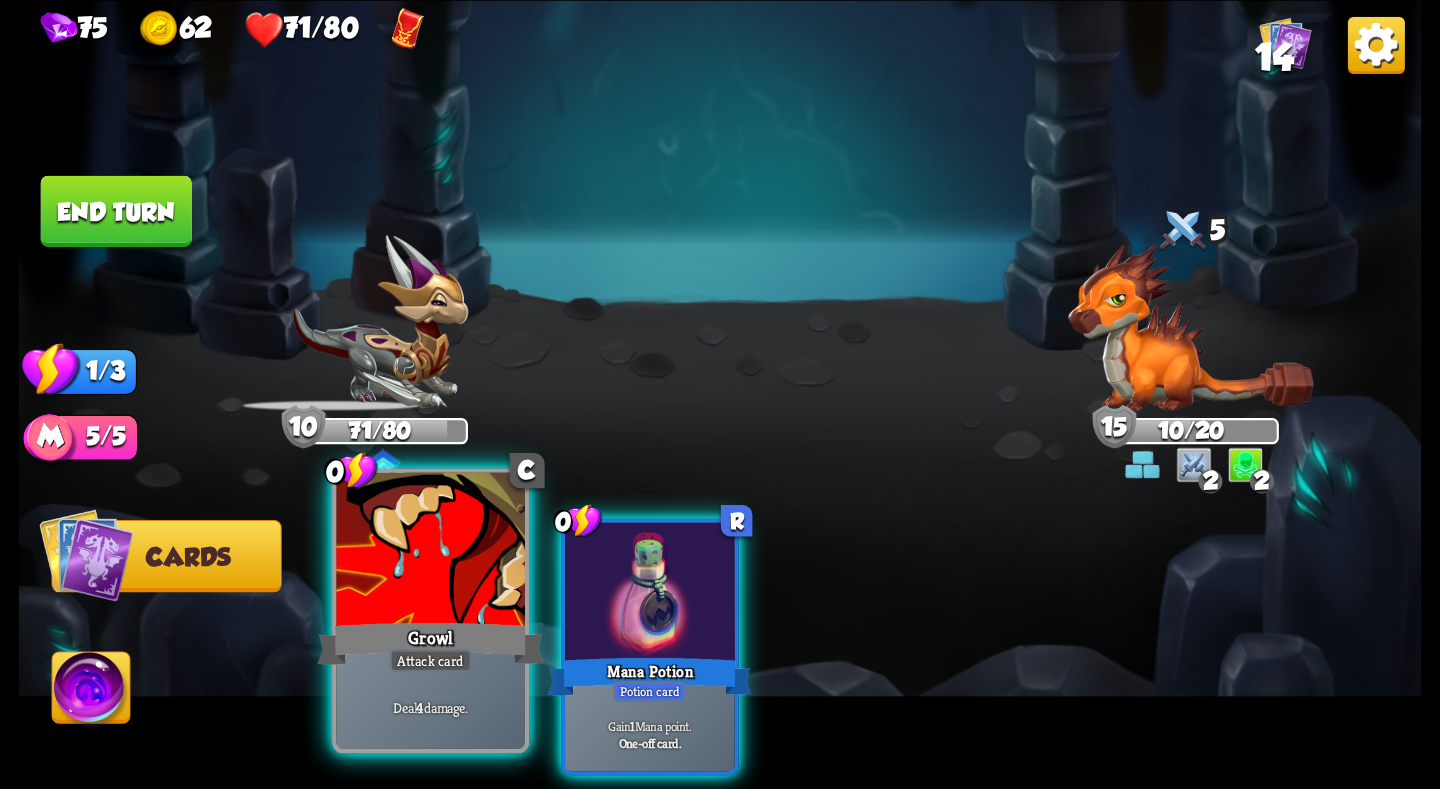 click at bounding box center [430, 551] 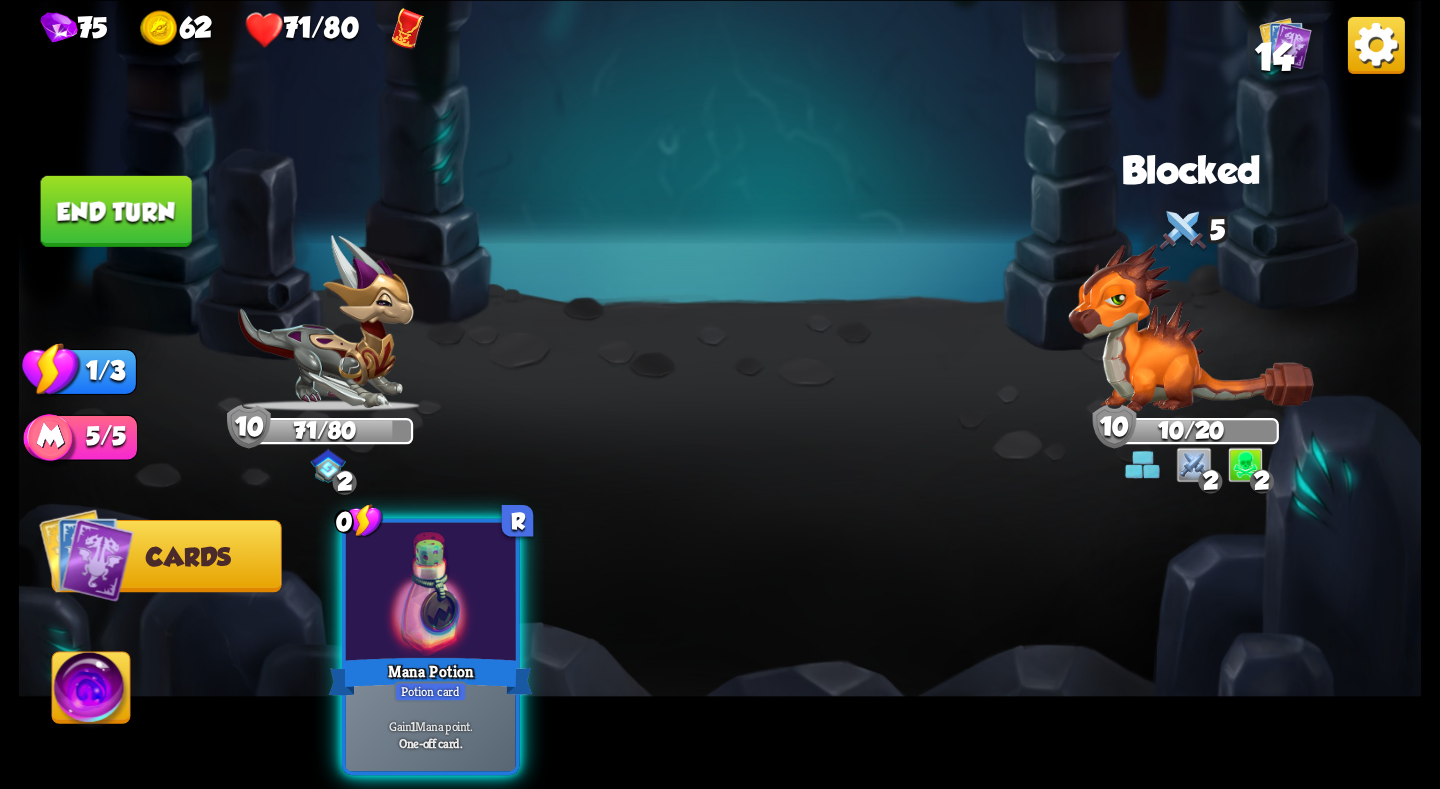 click on "End turn" at bounding box center [116, 210] 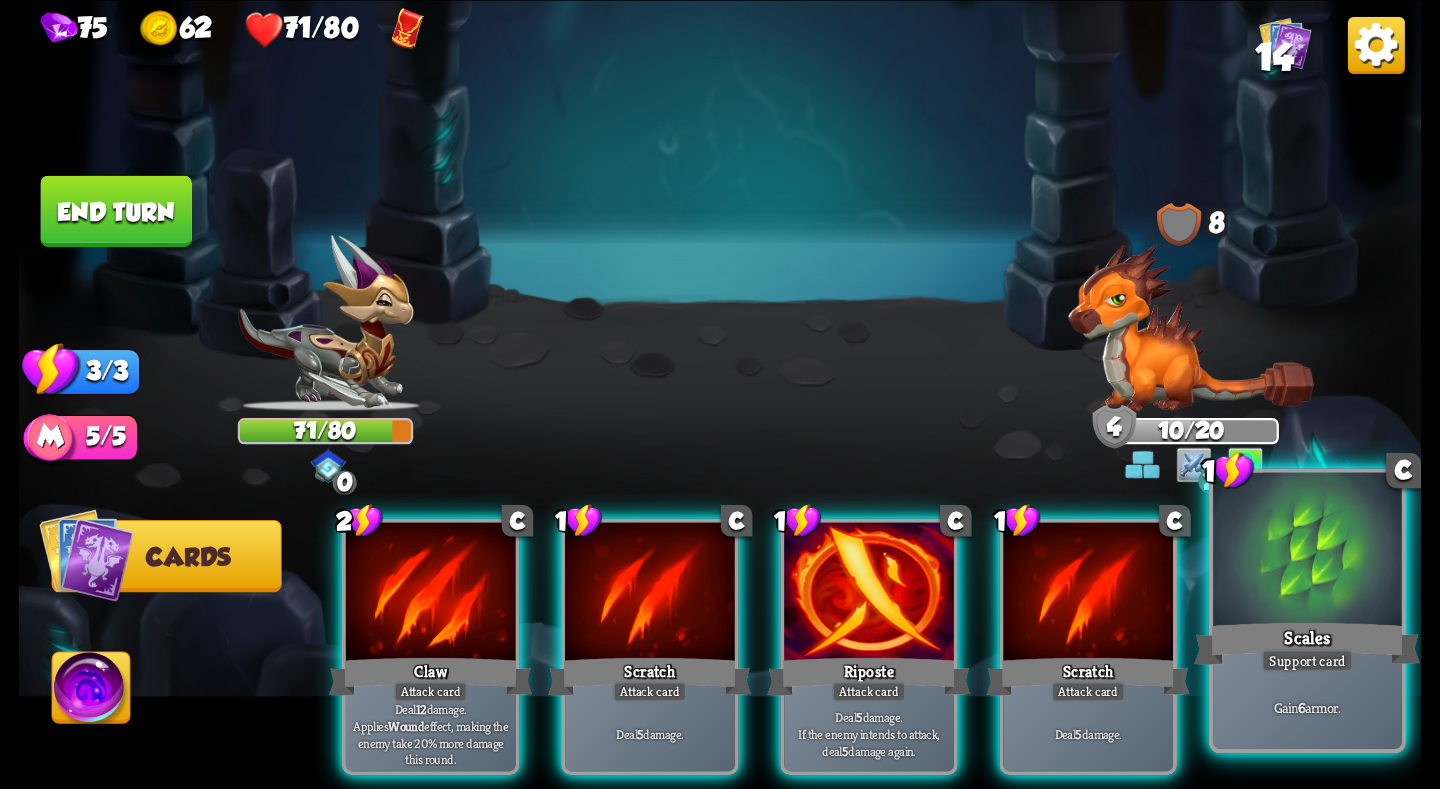 click at bounding box center [1307, 551] 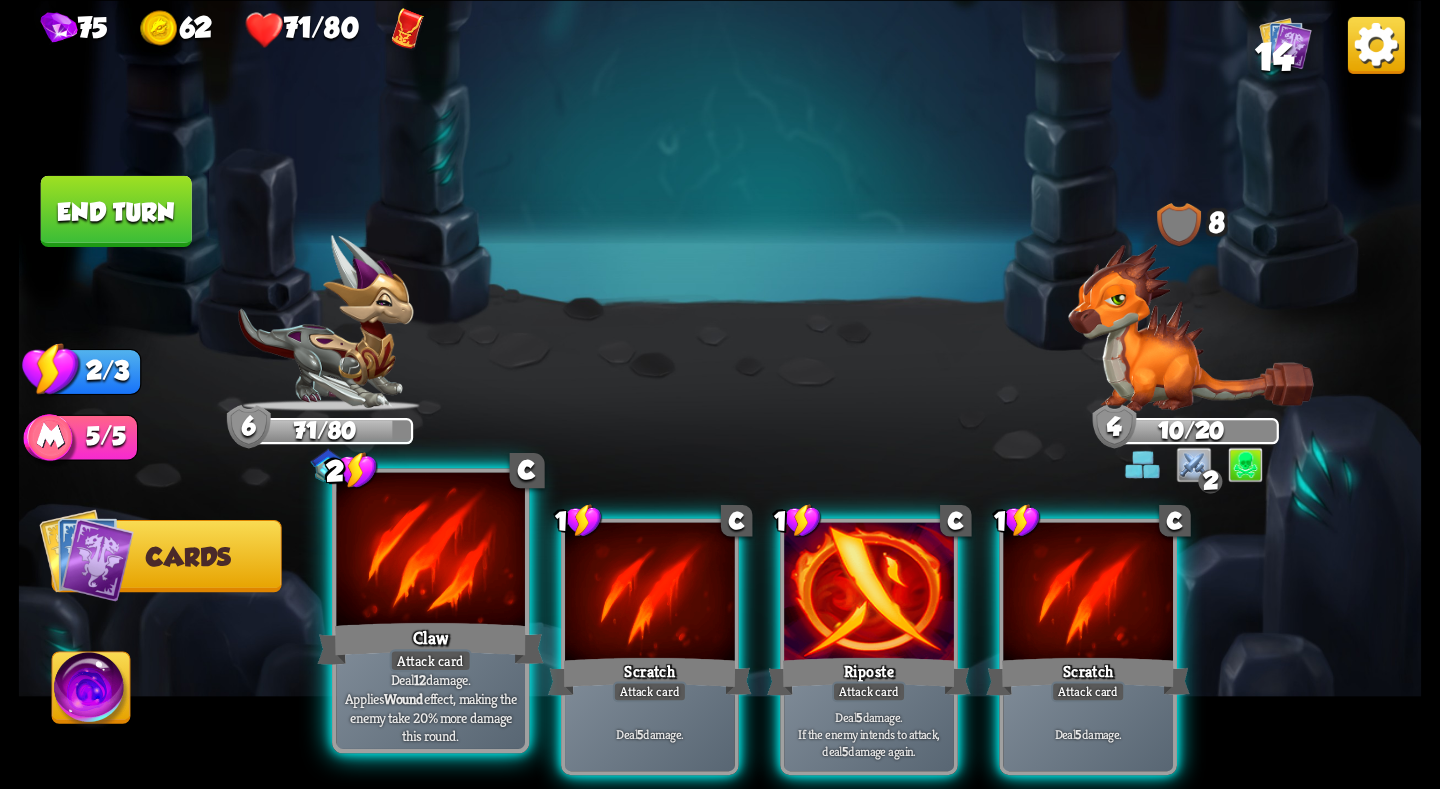 click at bounding box center [430, 551] 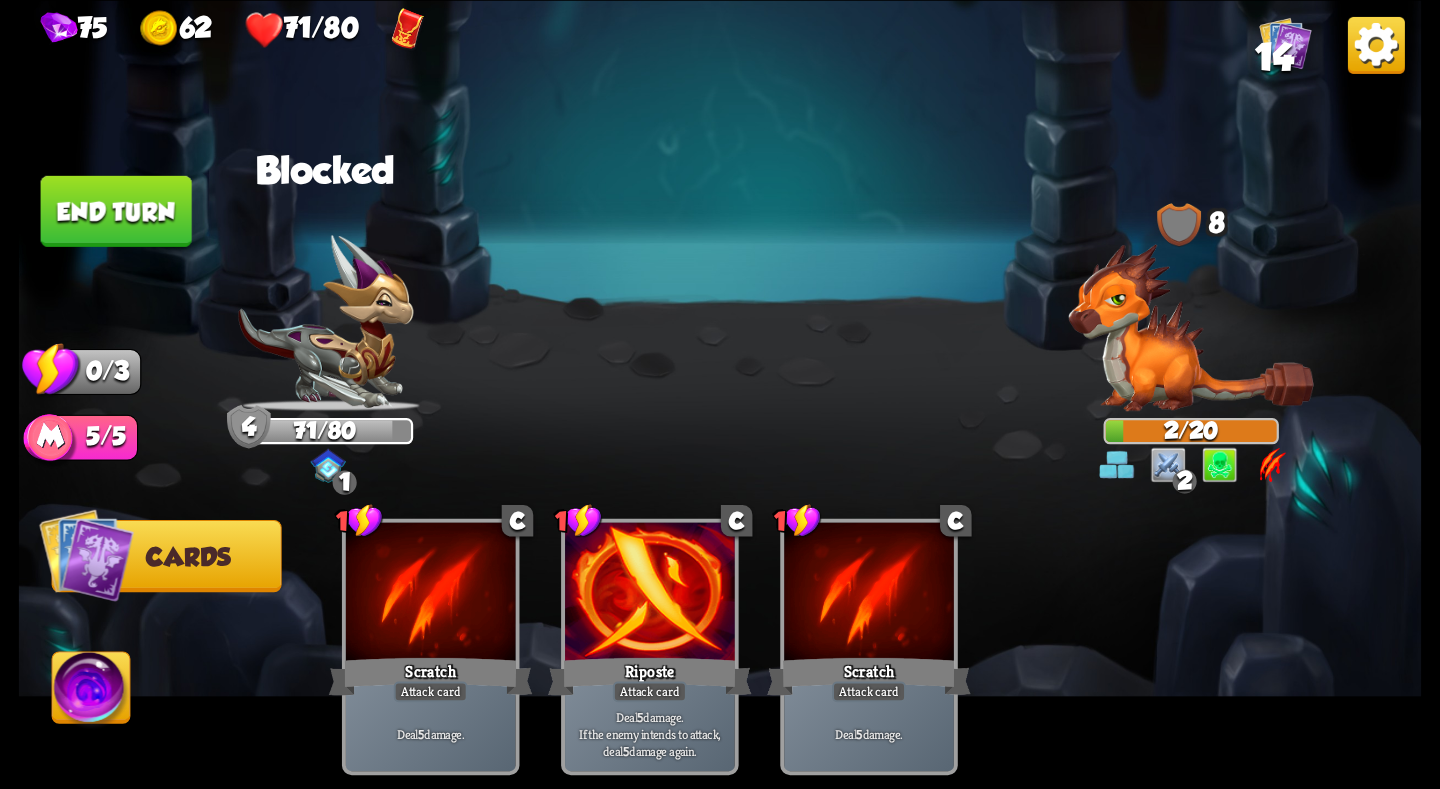 click on "End turn" at bounding box center (116, 210) 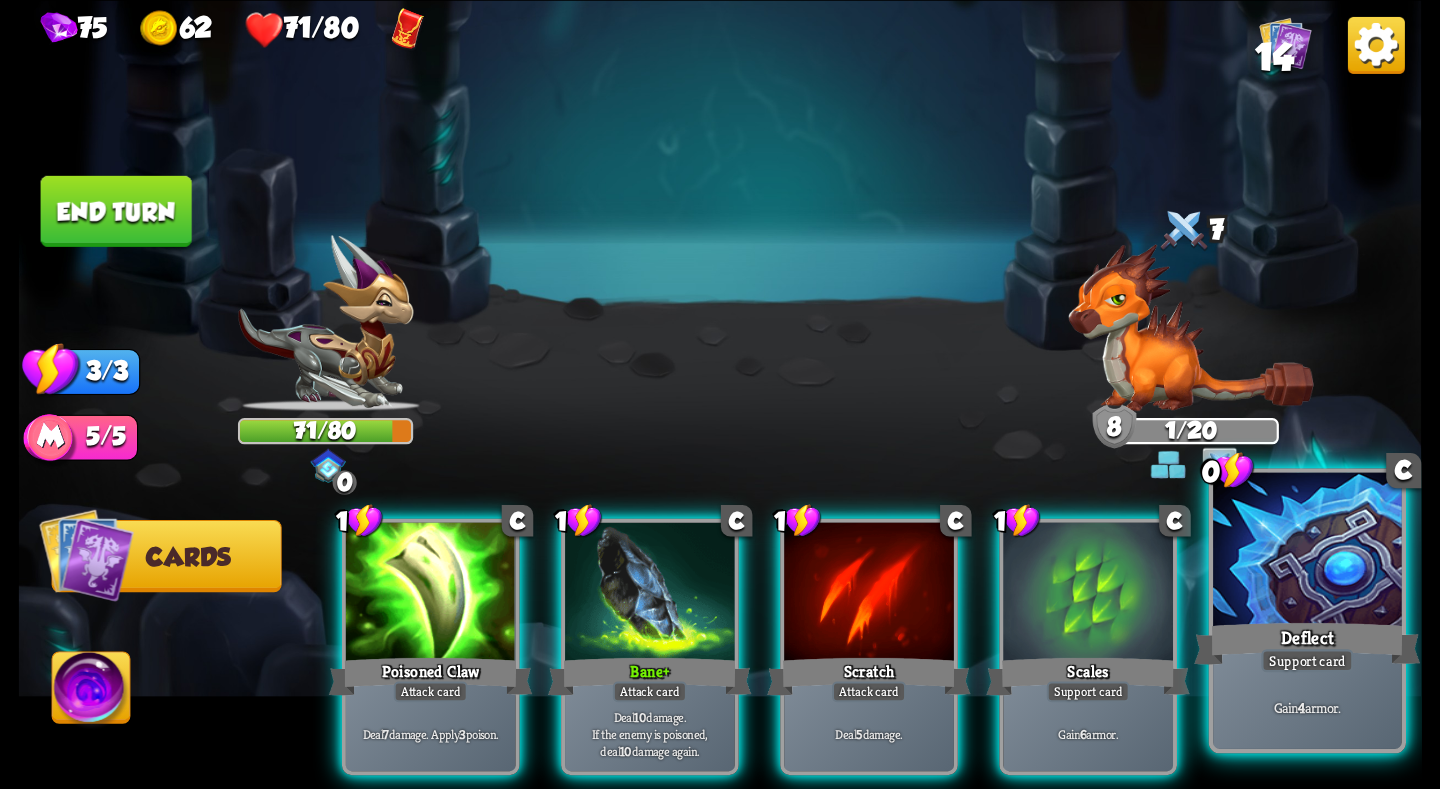 click at bounding box center [1307, 551] 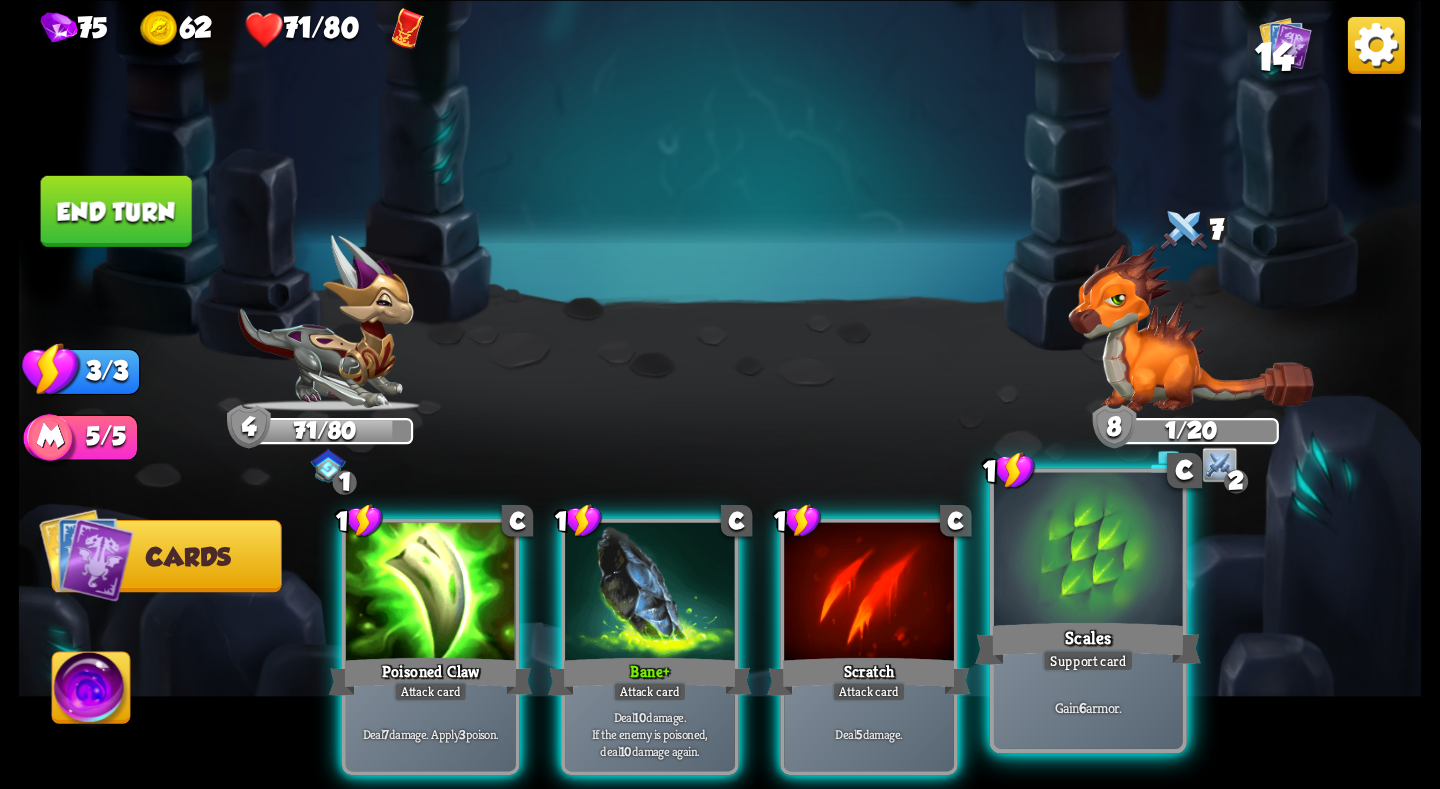 click at bounding box center [1088, 551] 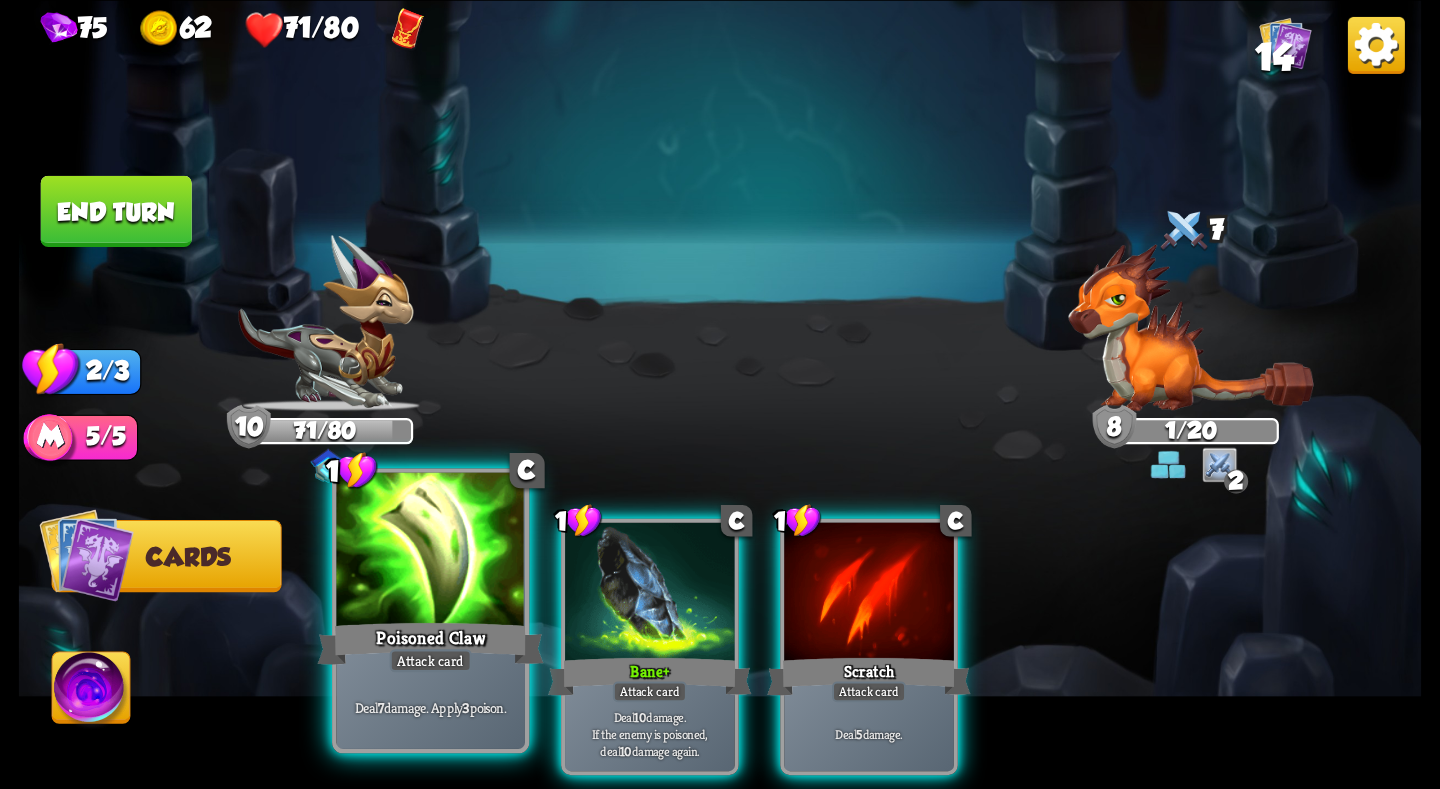 click at bounding box center (430, 551) 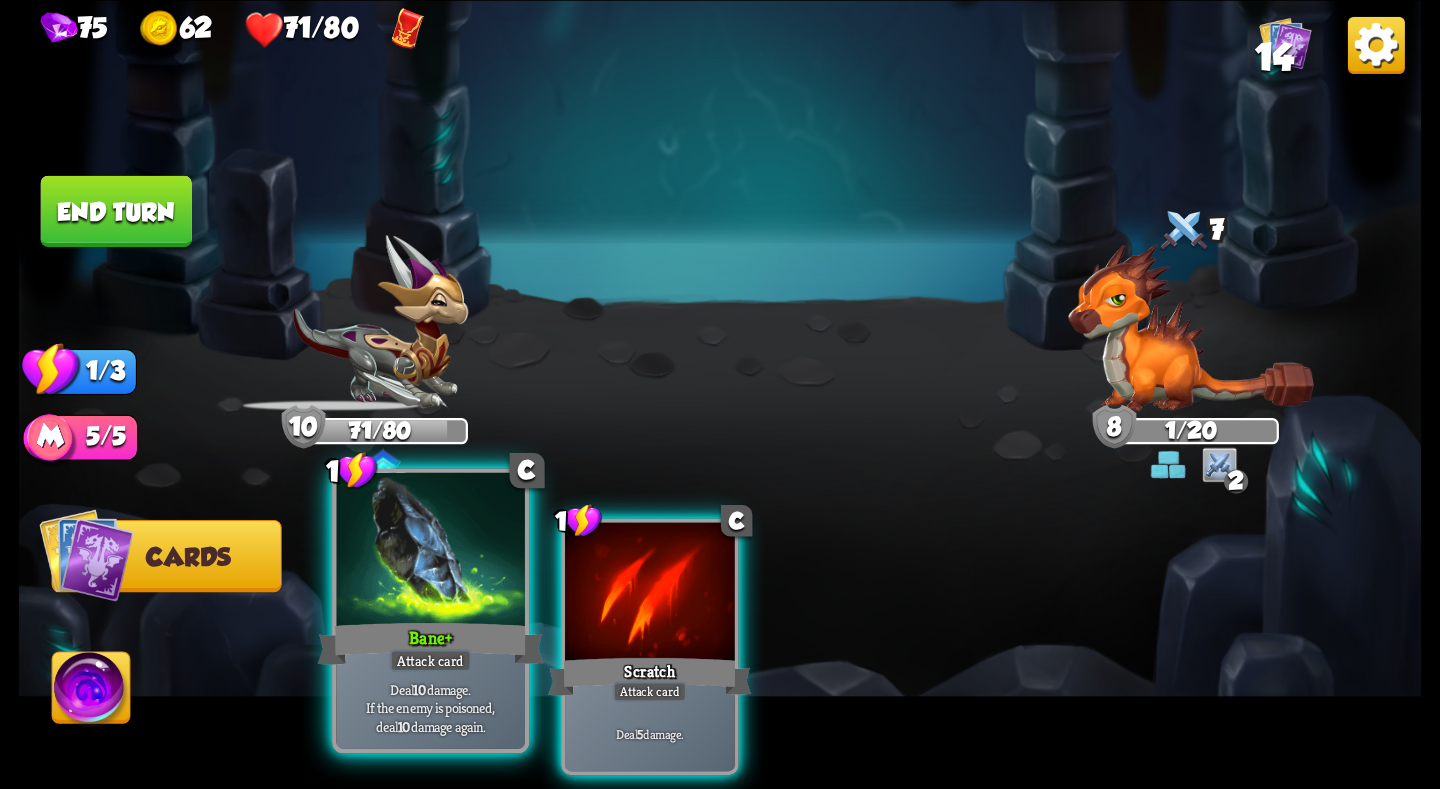 click at bounding box center (430, 551) 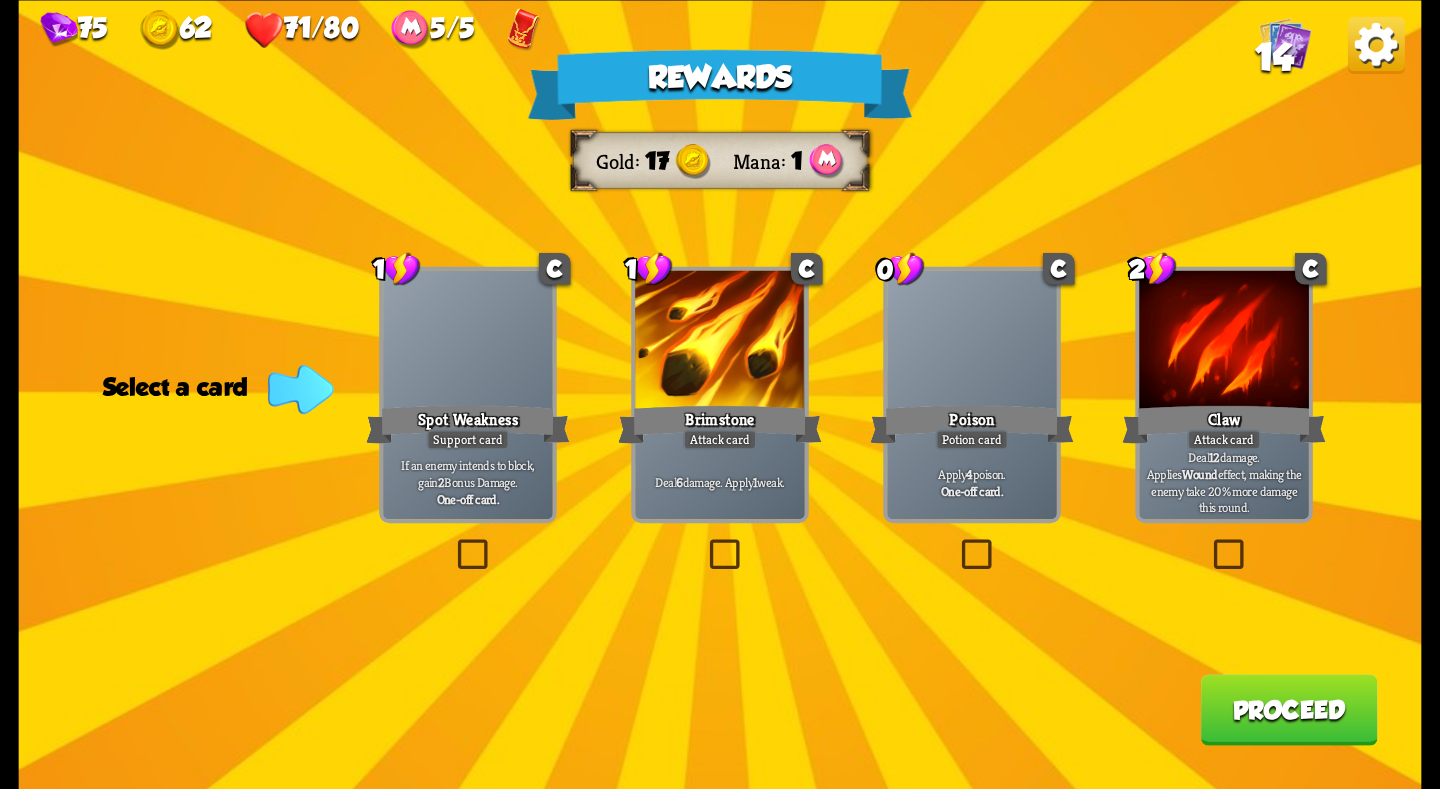 click on "Brimstone" at bounding box center (720, 423) 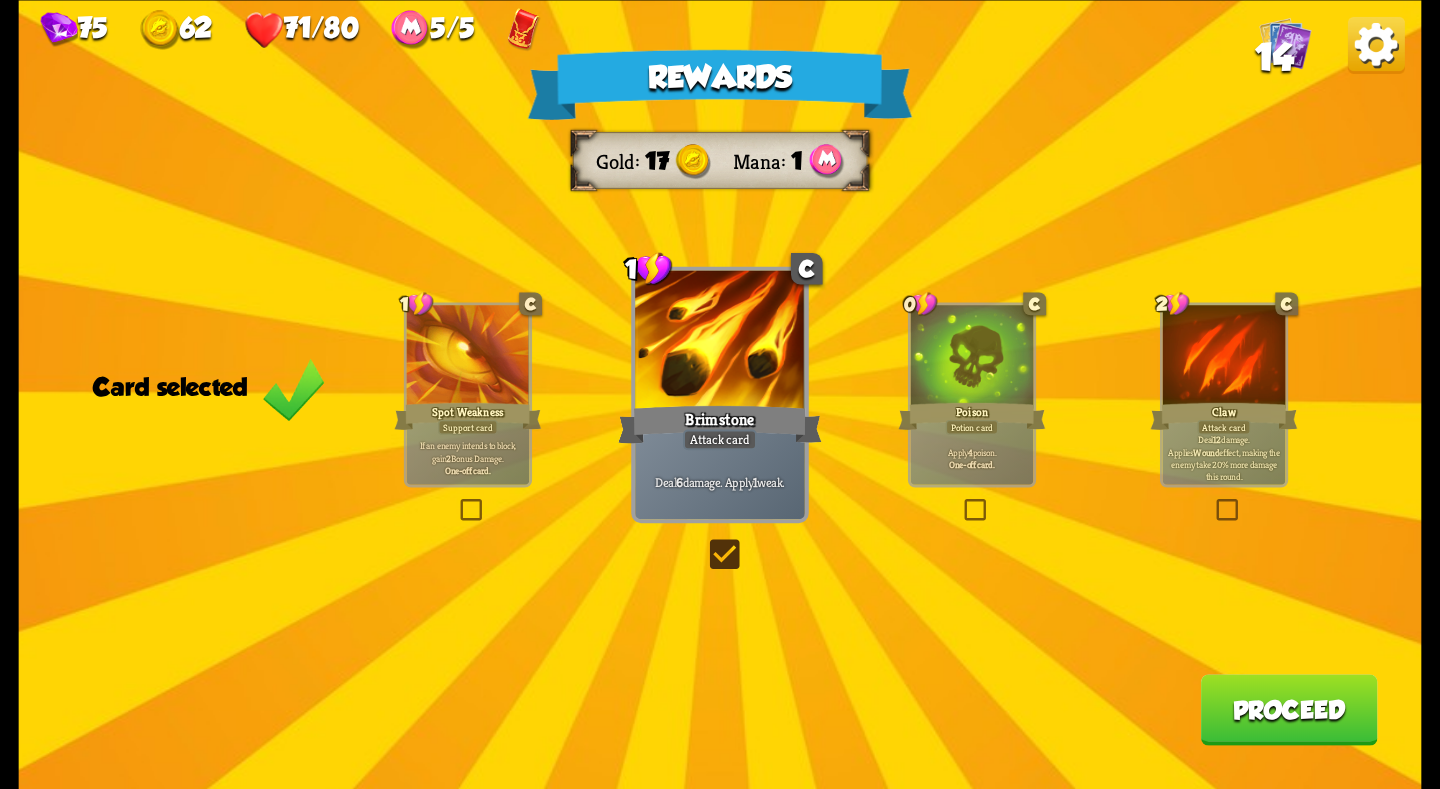 click on "Apply  4  poison." at bounding box center (972, 451) 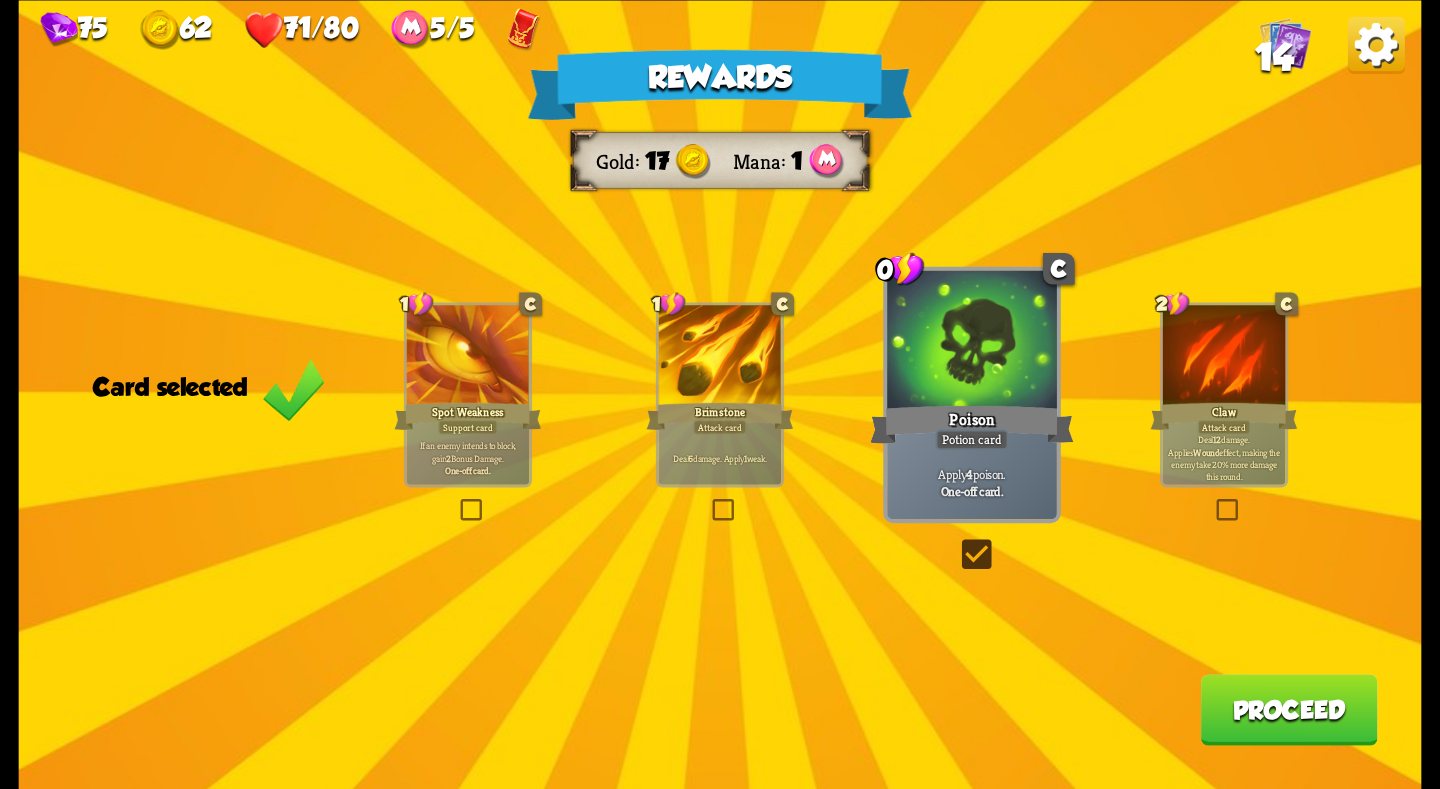 click on "Brimstone" at bounding box center [719, 415] 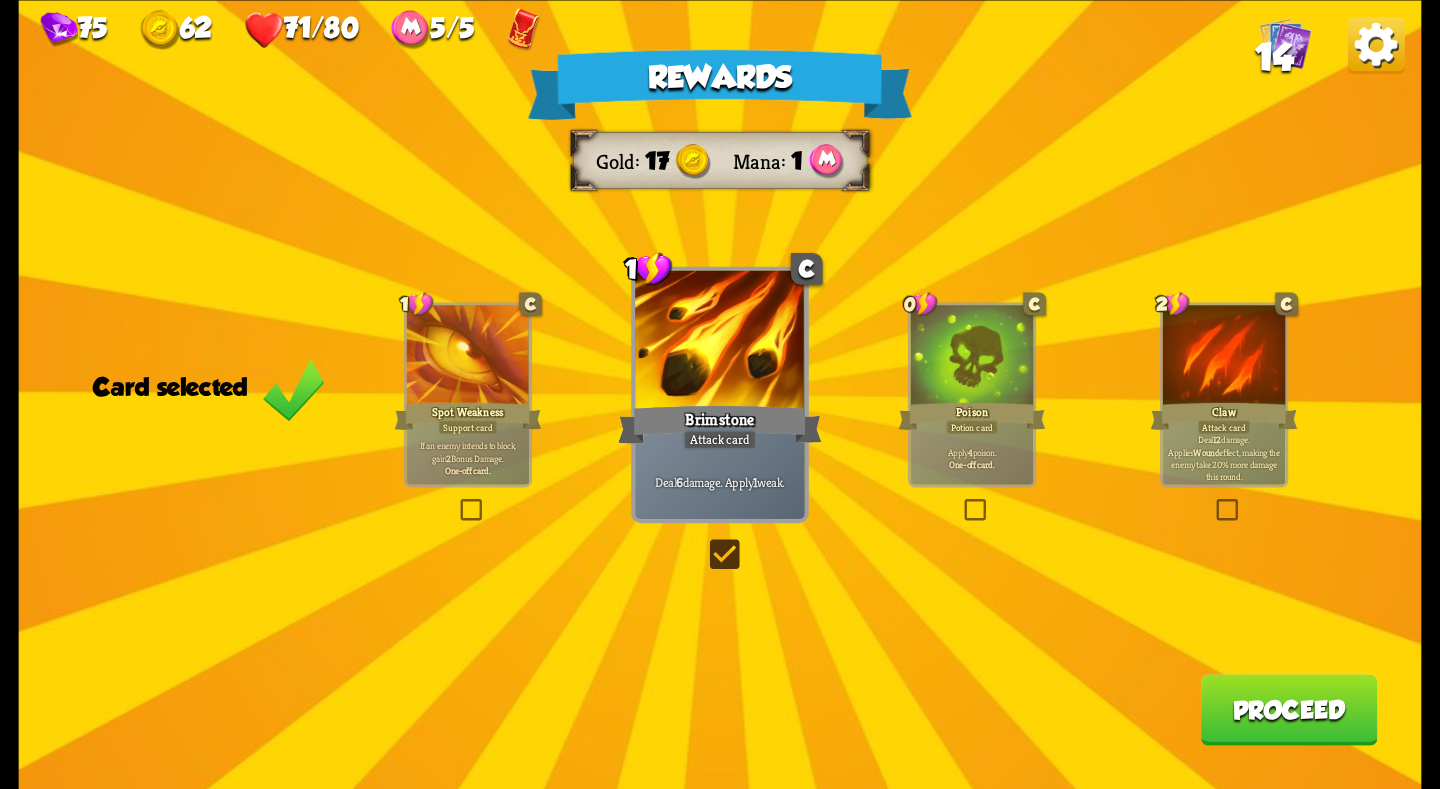 click on "Proceed" at bounding box center [1289, 709] 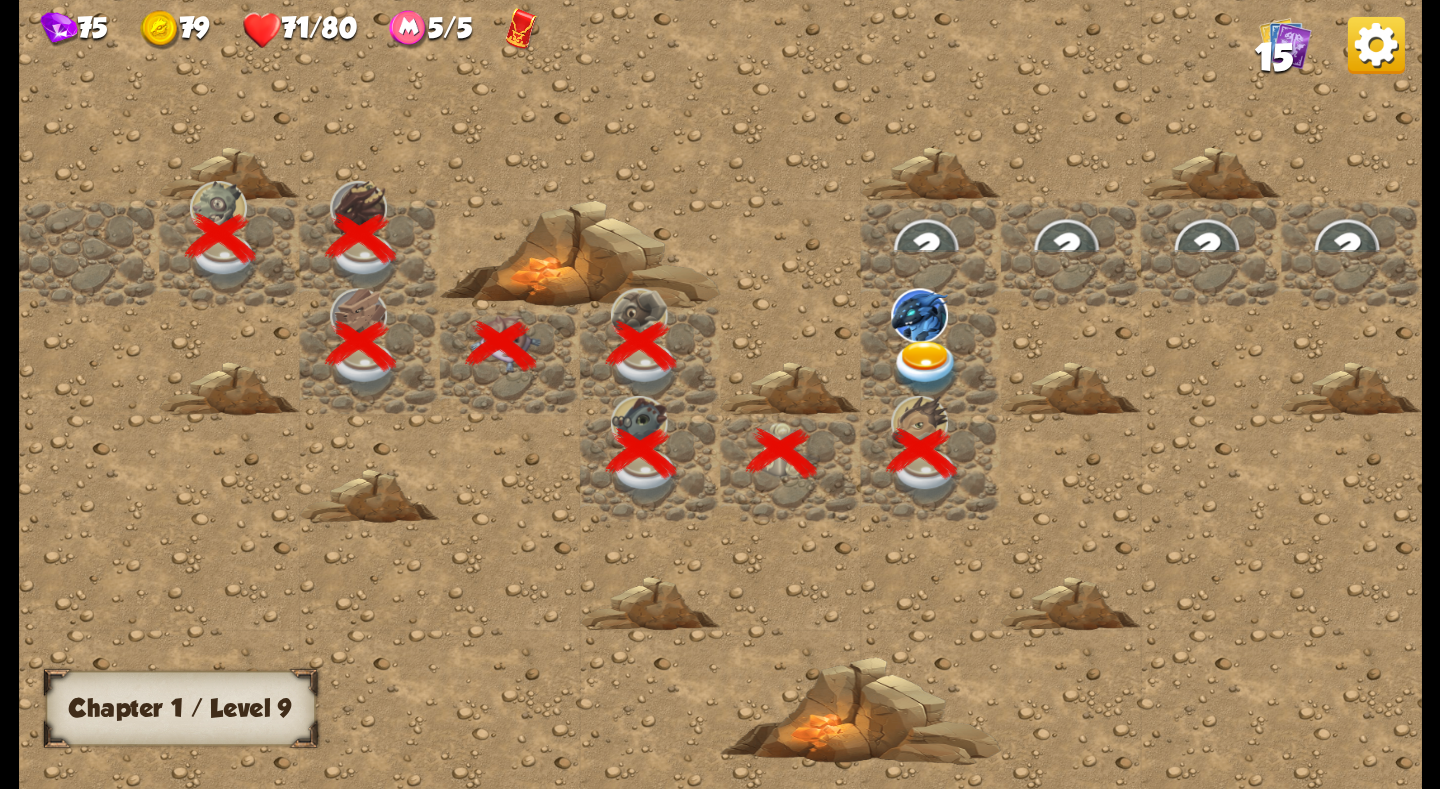 click at bounding box center (1376, 44) 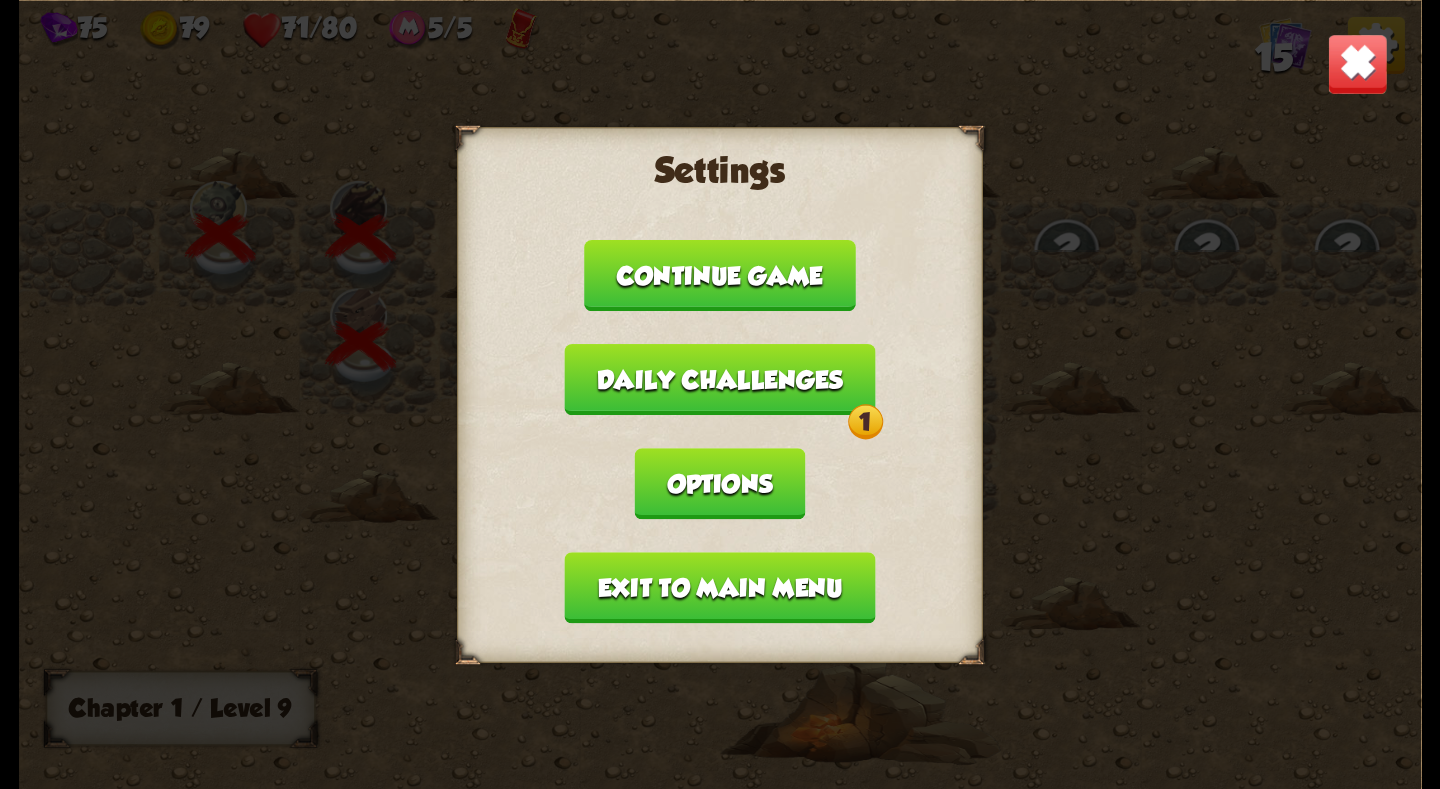 click on "Daily challenges
1" at bounding box center [719, 379] 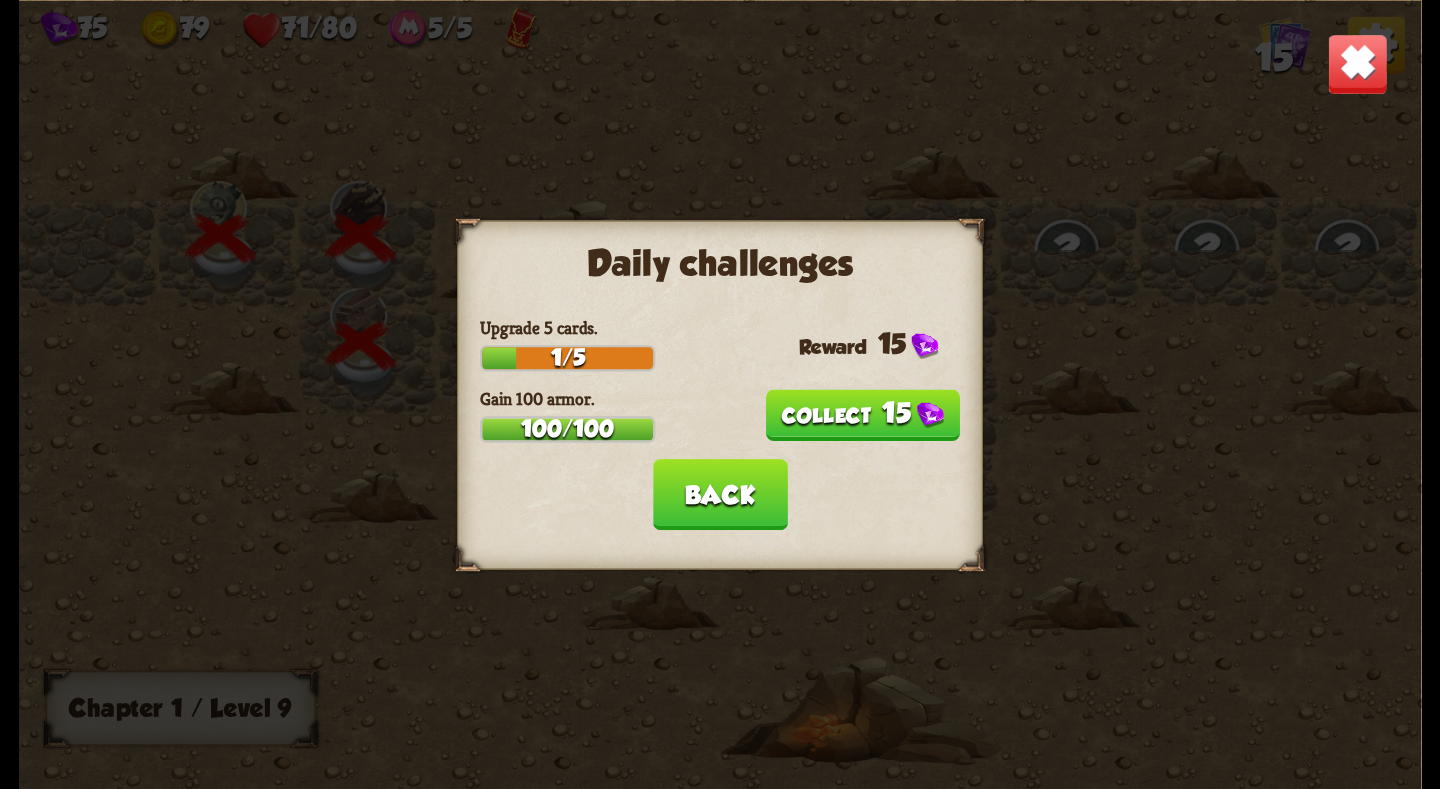 click on "15" at bounding box center [862, 415] 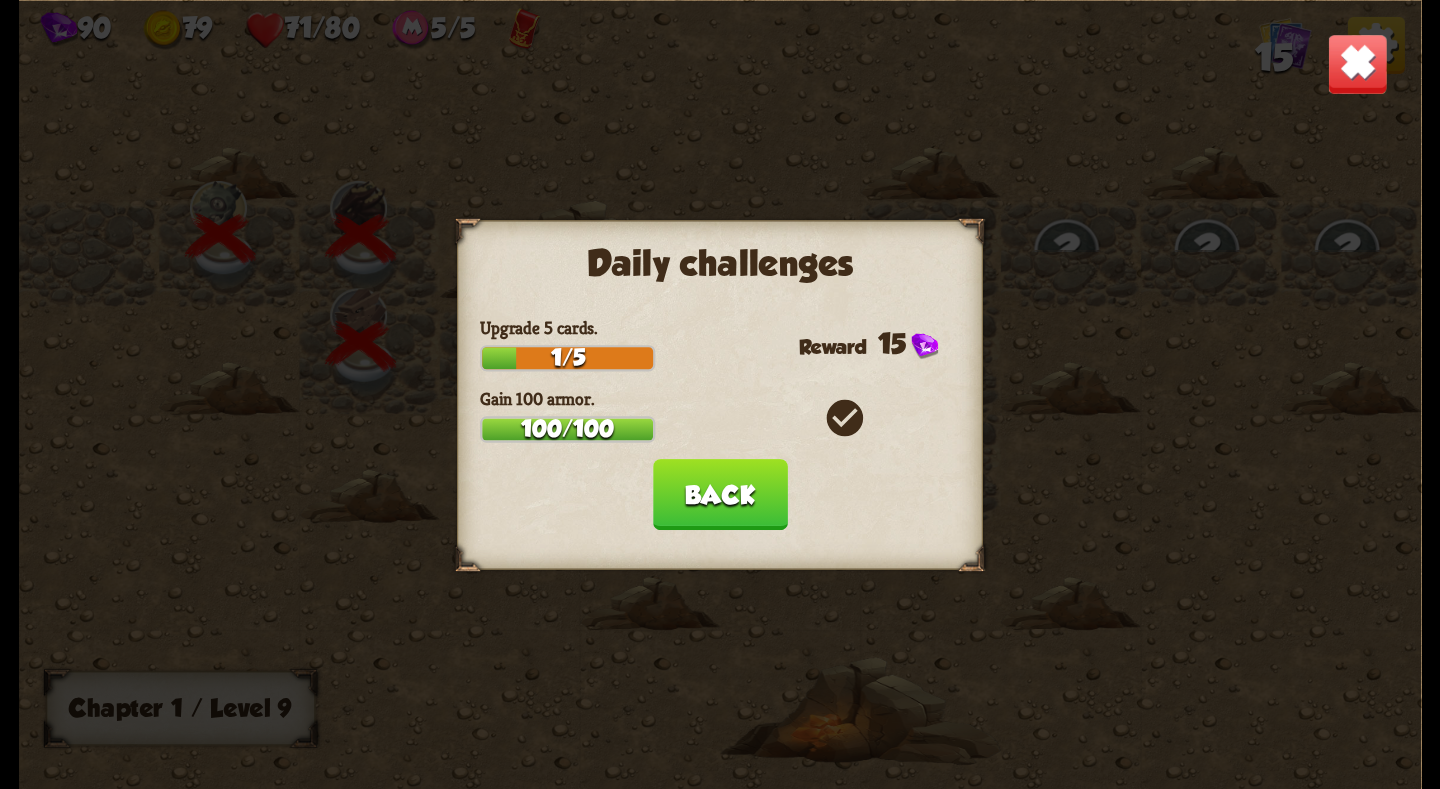 click on "Back" at bounding box center [720, 494] 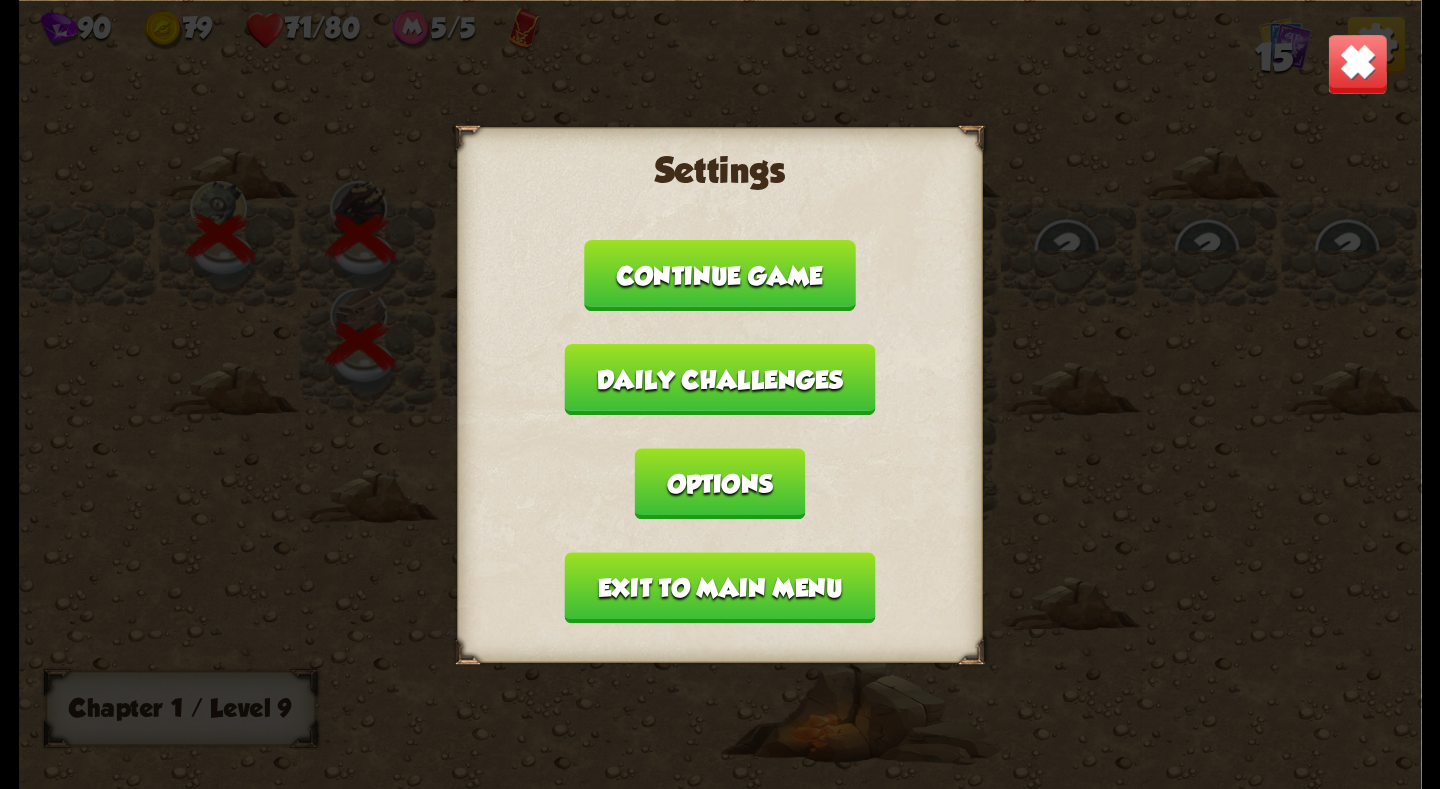 click on "Continue game" at bounding box center (719, 274) 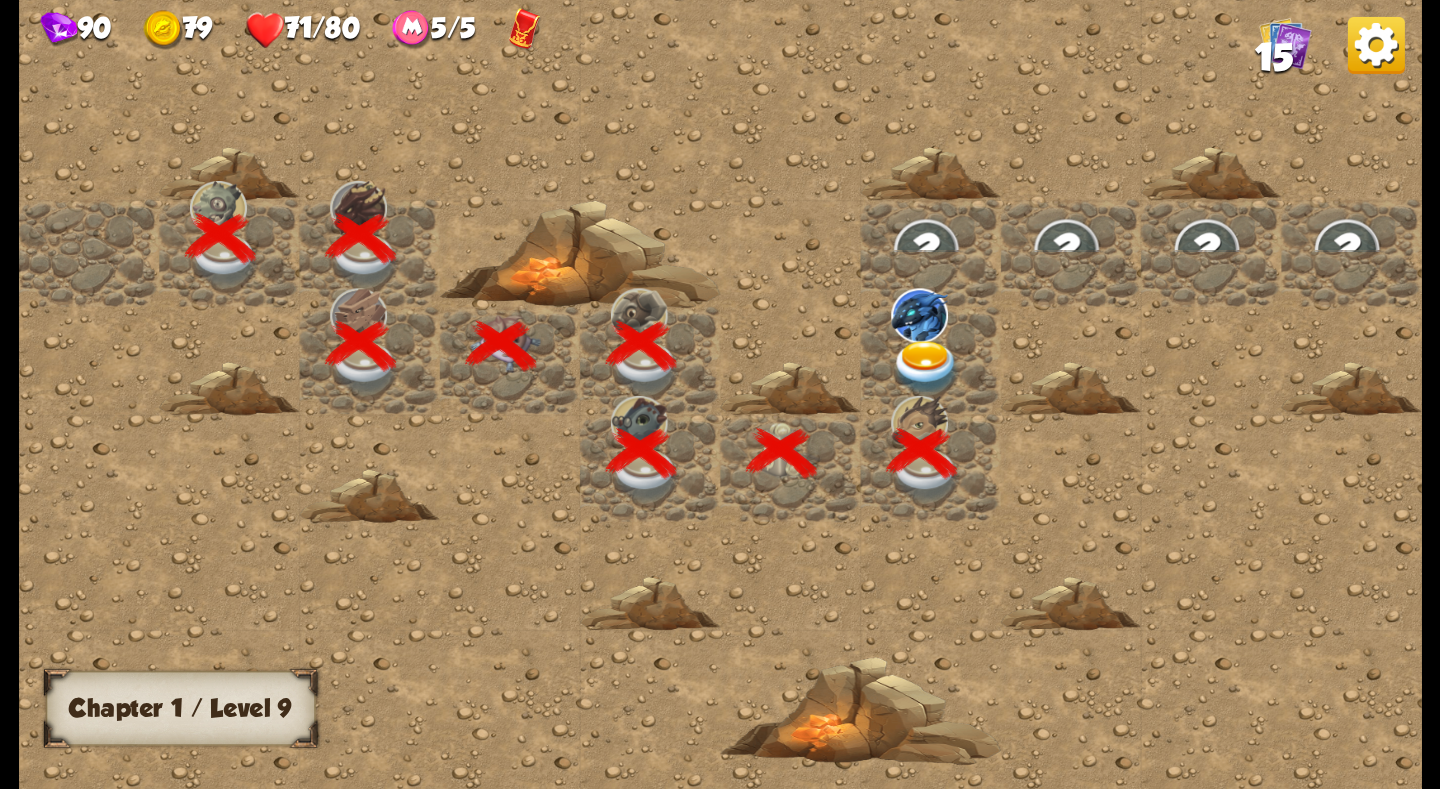 click at bounding box center [919, 314] 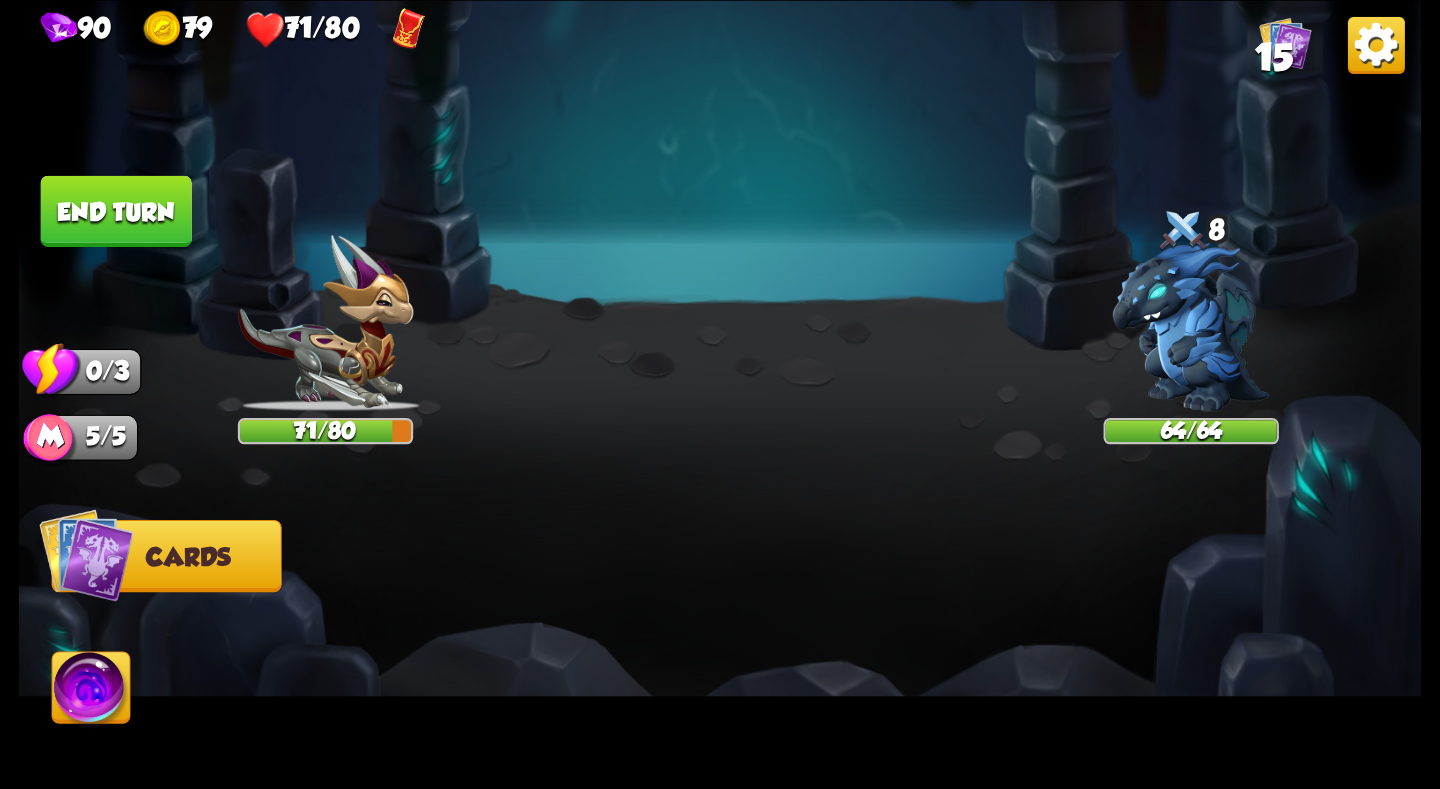 click at bounding box center [1376, 44] 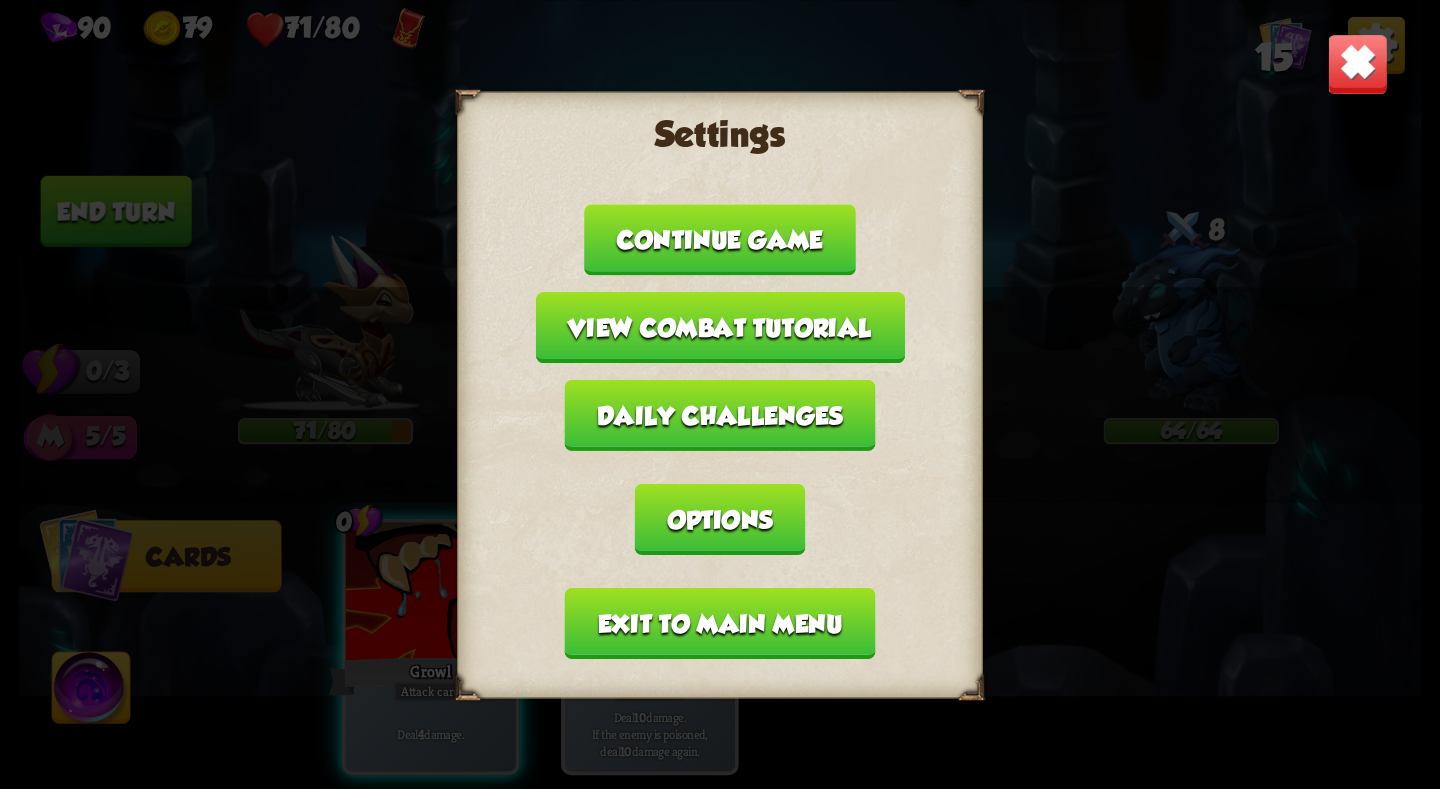 click on "Daily challenges" at bounding box center (719, 414) 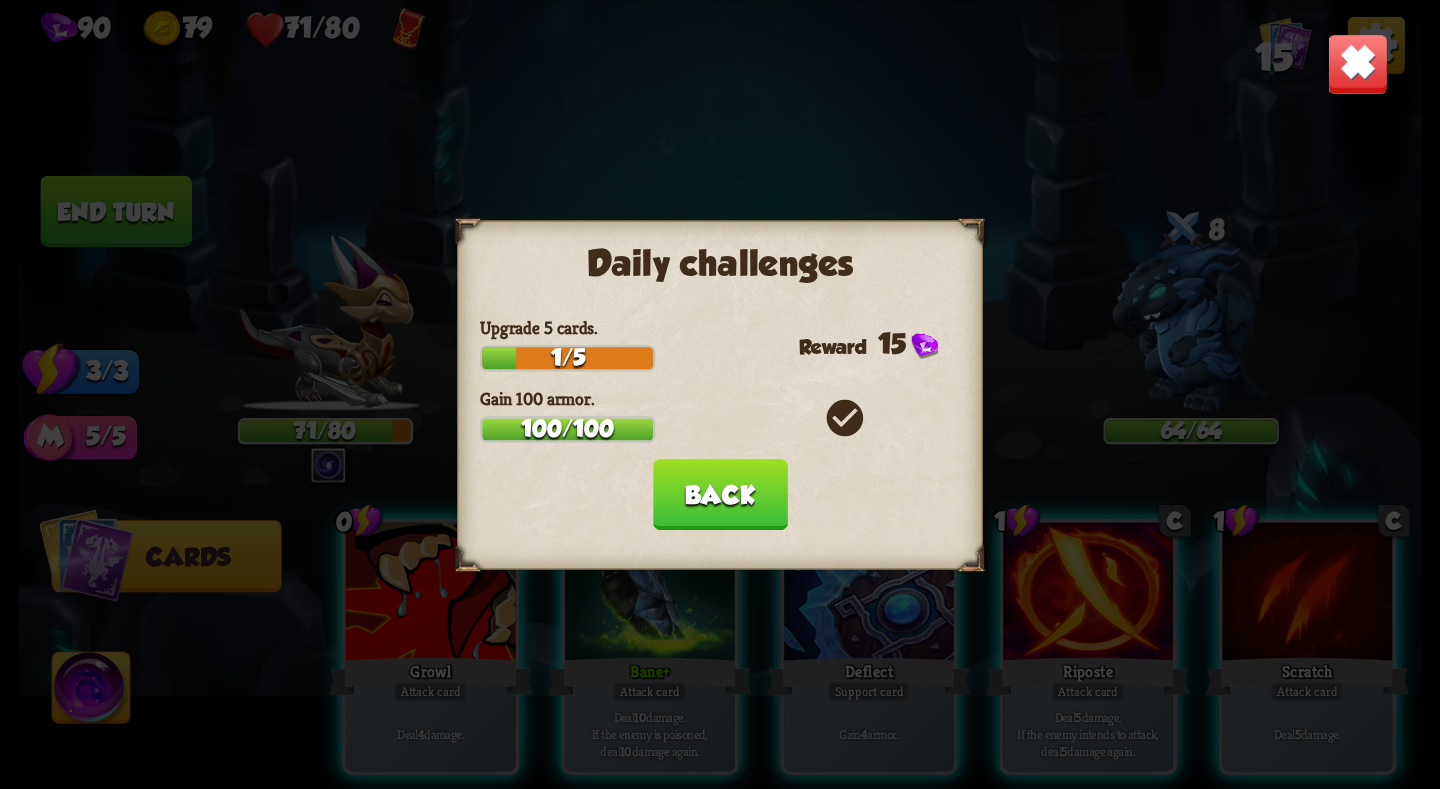 click on "Back" at bounding box center (720, 494) 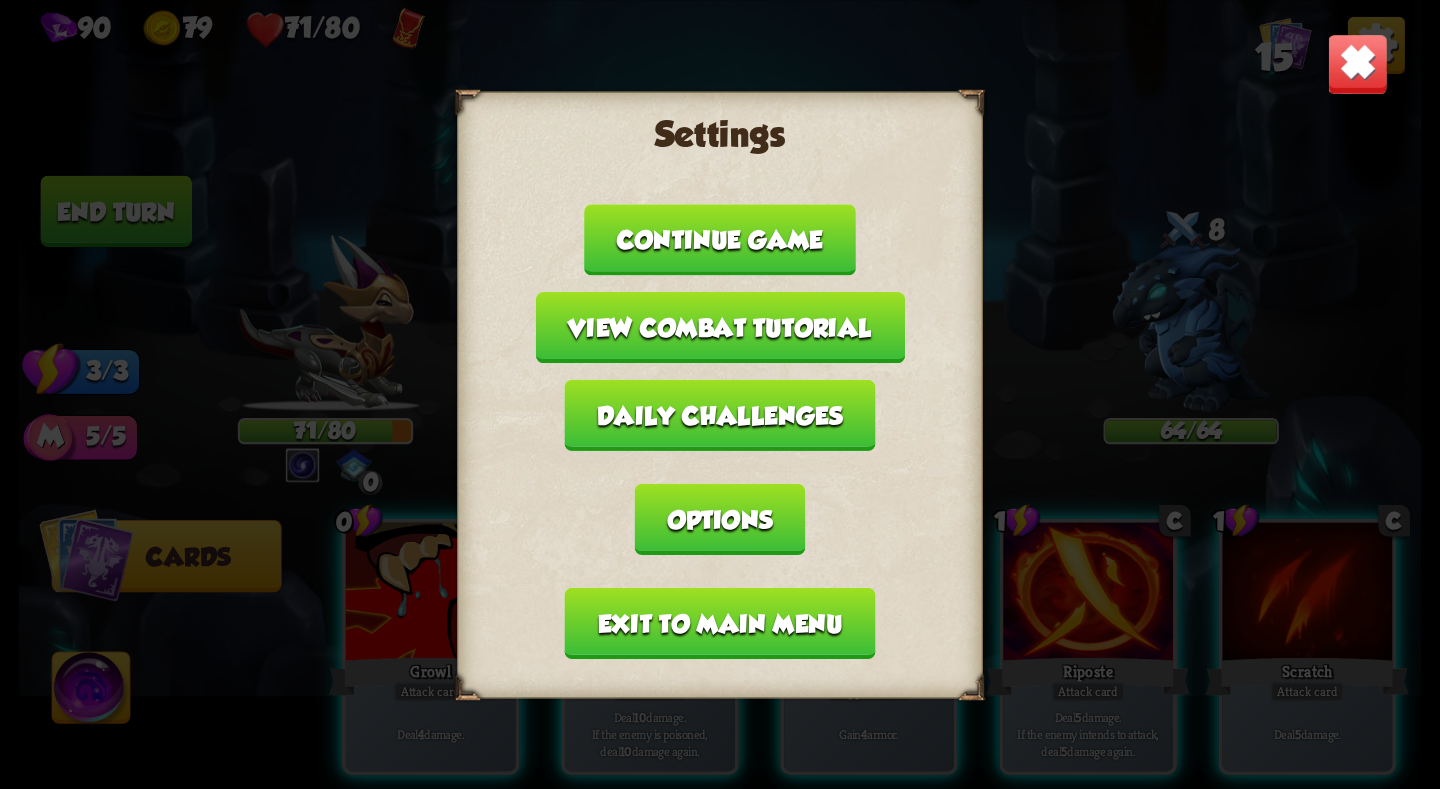 click on "Exit to main menu" at bounding box center (720, 622) 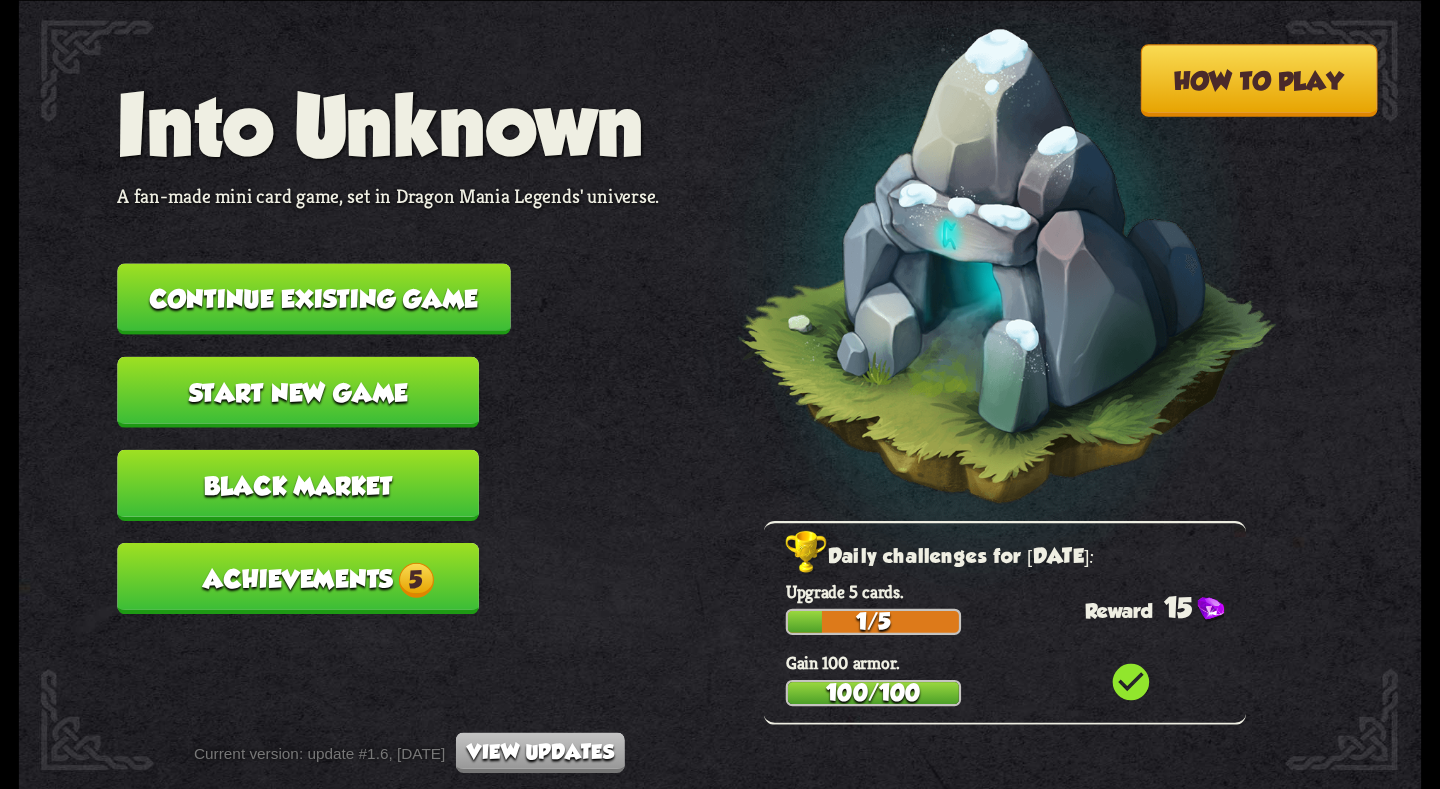 click on "How to play         Into Unknown   A fan-made mini card game, set in Dragon Mania Legends' universe.   Continue existing game   Start new game   Black Market
Achievements
5
Daily challenges for July 26:
Upgrade 5 cards.
1/5
15 Gain 100 armor.
100/100
check_circle   Back   How to play   Into Unknown is a deck-building mini-game set in Dragon Mania Legends' universe. The goal of the player is to journey into the cave and defeat the enemies by building a unique card deck and collecting powerful relics.   Enemy encounters and loot are procedurally-generated, meaning each run will offer a slightly different experience. Keep in mind that each new game will start from the beginning and thus cards, relics and gold collected during the run won't get carried over to the next one.     Hero selection   Black Market .   Note:  In this version, heroes beside Chevalier are locked.     Map     Gems" at bounding box center [720, 0] 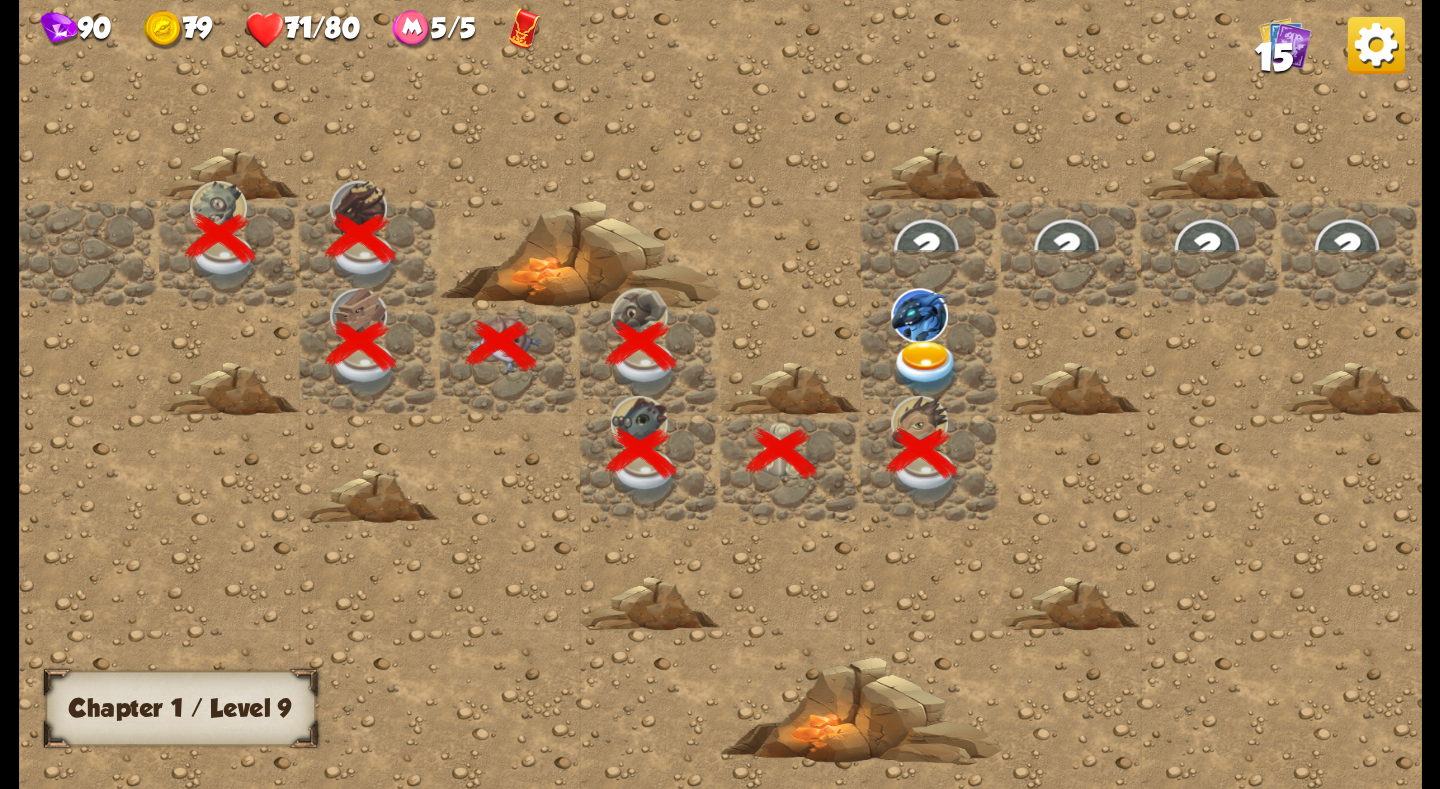 click at bounding box center [926, 367] 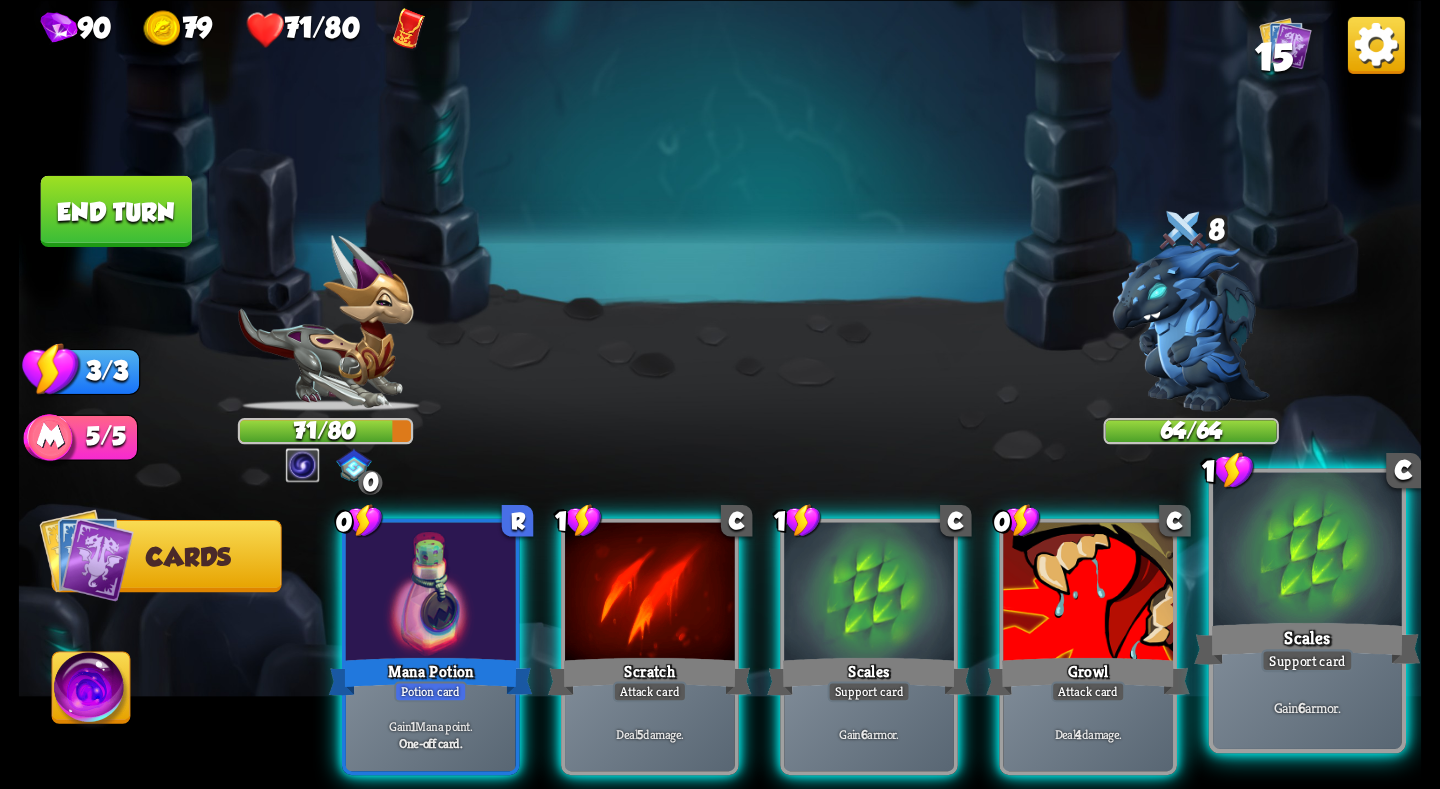 click on "Scales" at bounding box center (1307, 643) 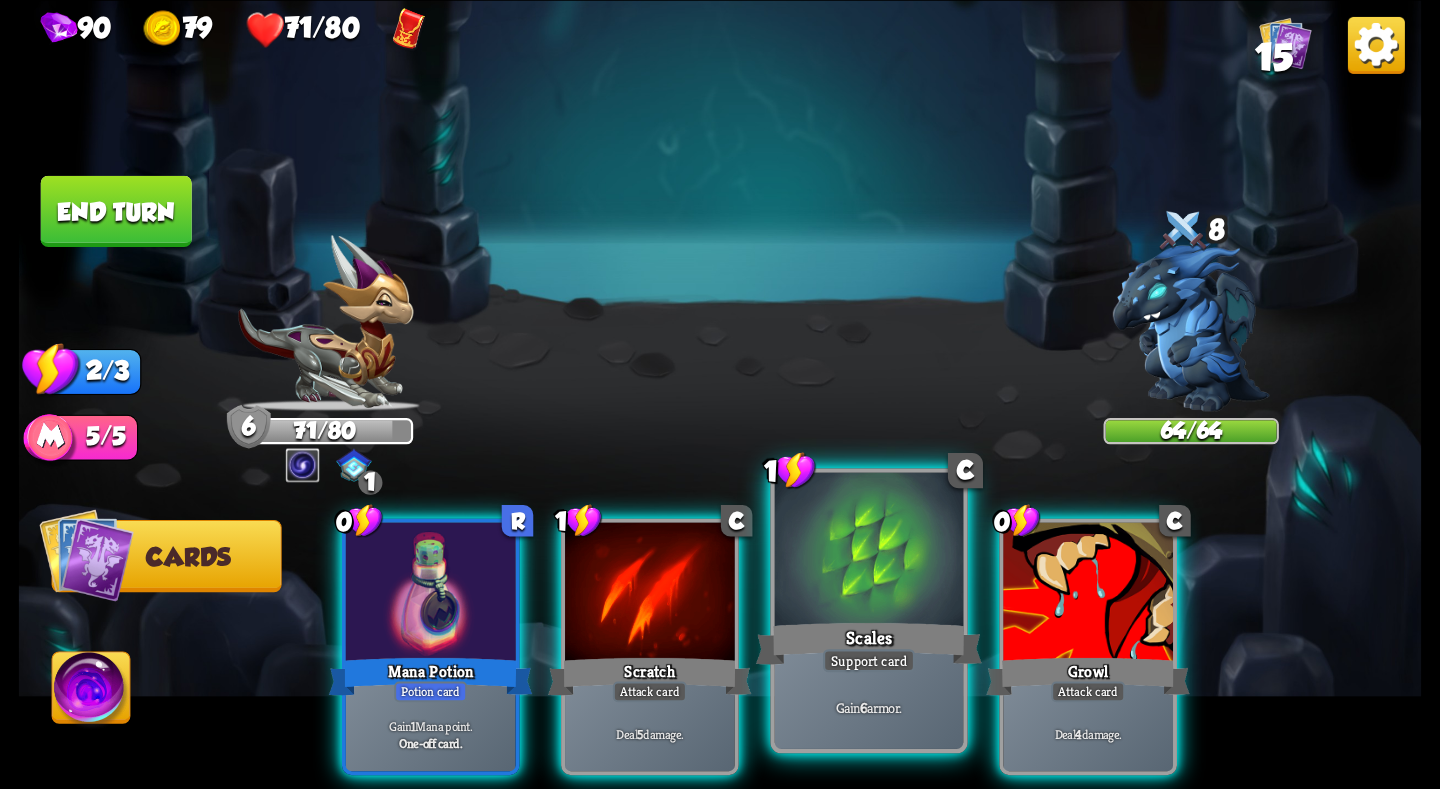 click on "Scales" at bounding box center [869, 643] 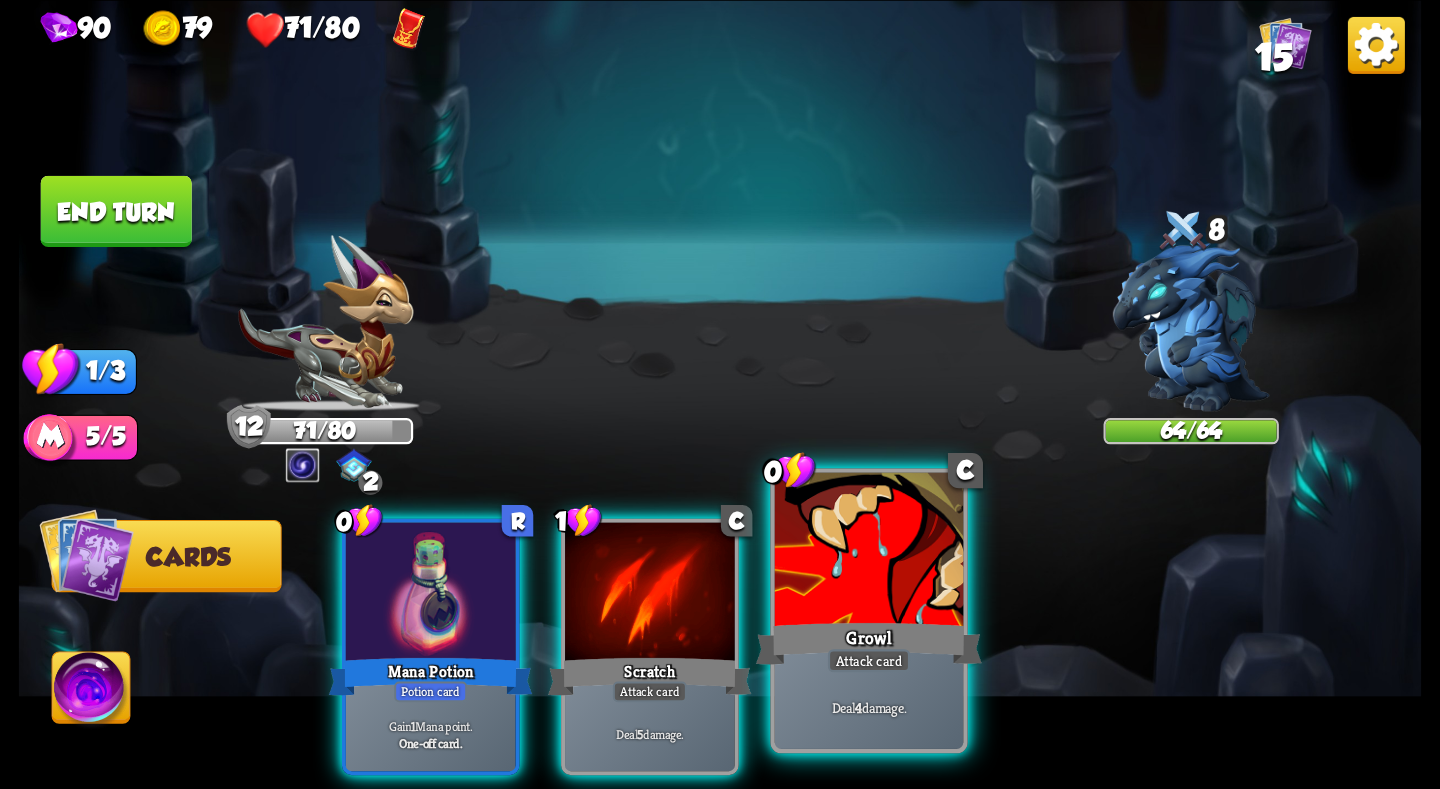 click at bounding box center [869, 551] 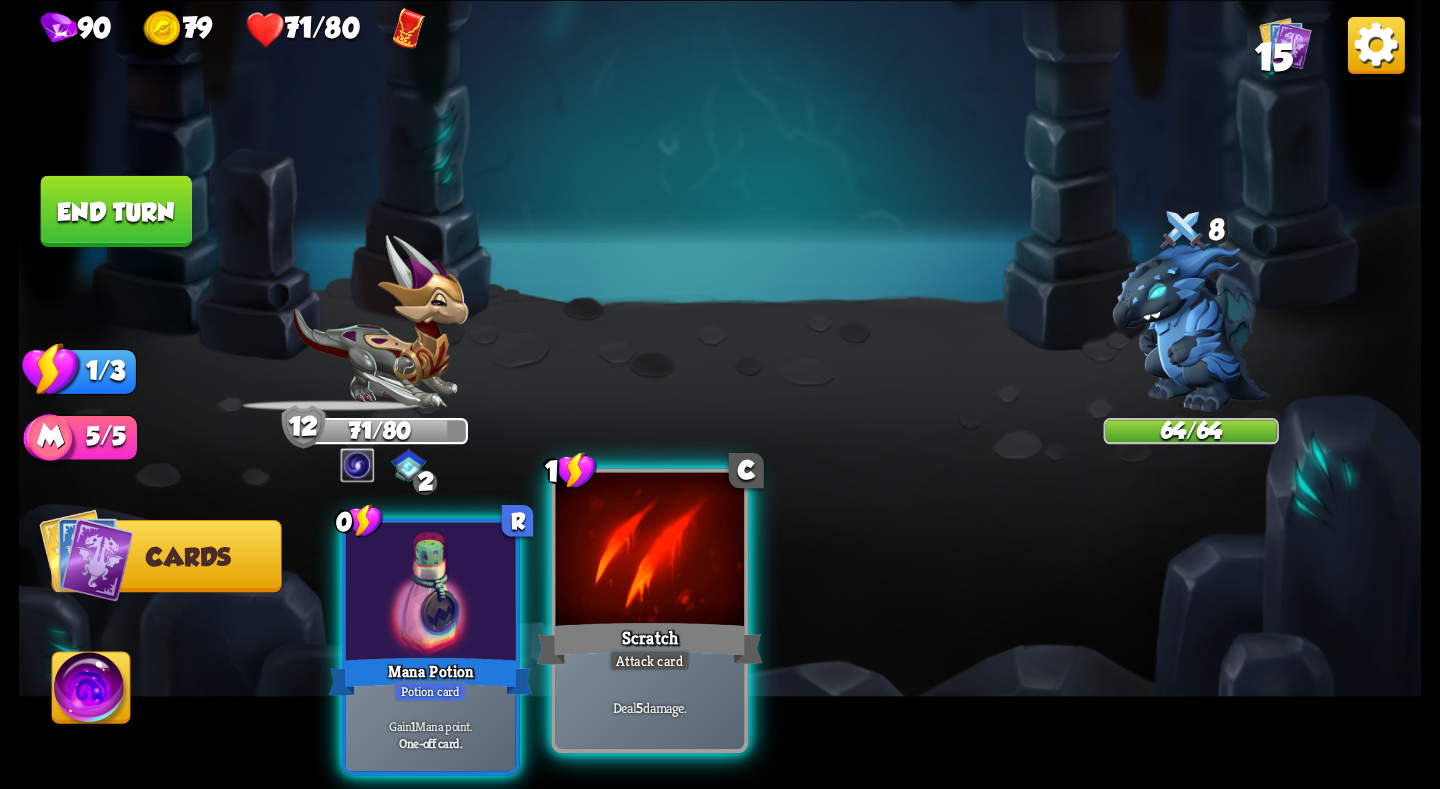 click at bounding box center [650, 551] 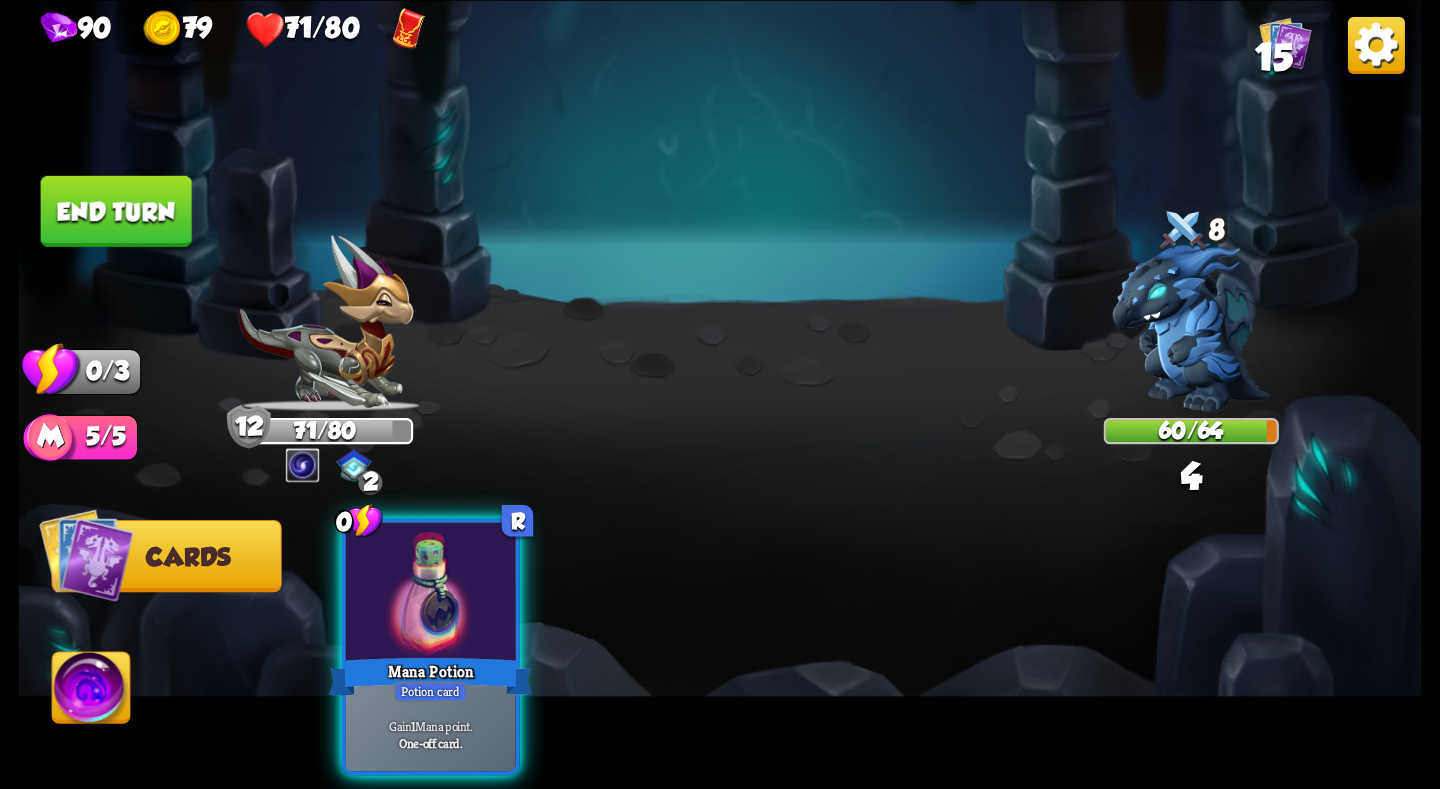 click on "End turn" at bounding box center (116, 210) 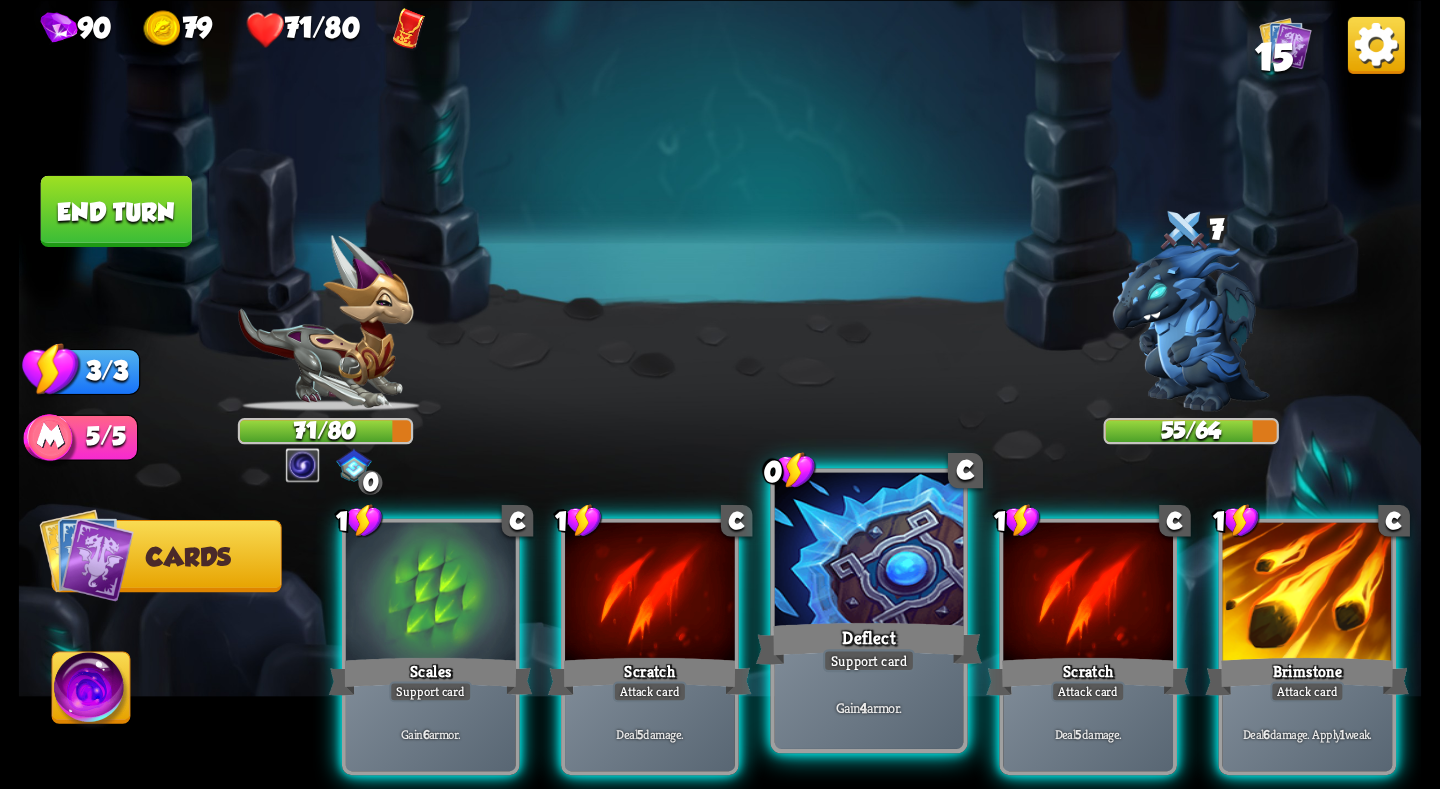click at bounding box center (869, 551) 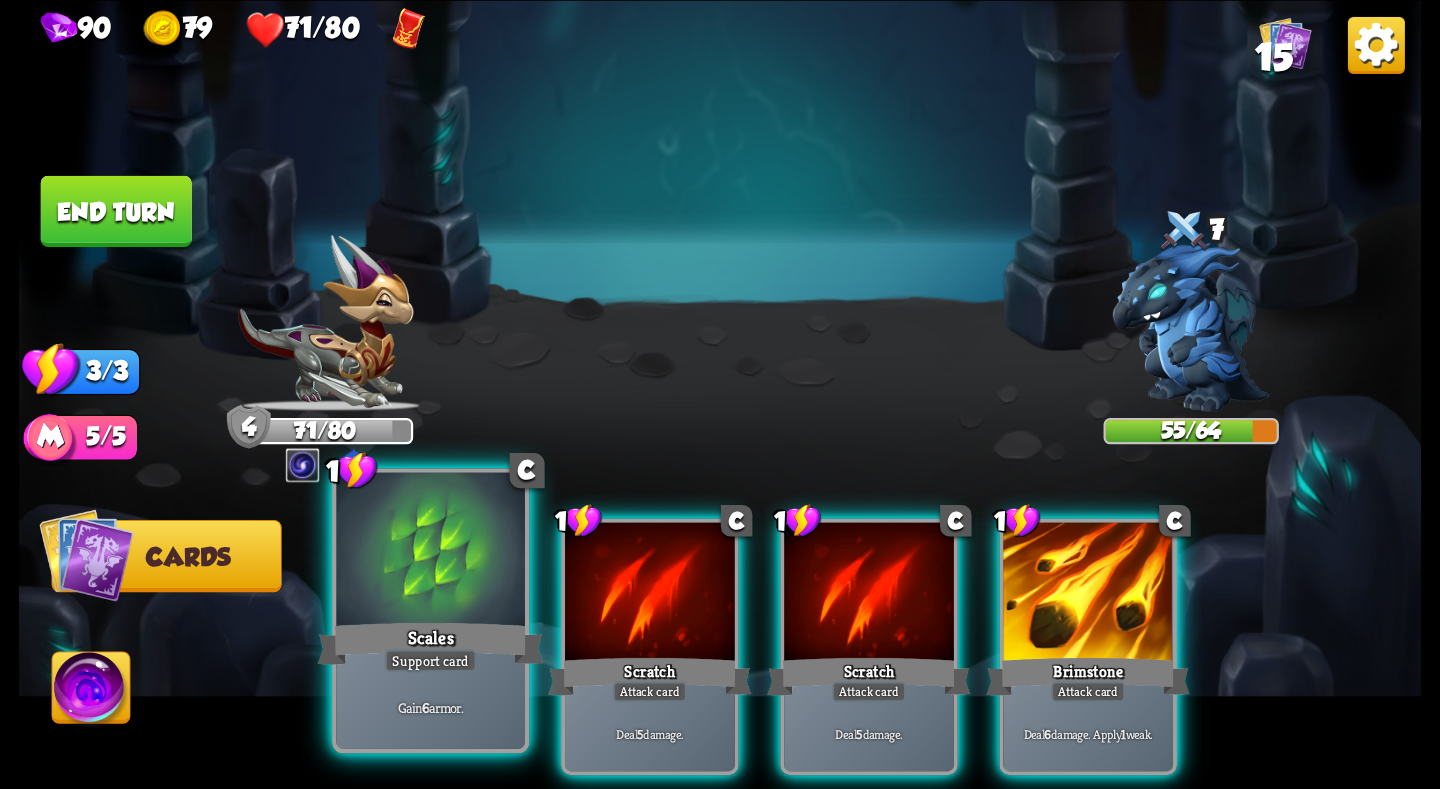 click at bounding box center (430, 551) 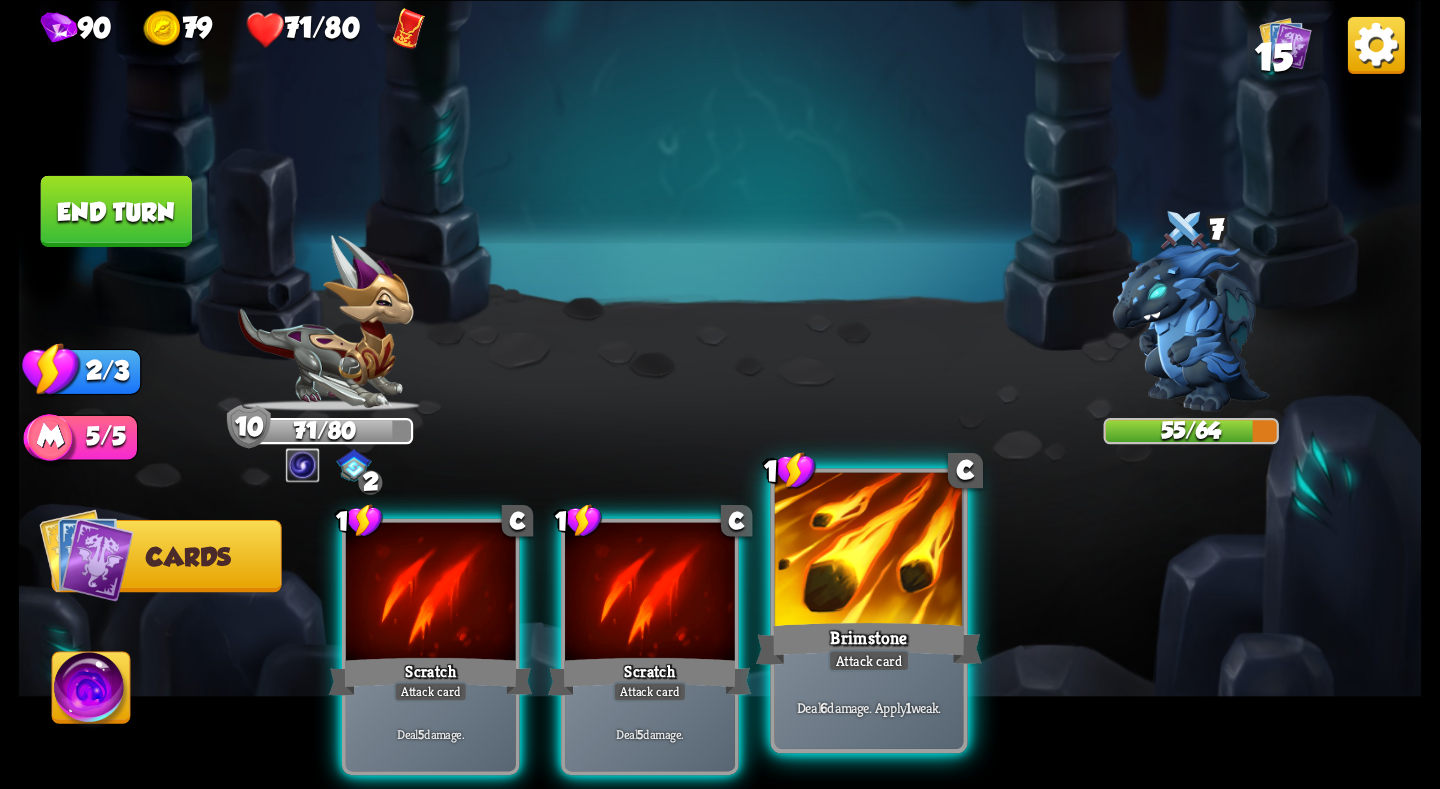 click at bounding box center [869, 551] 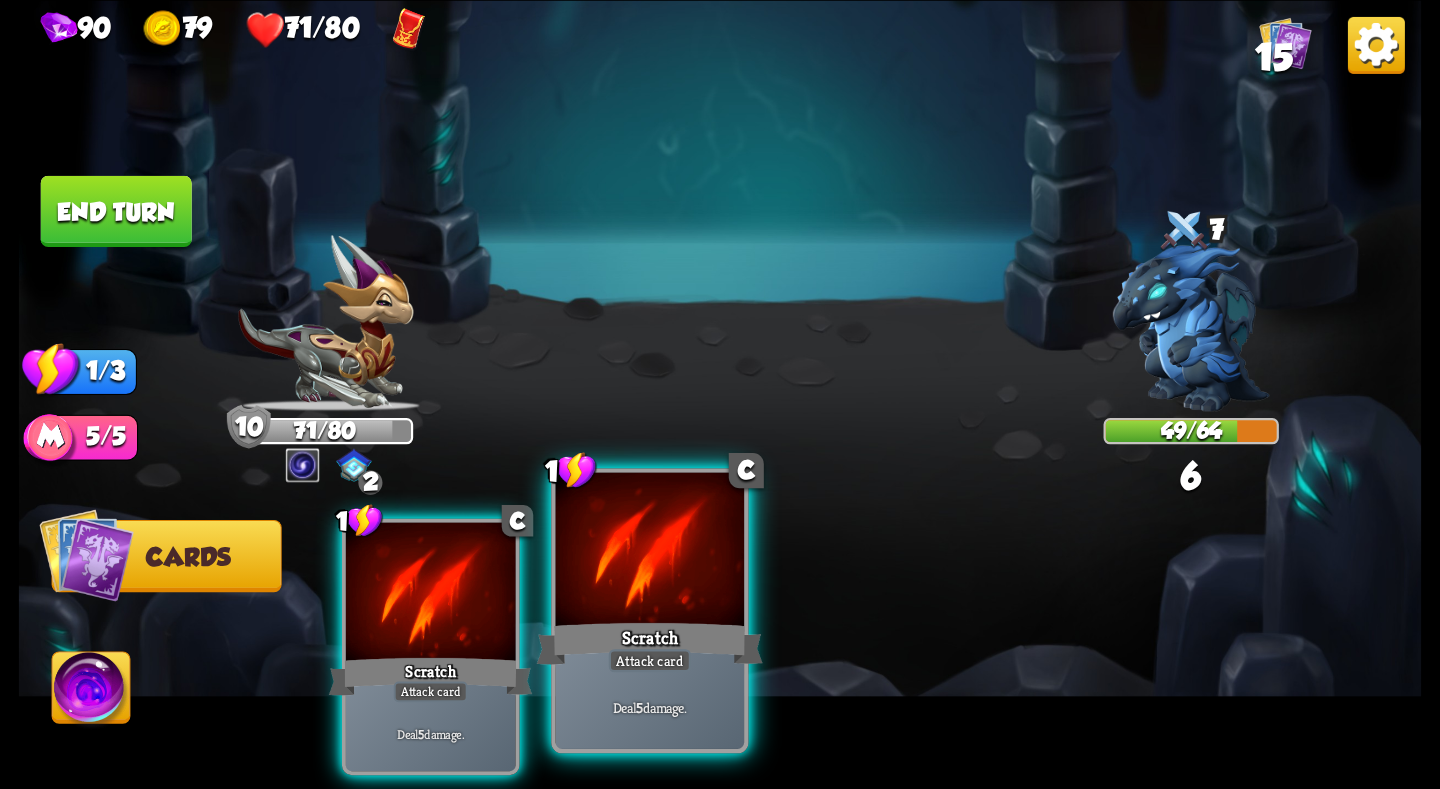 click at bounding box center [650, 551] 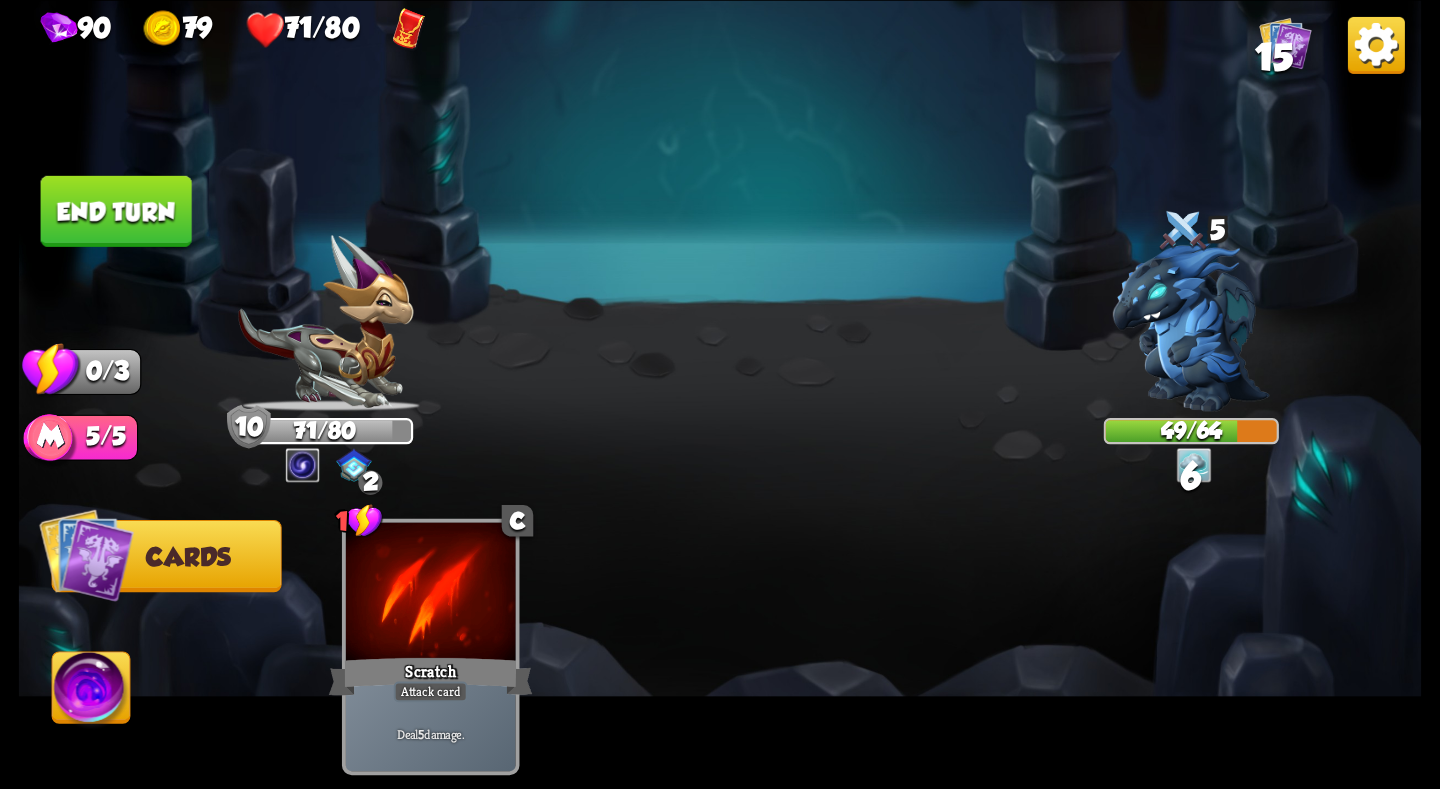click on "End turn" at bounding box center (116, 210) 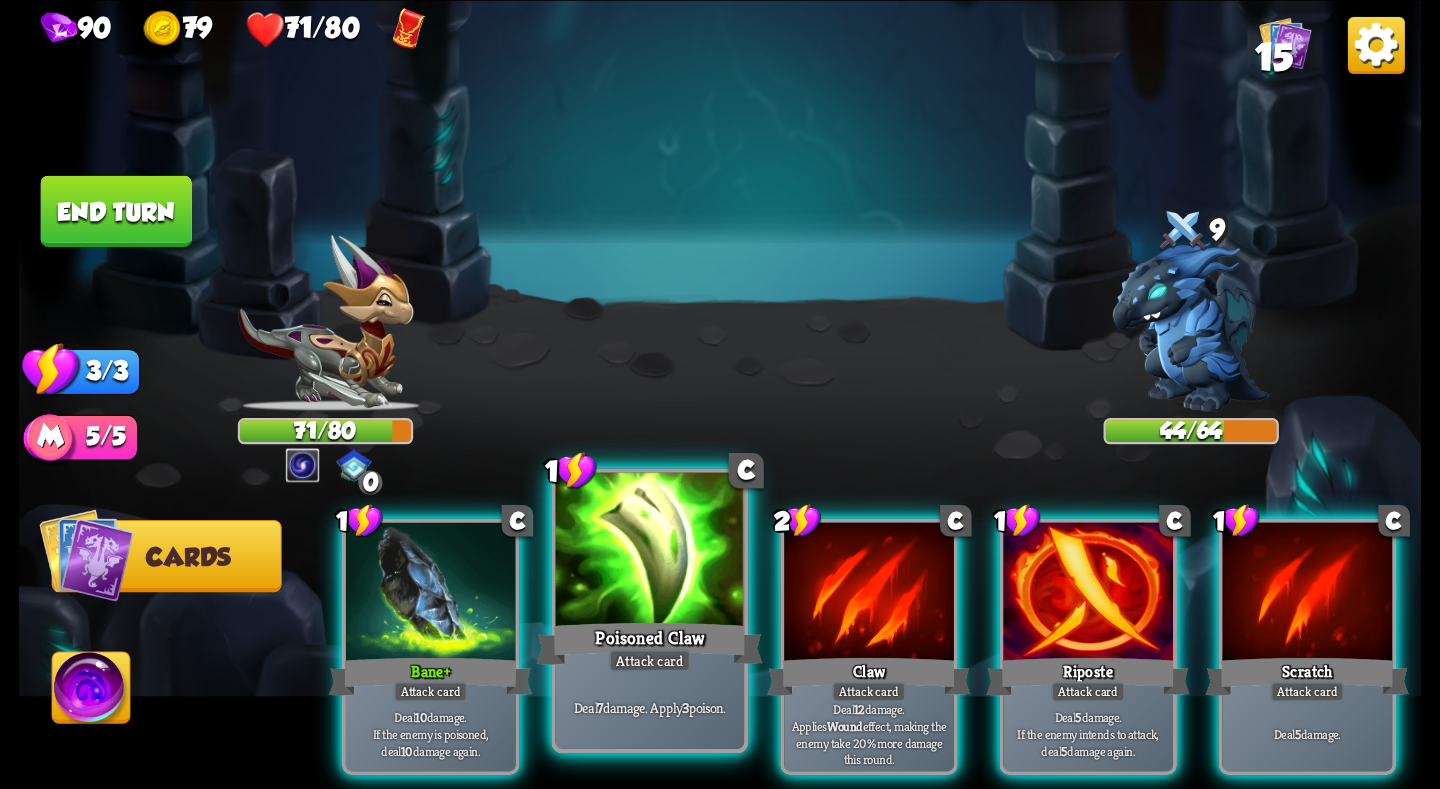 click at bounding box center (650, 551) 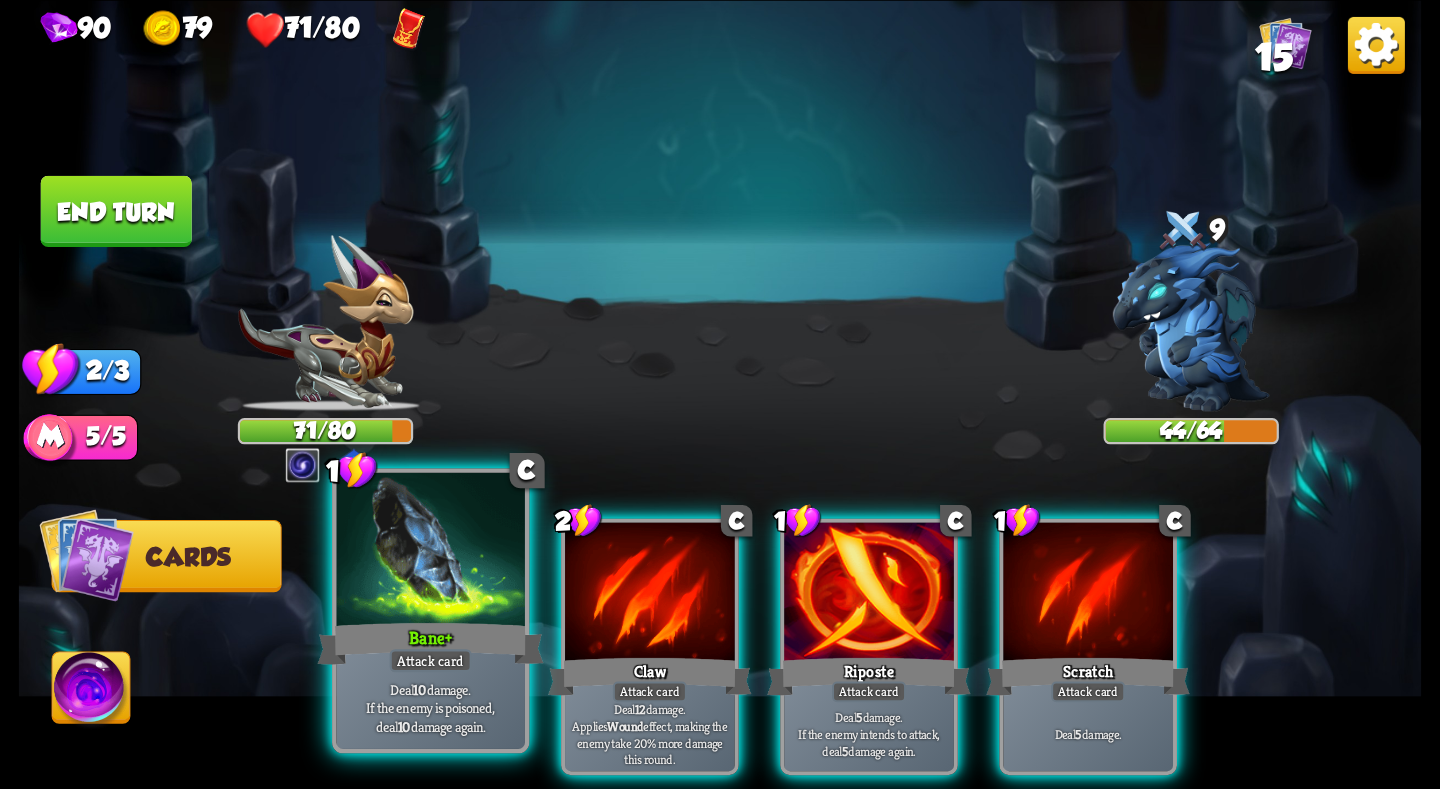 click at bounding box center (430, 551) 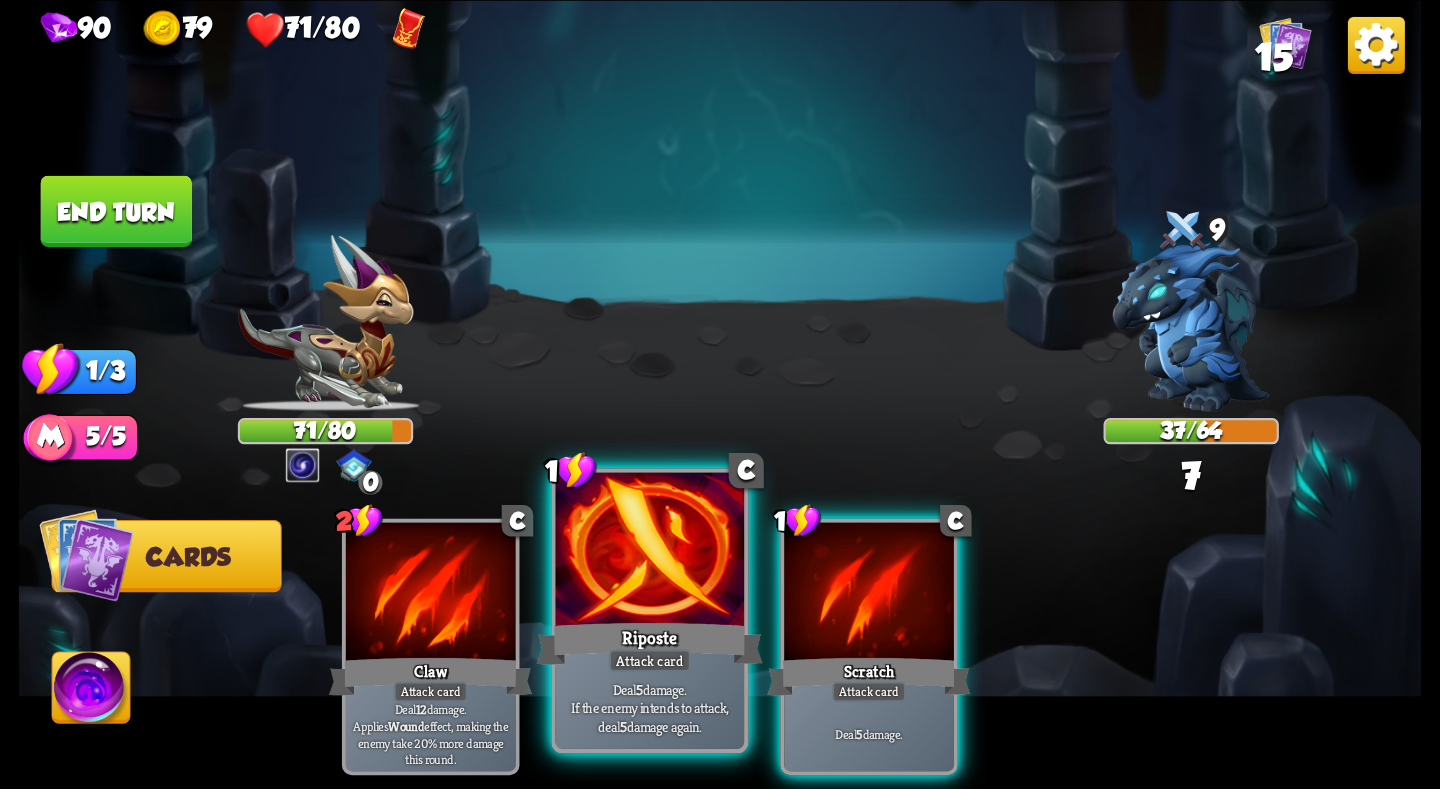 click at bounding box center [650, 551] 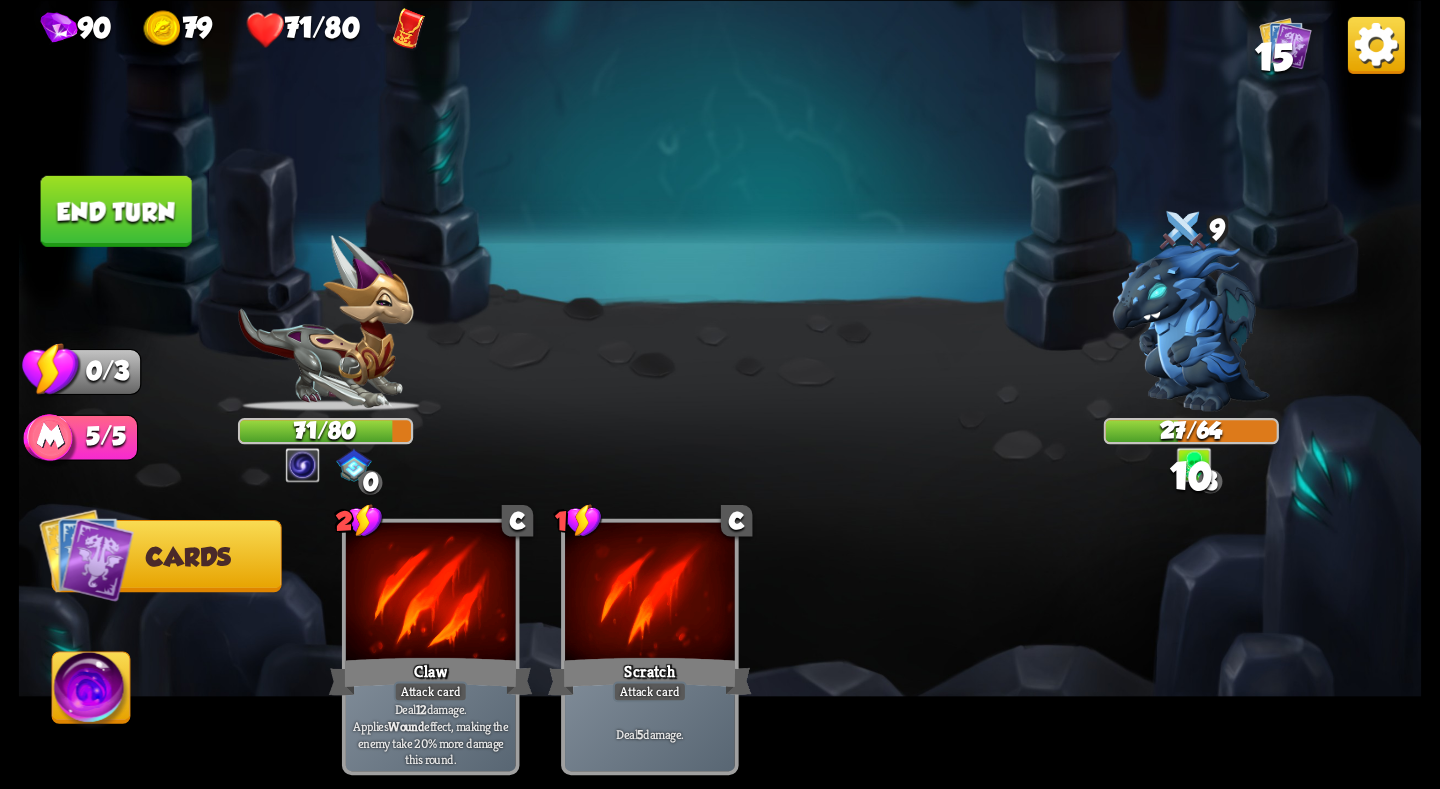 click on "End turn" at bounding box center [116, 210] 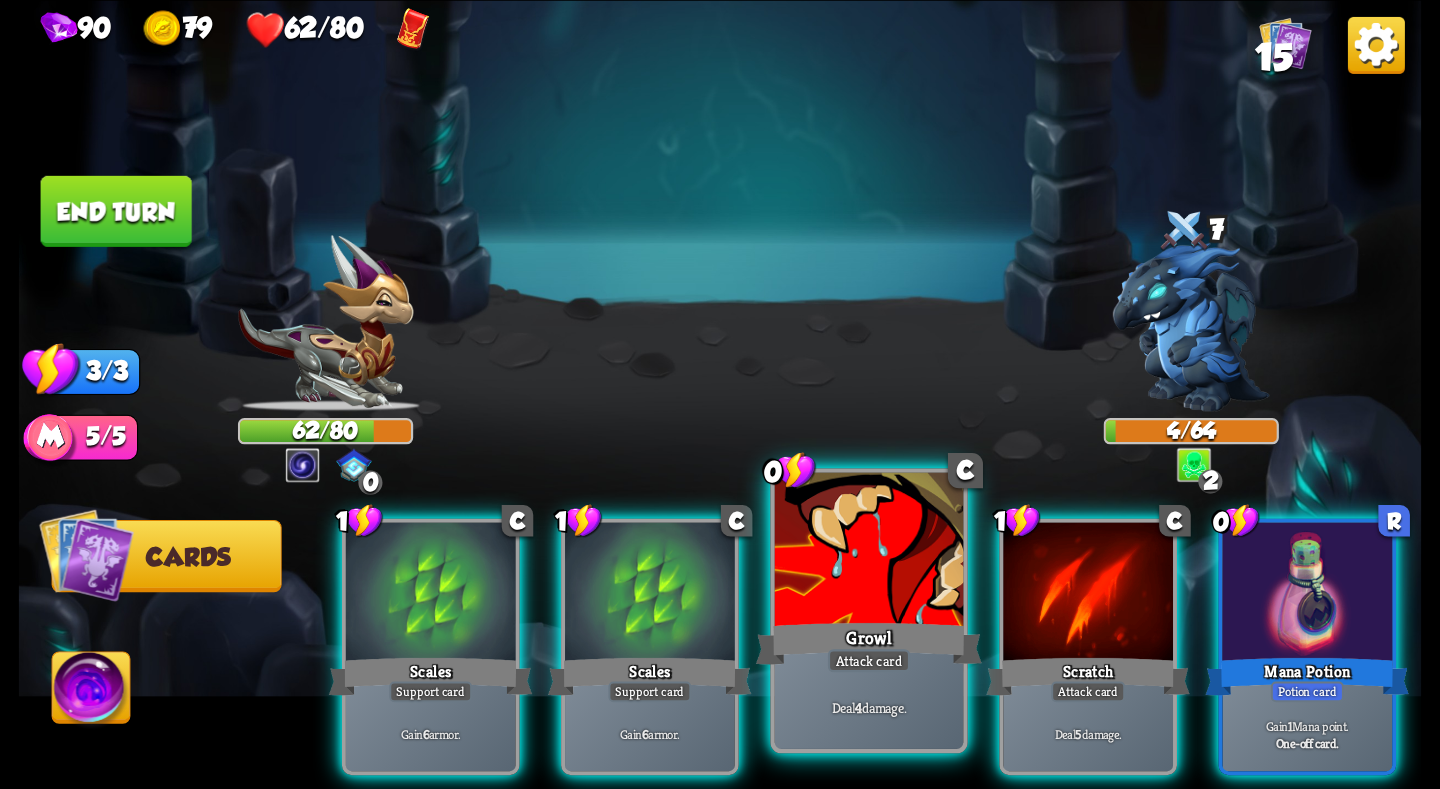 click on "Growl" at bounding box center [869, 643] 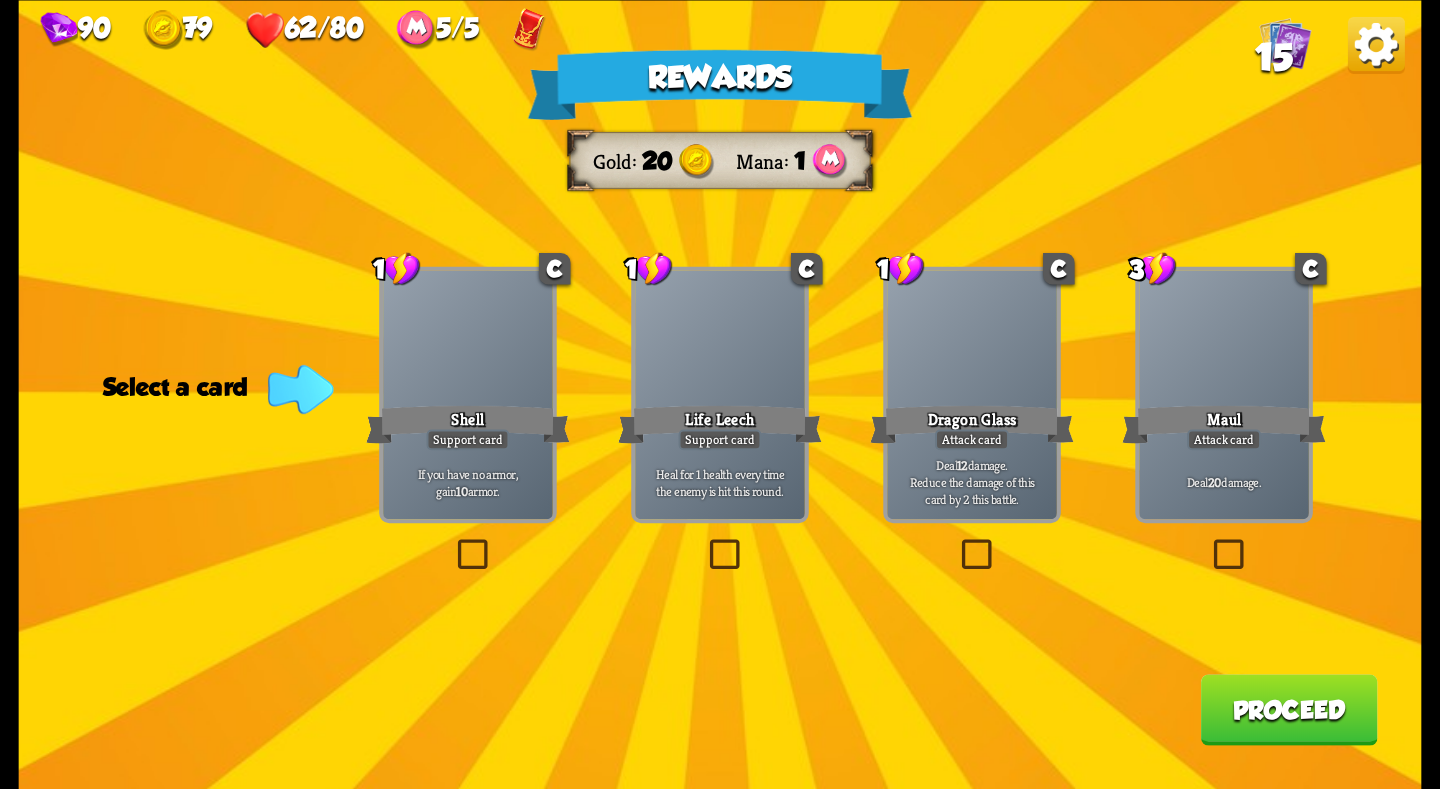 click on "Life Leech" at bounding box center (720, 423) 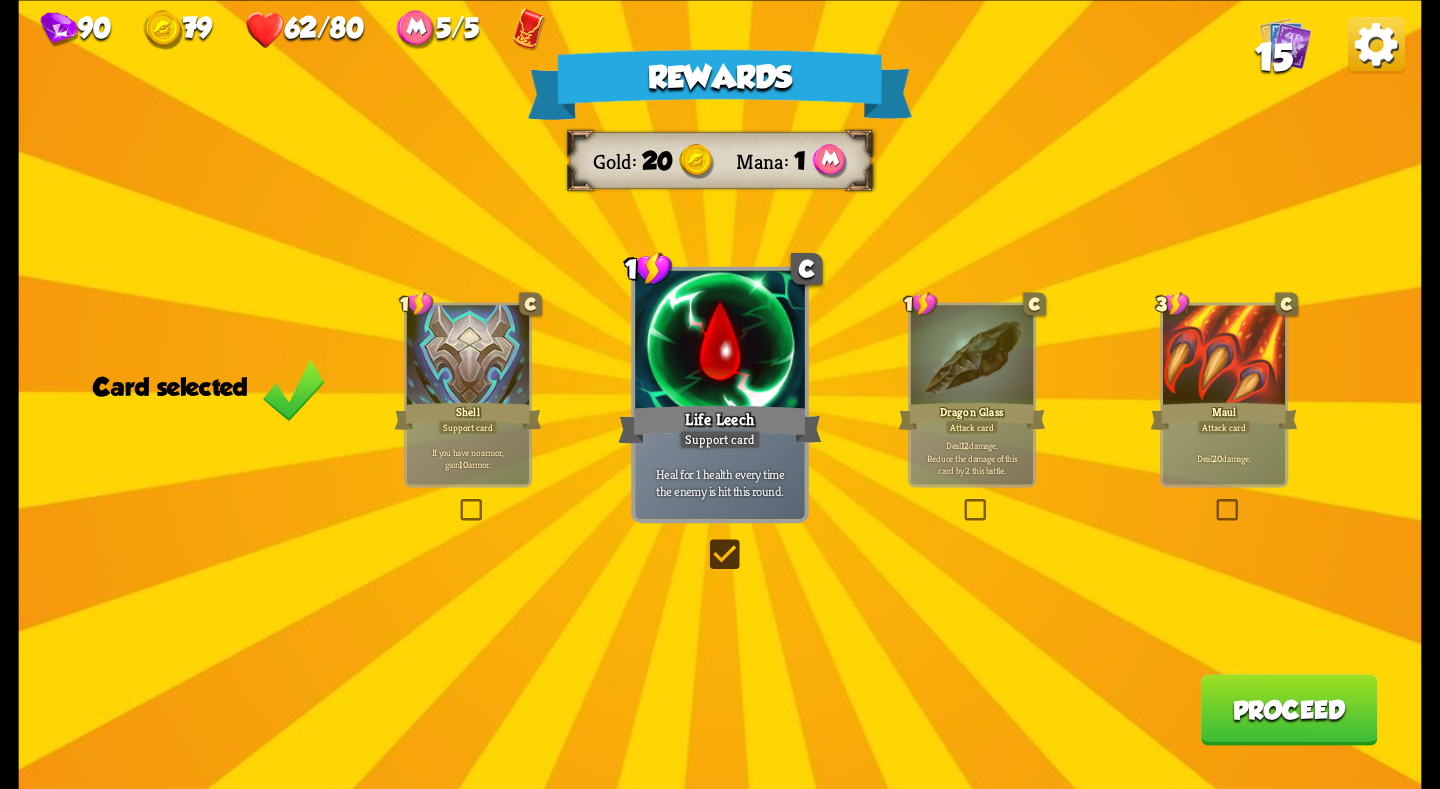 click on "Proceed" at bounding box center (1289, 709) 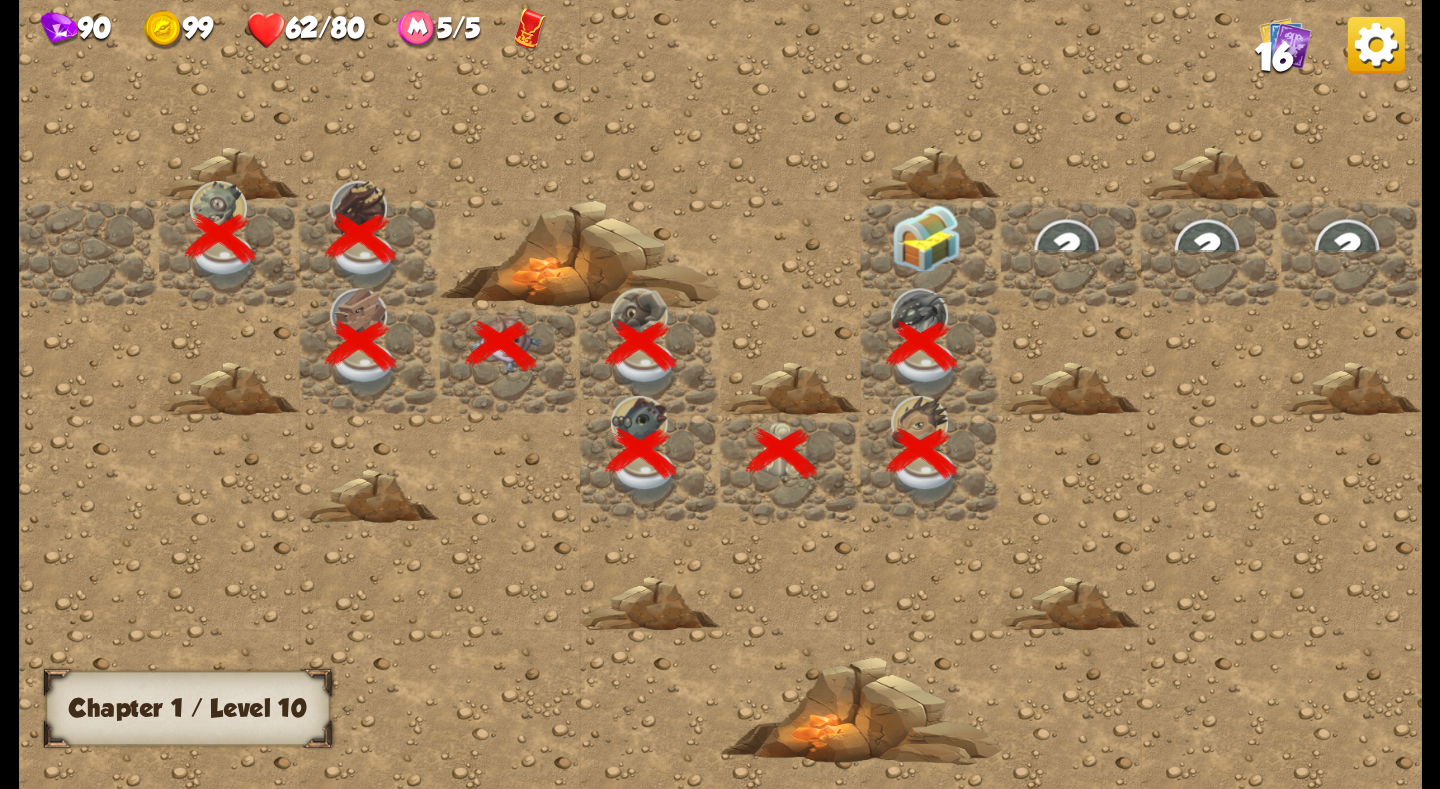 click at bounding box center (926, 239) 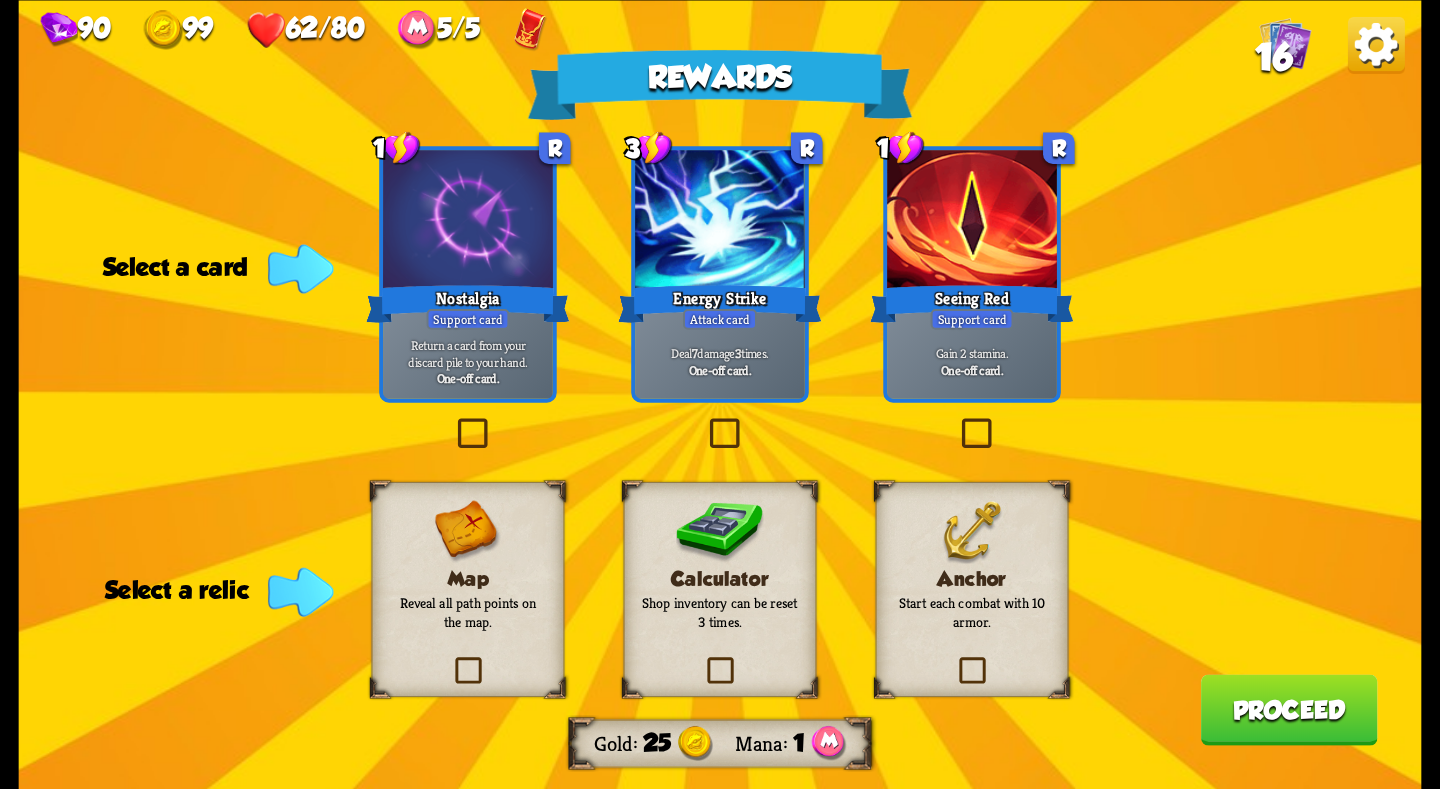 click on "Map   Reveal all path points on the map." at bounding box center [468, 589] 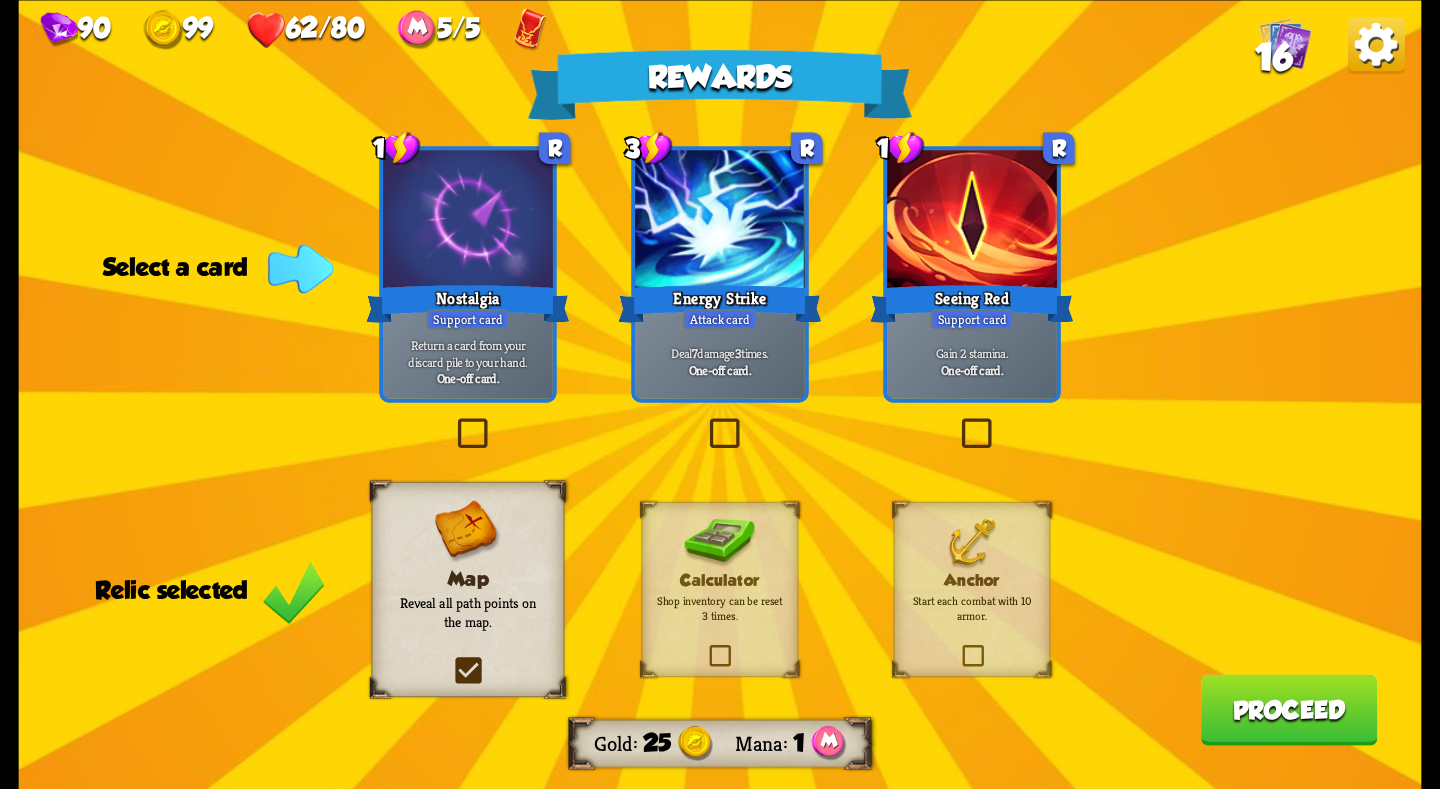 click on "Calculator" at bounding box center [720, 580] 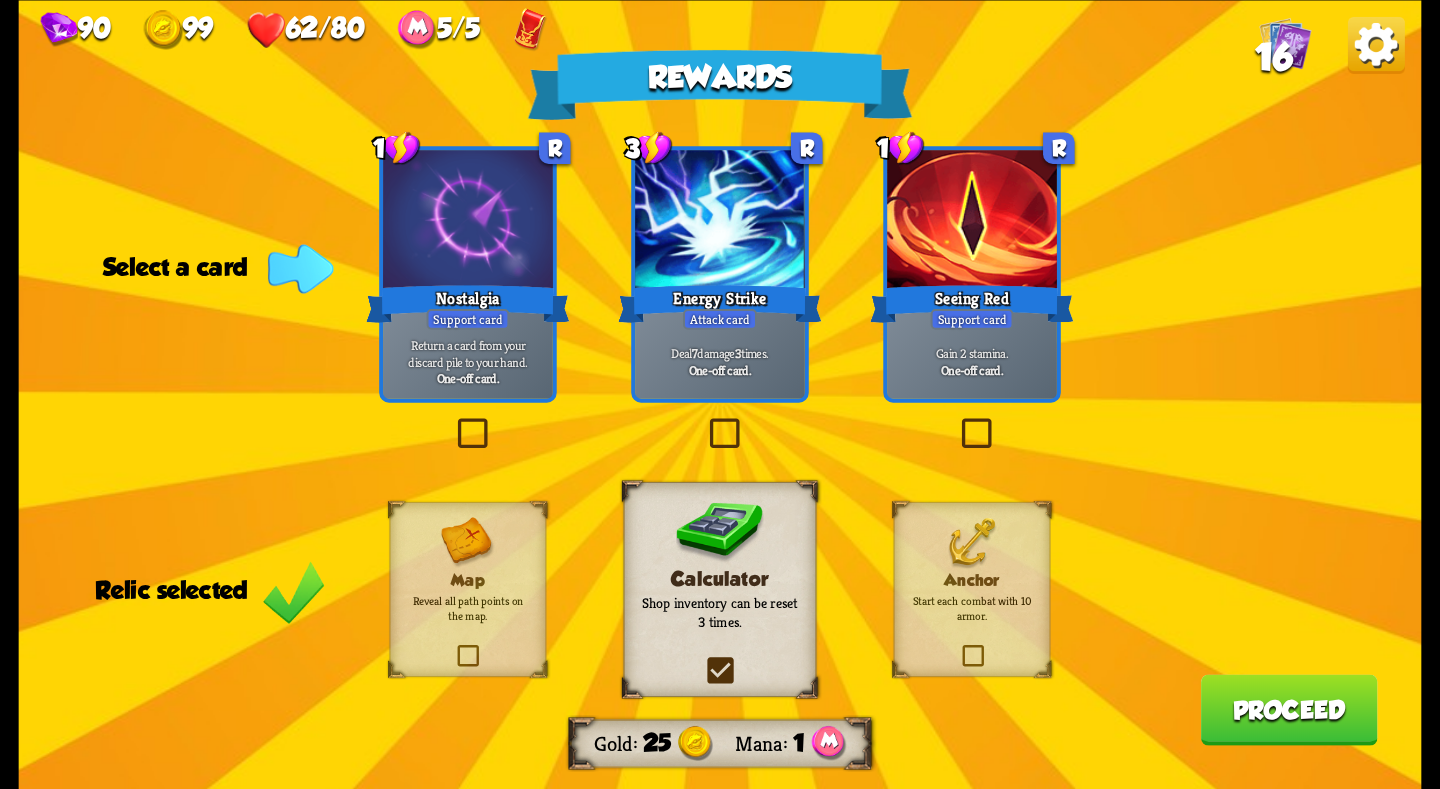 click on "Map   Reveal all path points on the map." at bounding box center (468, 589) 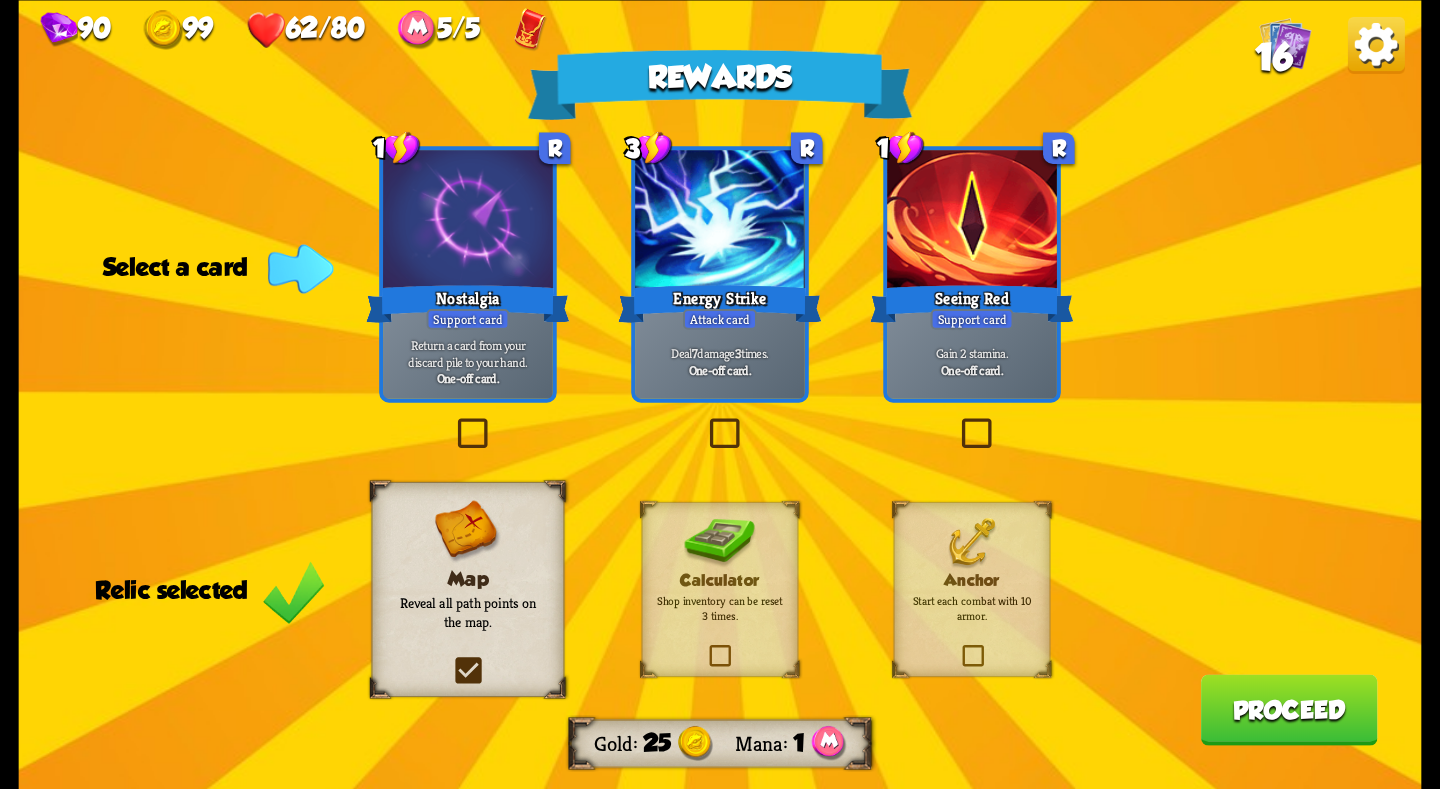 click at bounding box center [720, 221] 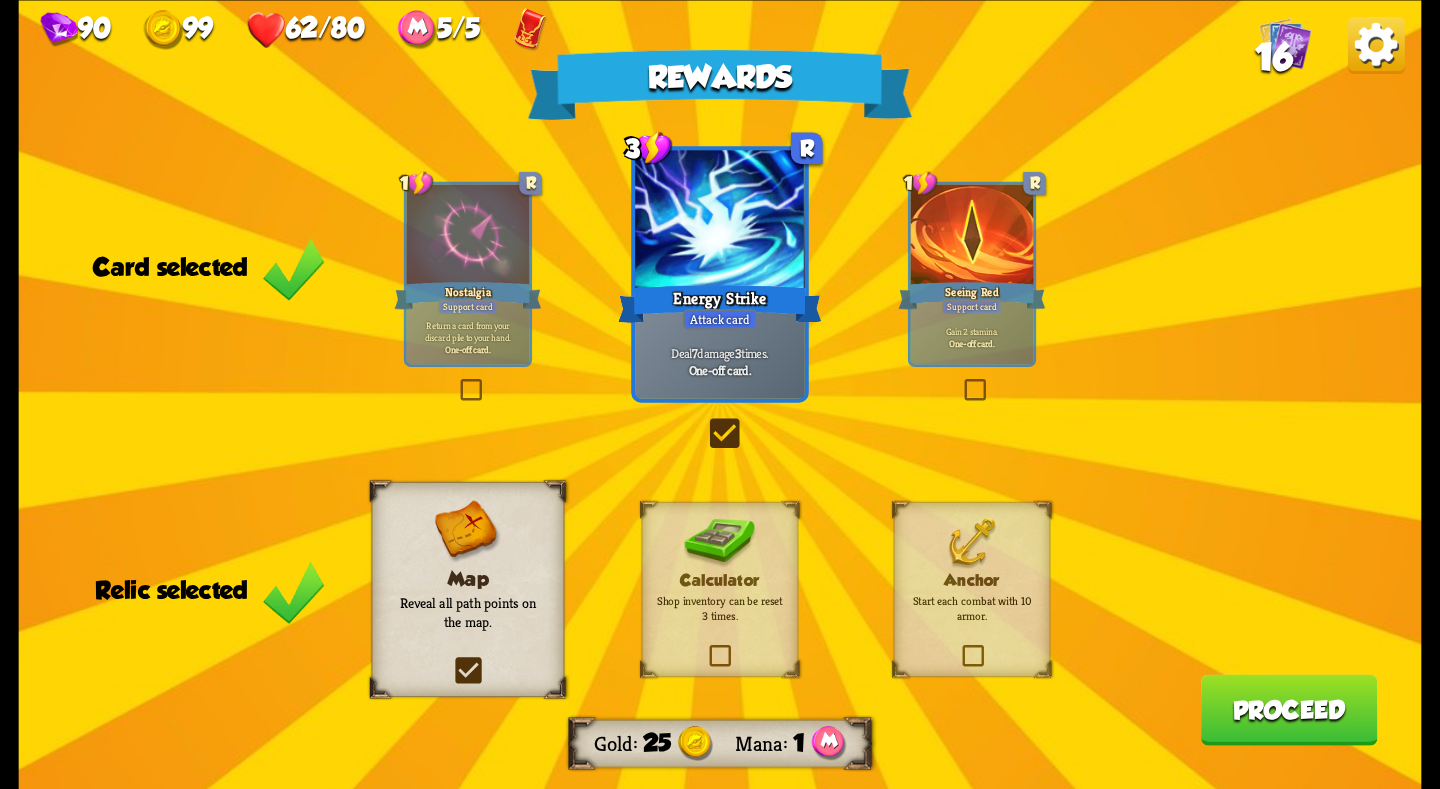 click on "One-off card." at bounding box center [972, 343] 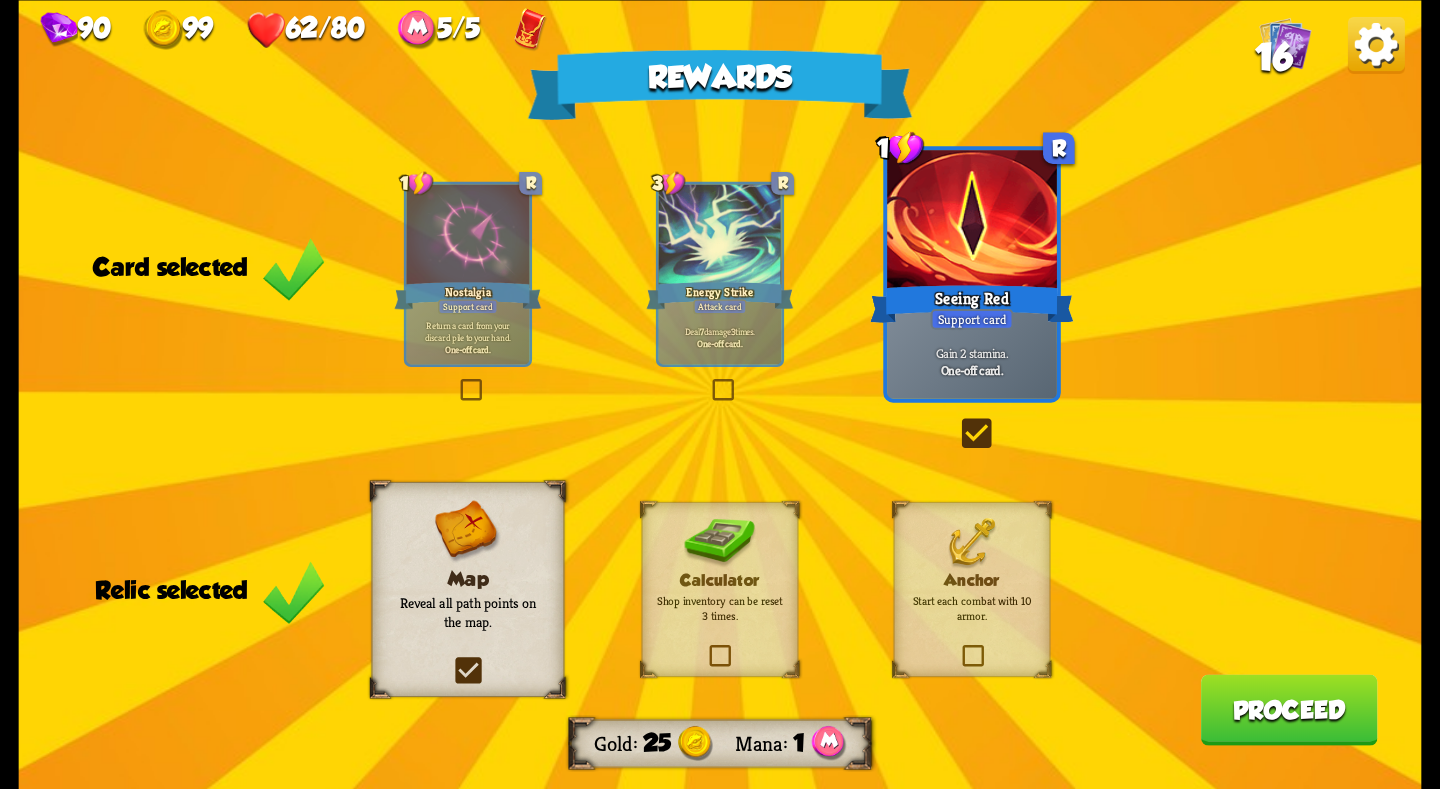 click on "One-off card." at bounding box center [719, 343] 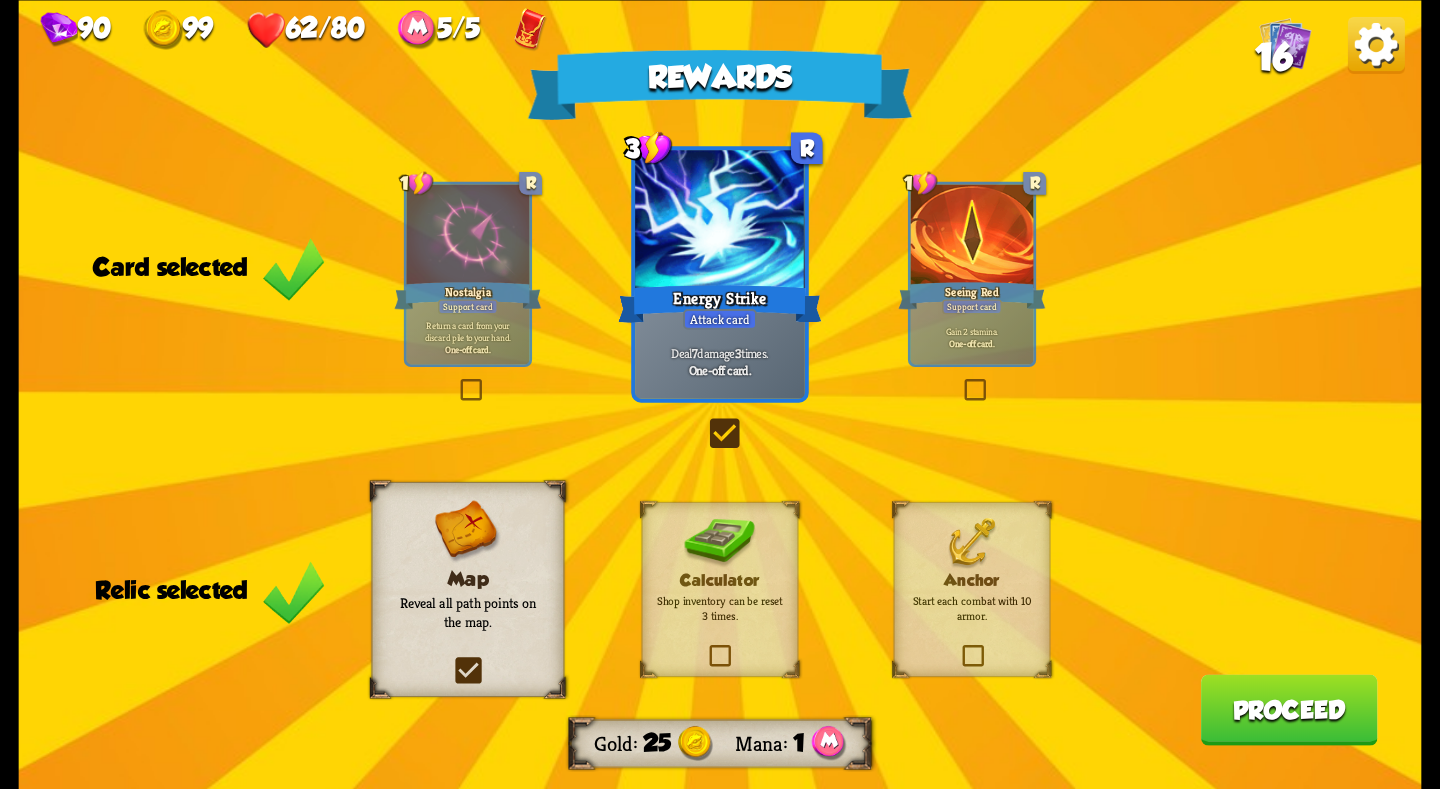 click on "Proceed" at bounding box center [1289, 709] 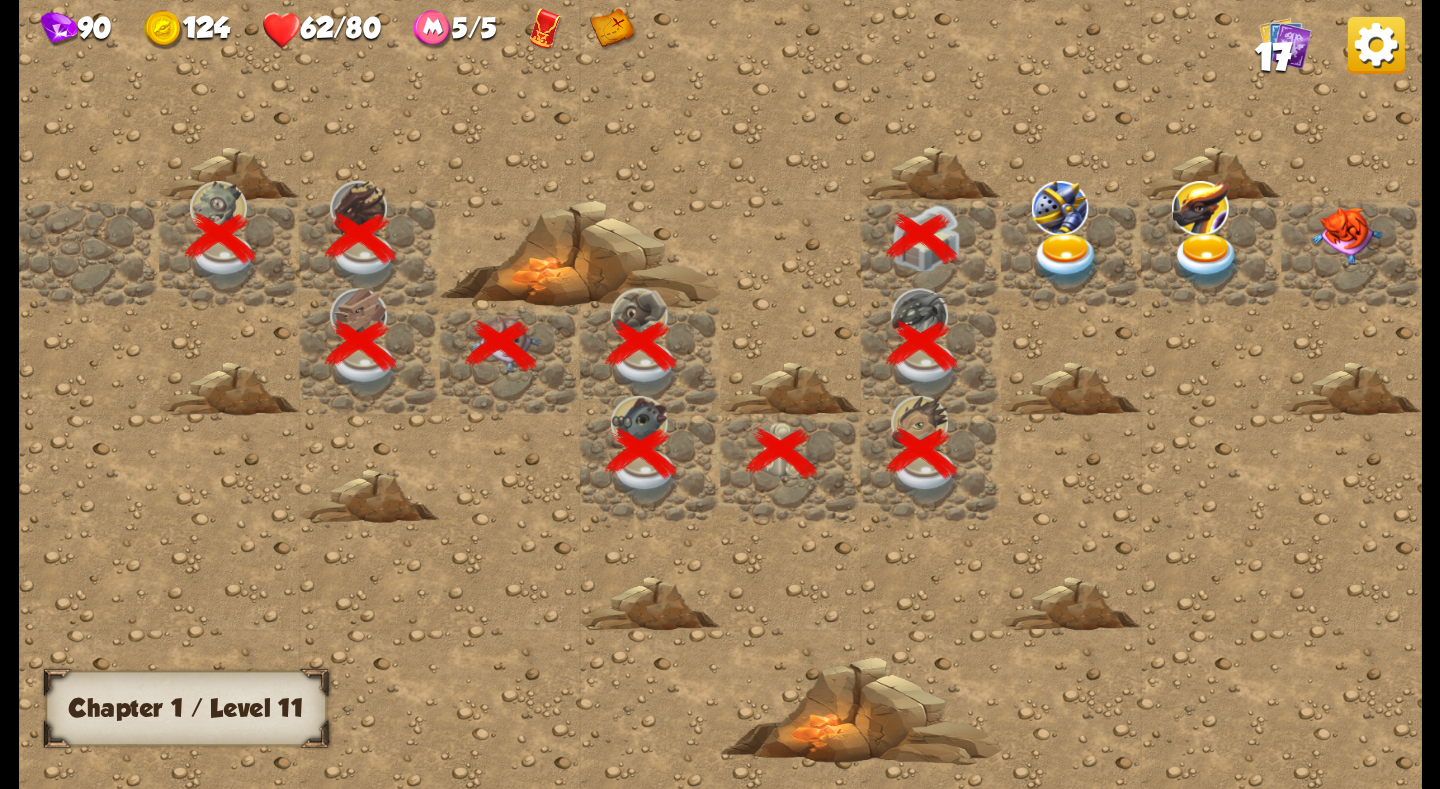 scroll, scrollTop: 0, scrollLeft: 384, axis: horizontal 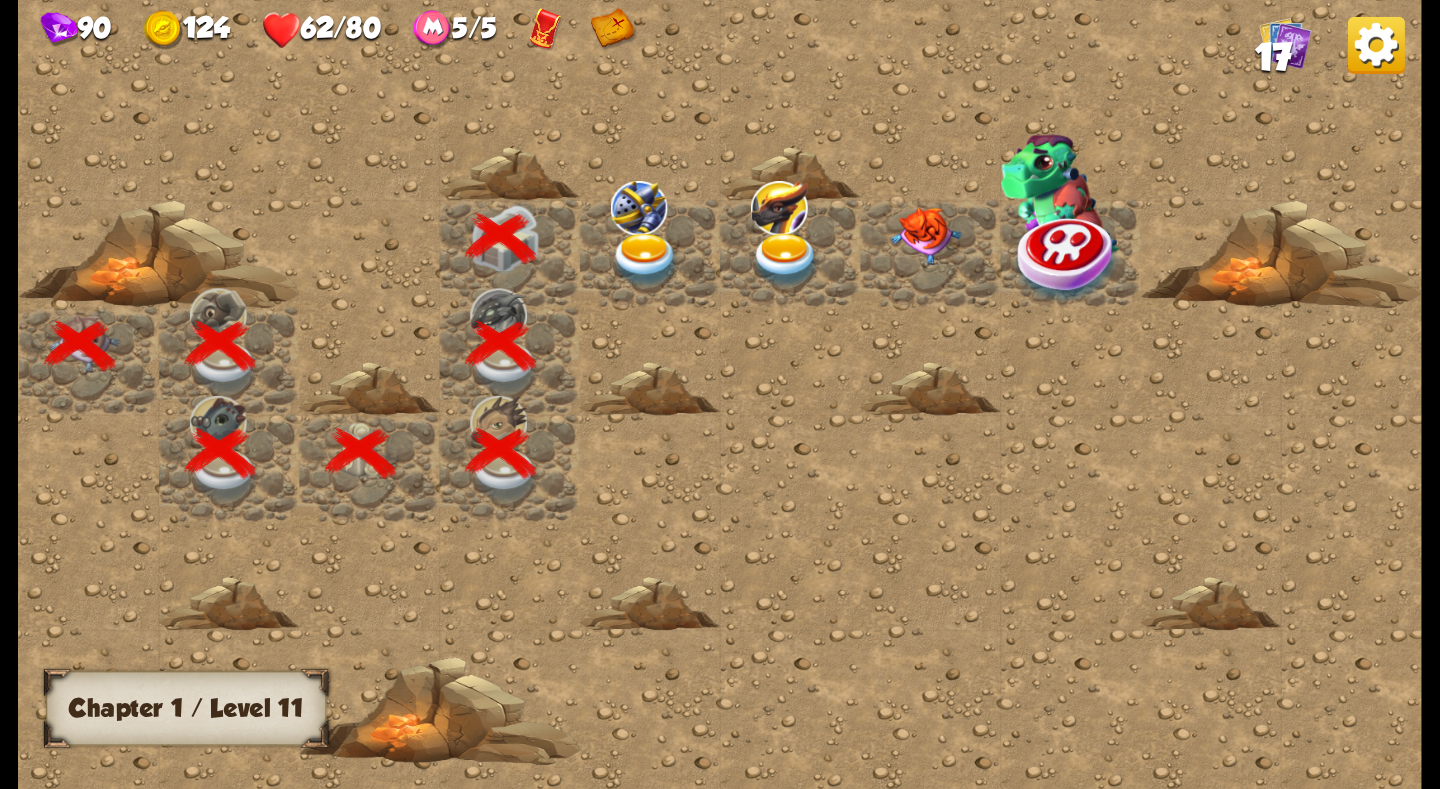 click at bounding box center [645, 259] 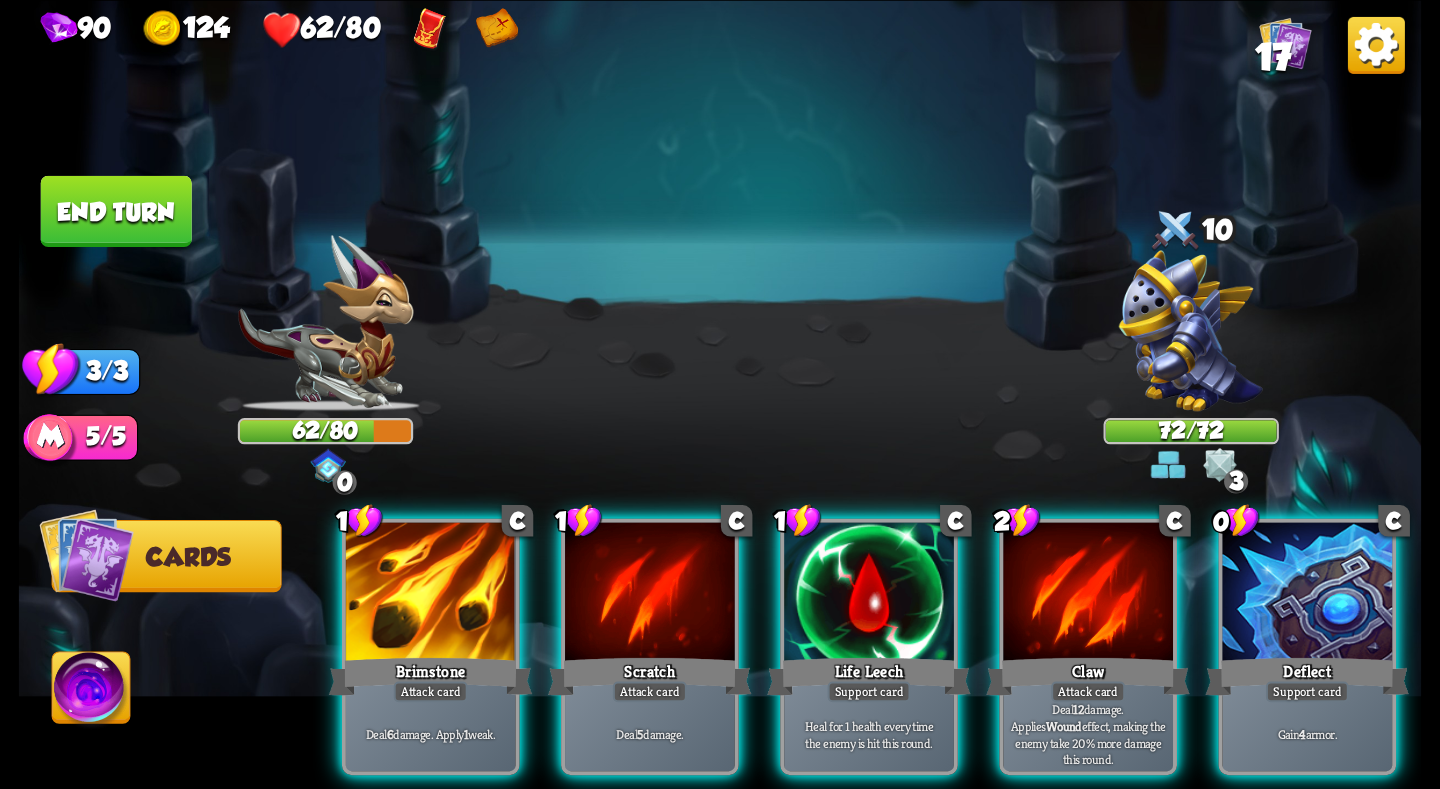 click at bounding box center [1376, 44] 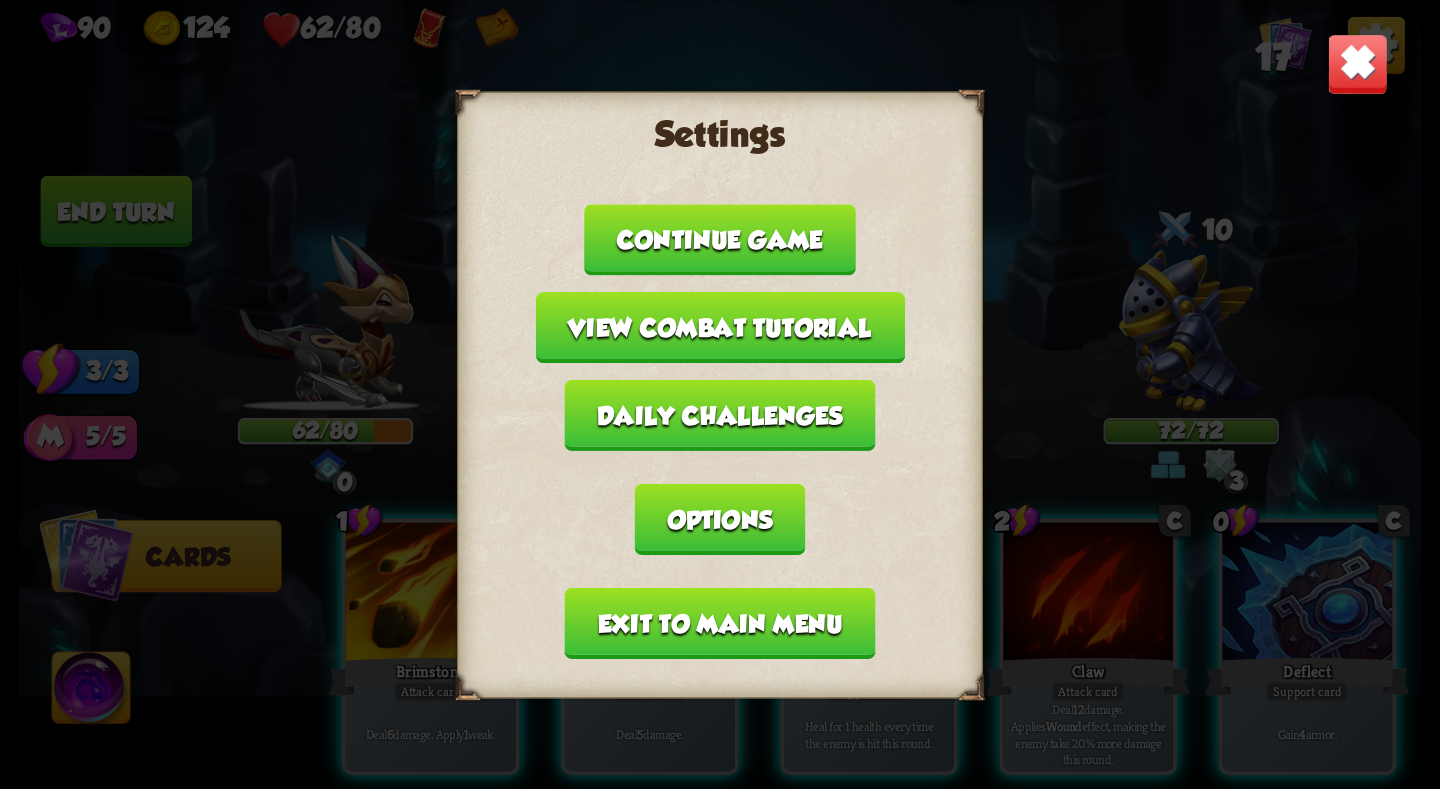 click on "Exit to main menu" at bounding box center [720, 622] 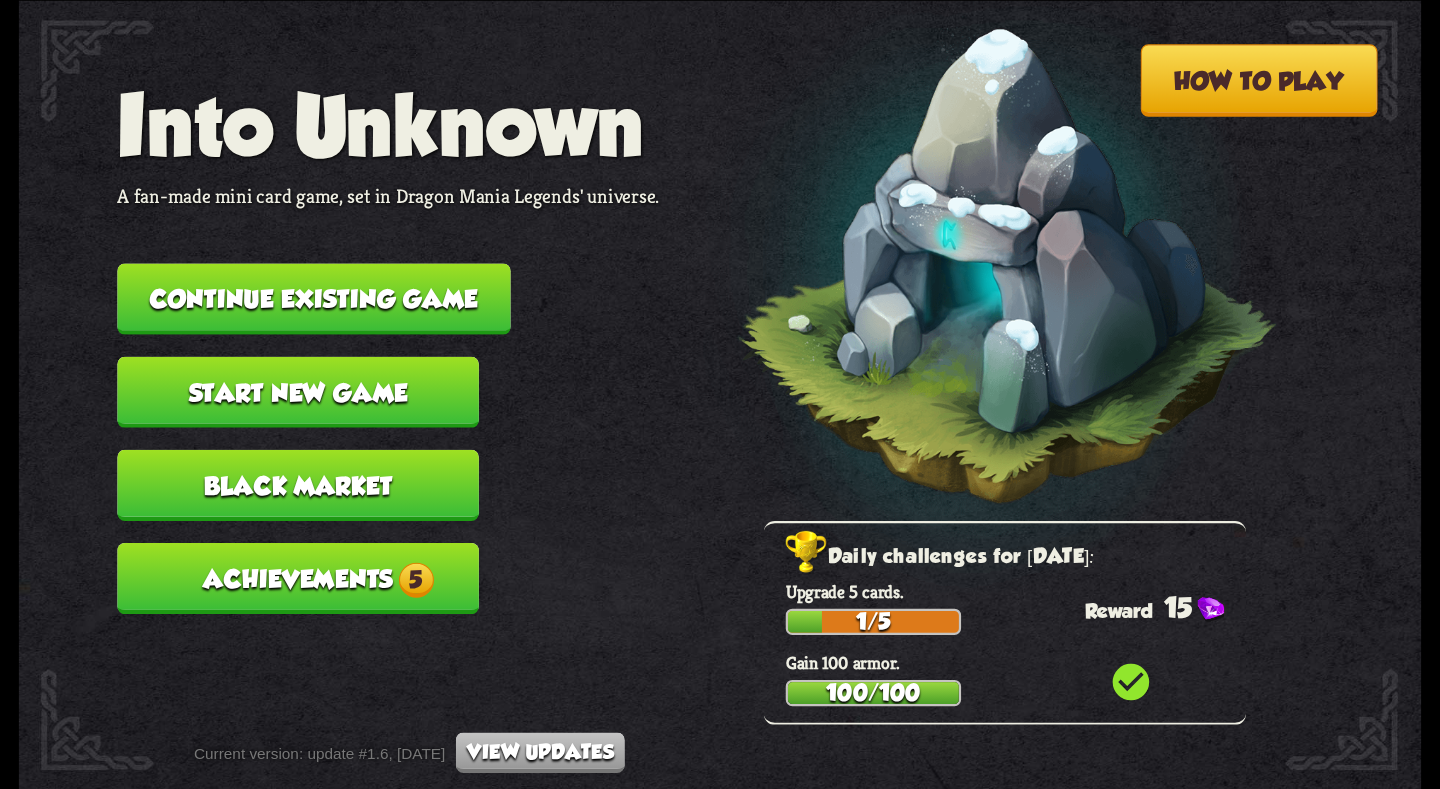 click on "5" at bounding box center (415, 579) 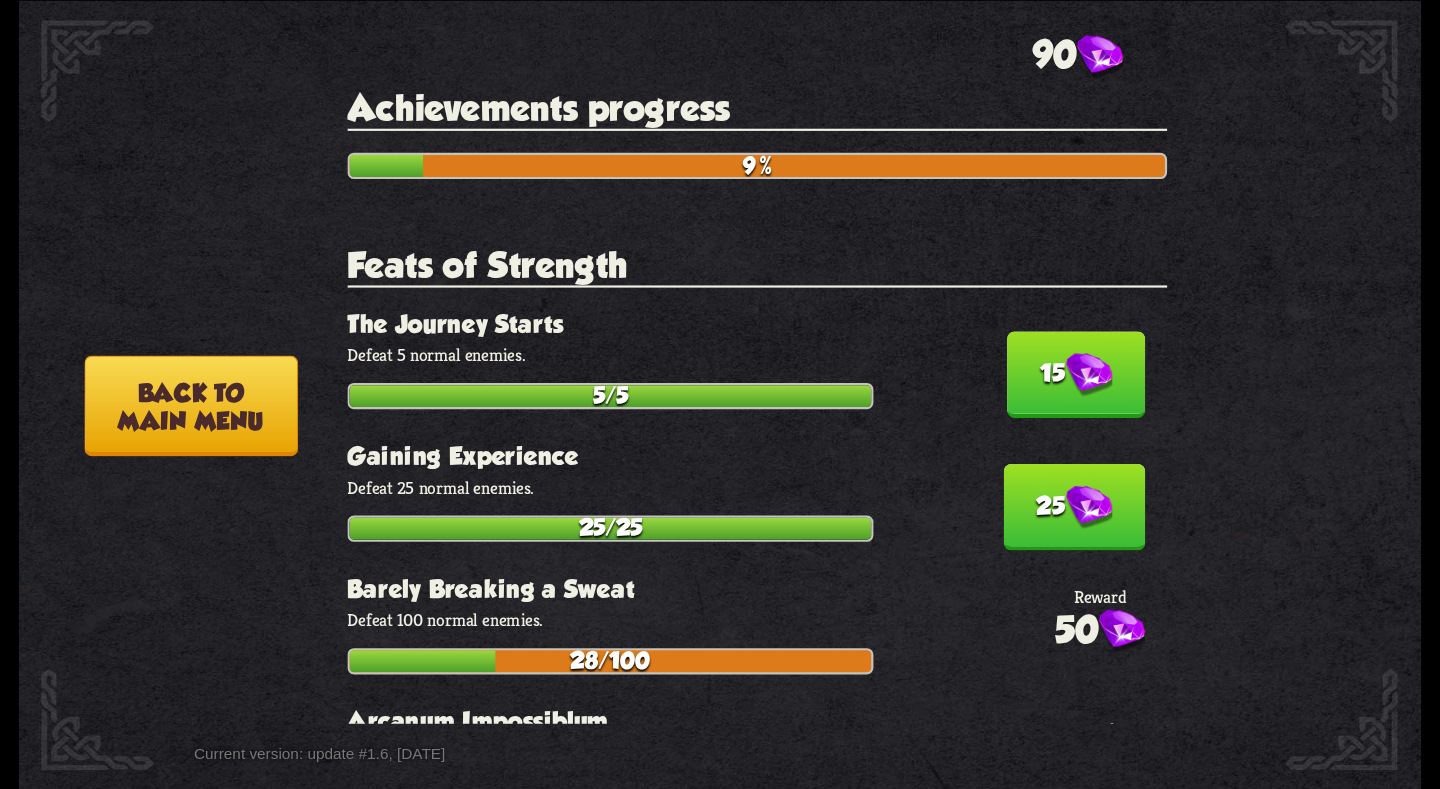 click on "Back to main menu" at bounding box center [190, 405] 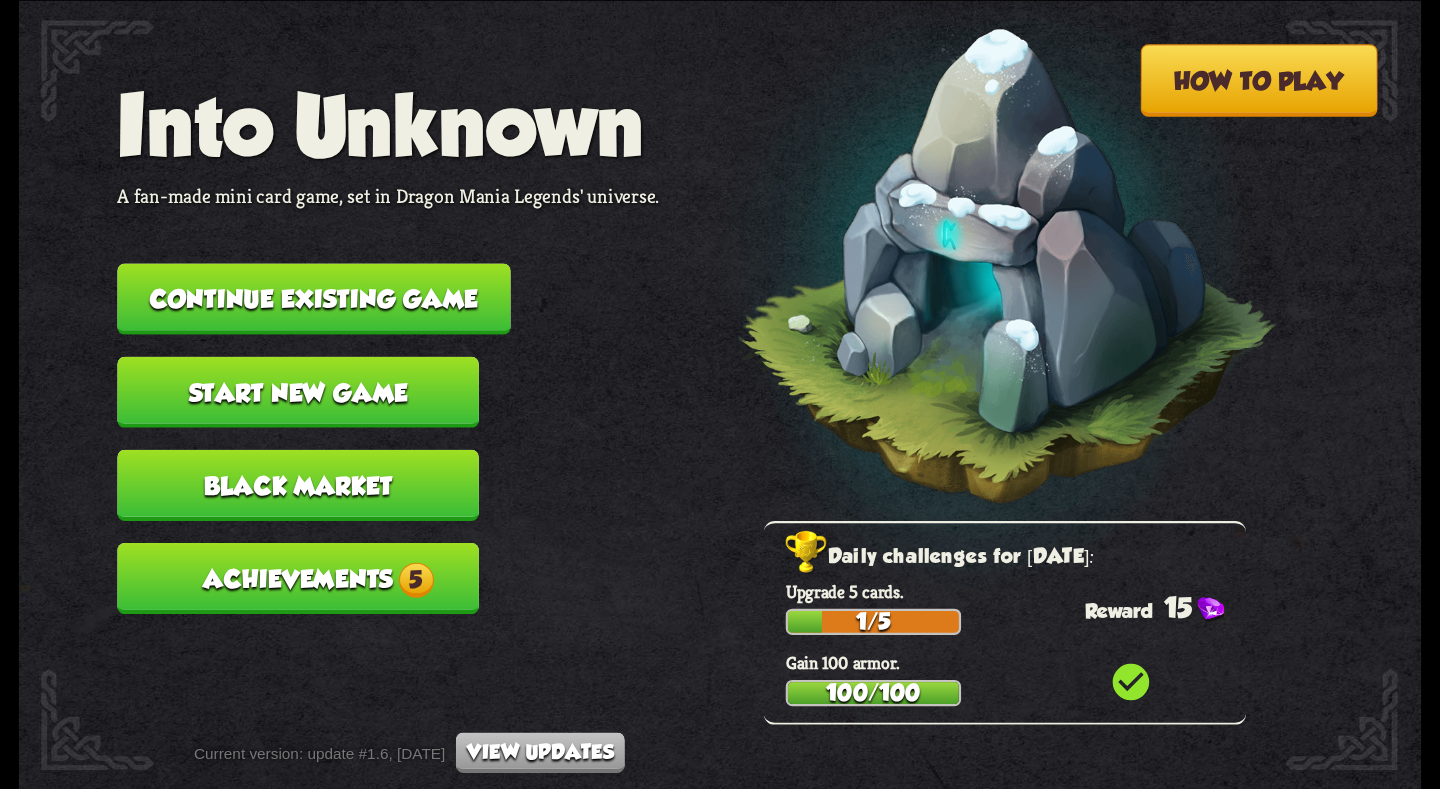 click on "Start new game" at bounding box center (298, 391) 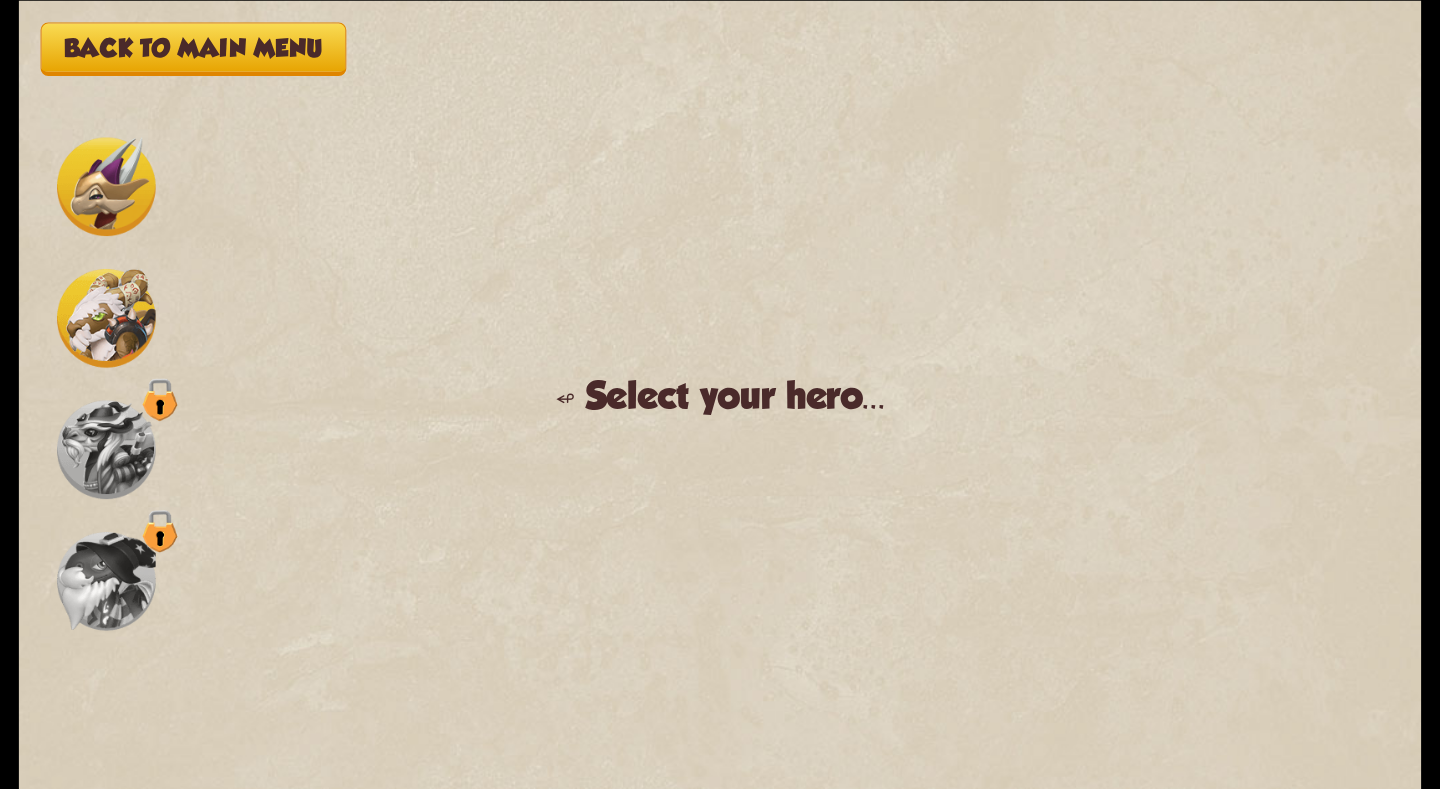click on "Back
to main menu" at bounding box center (193, 49) 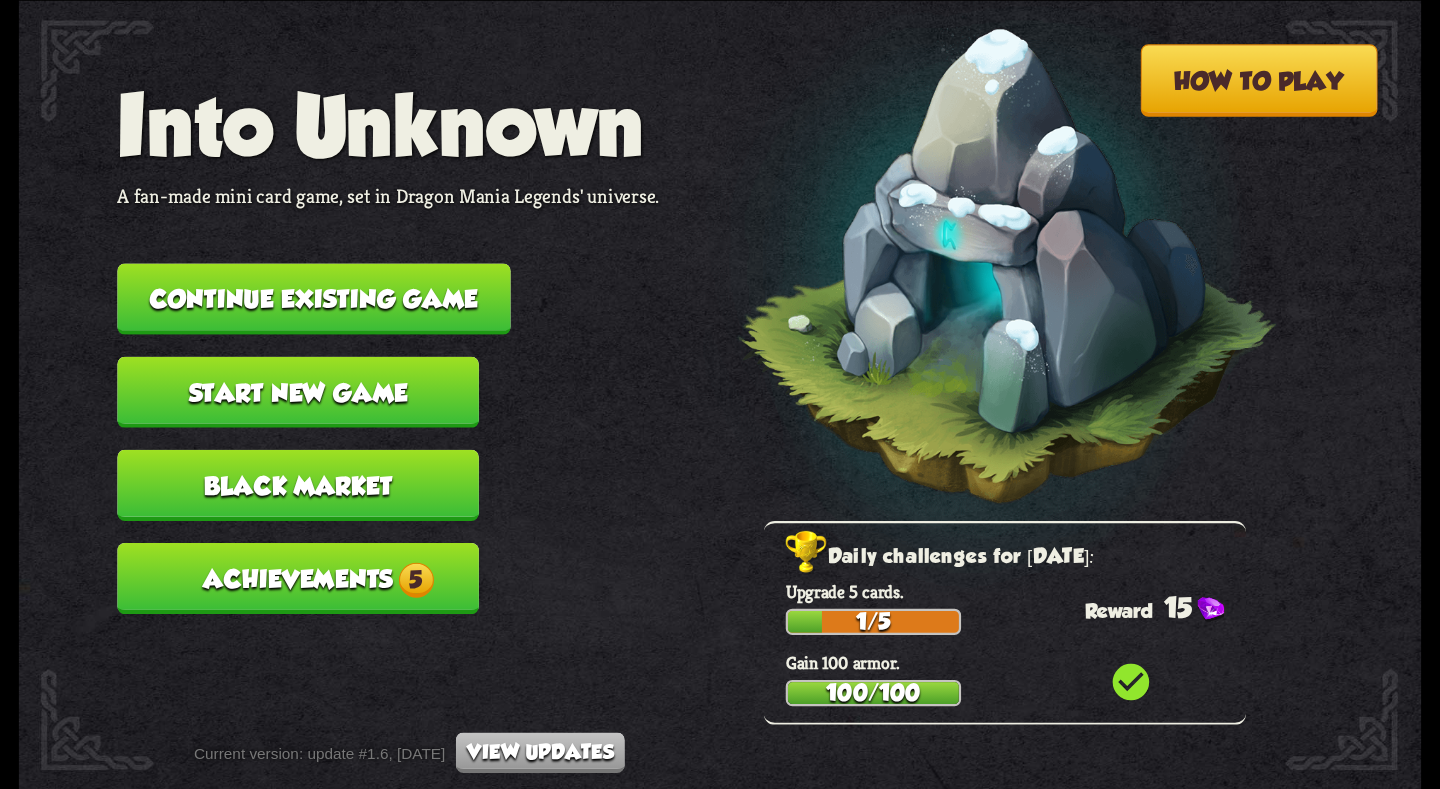 click on "Black Market" at bounding box center (298, 484) 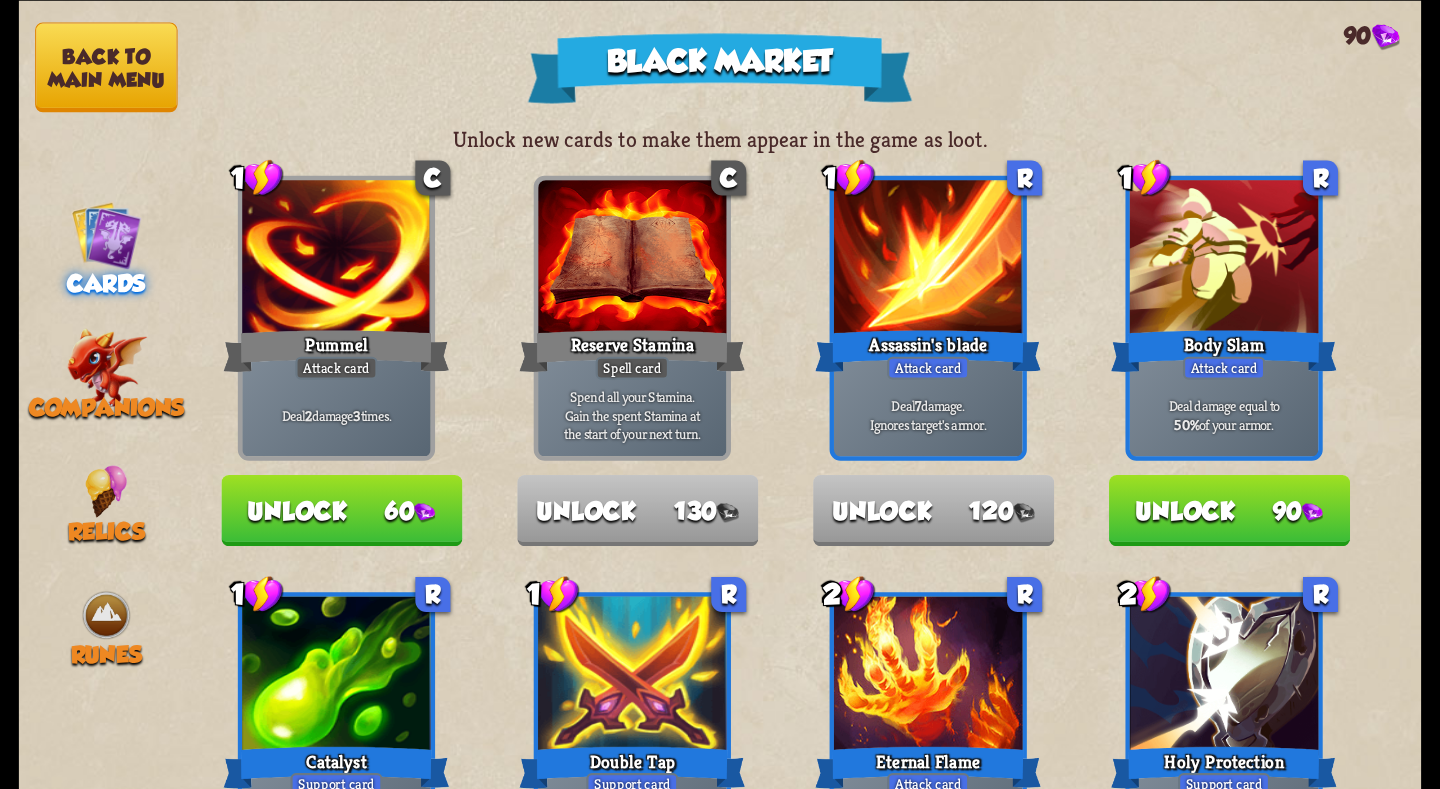 click at bounding box center (106, 234) 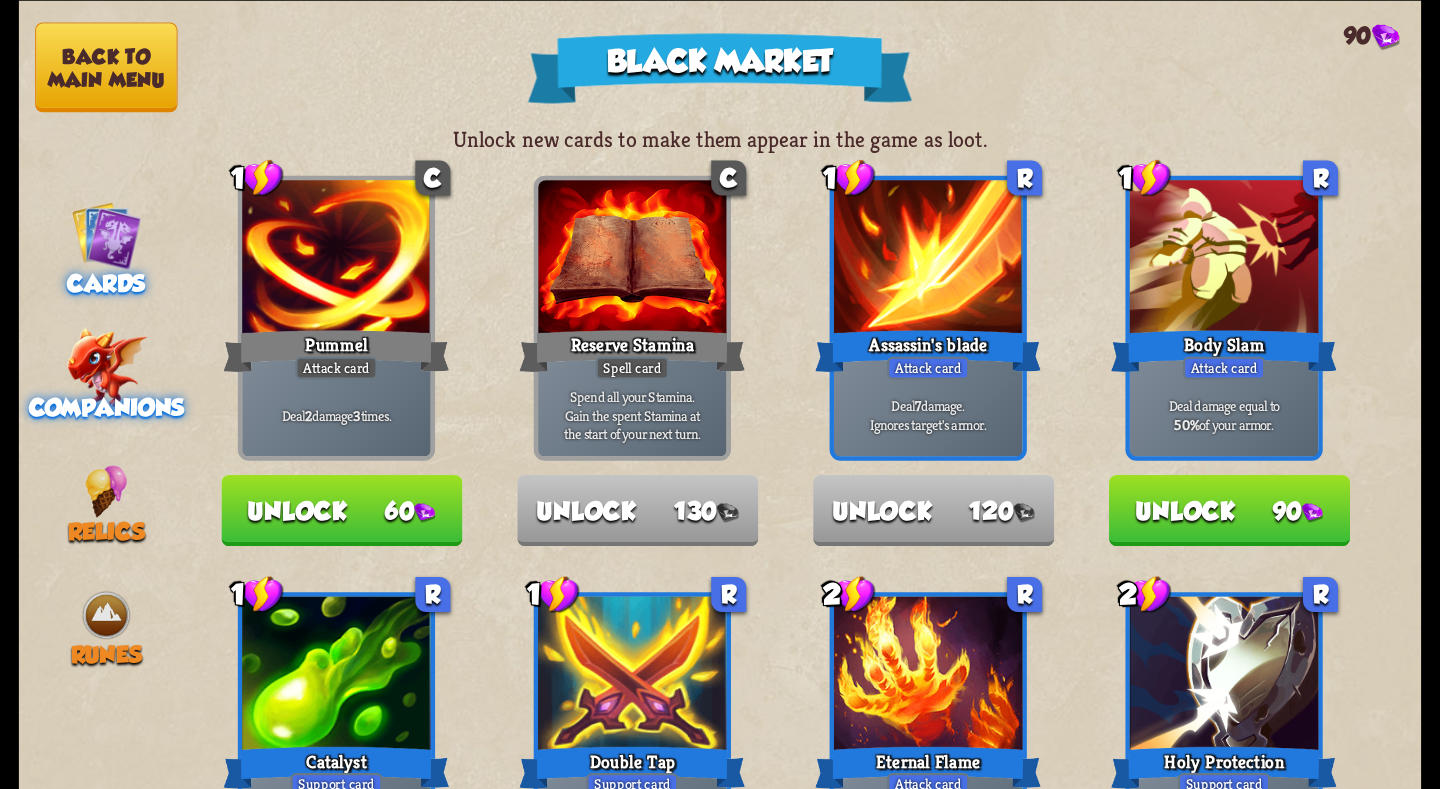 click on "Companions" at bounding box center (106, 381) 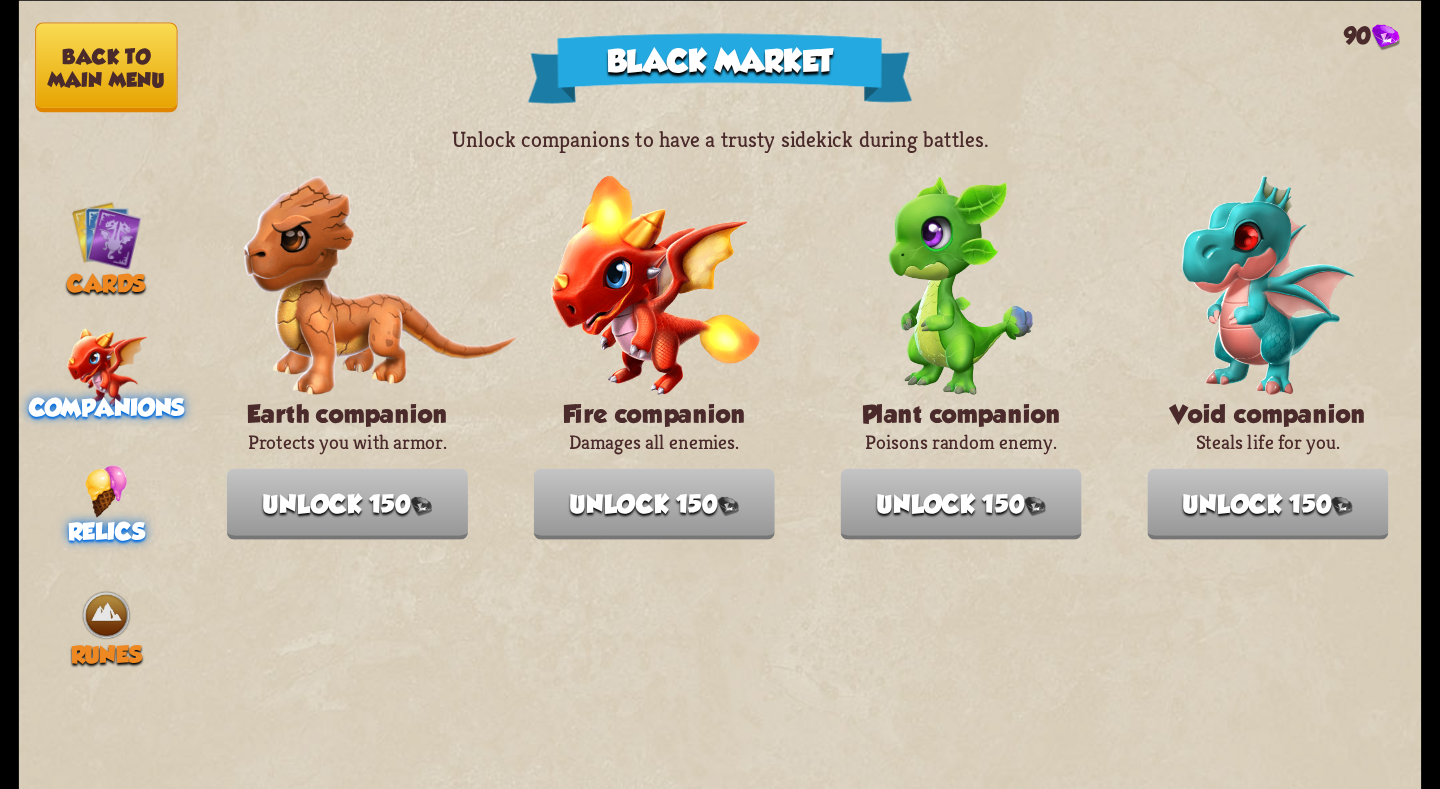 click on "Relics" at bounding box center (106, 530) 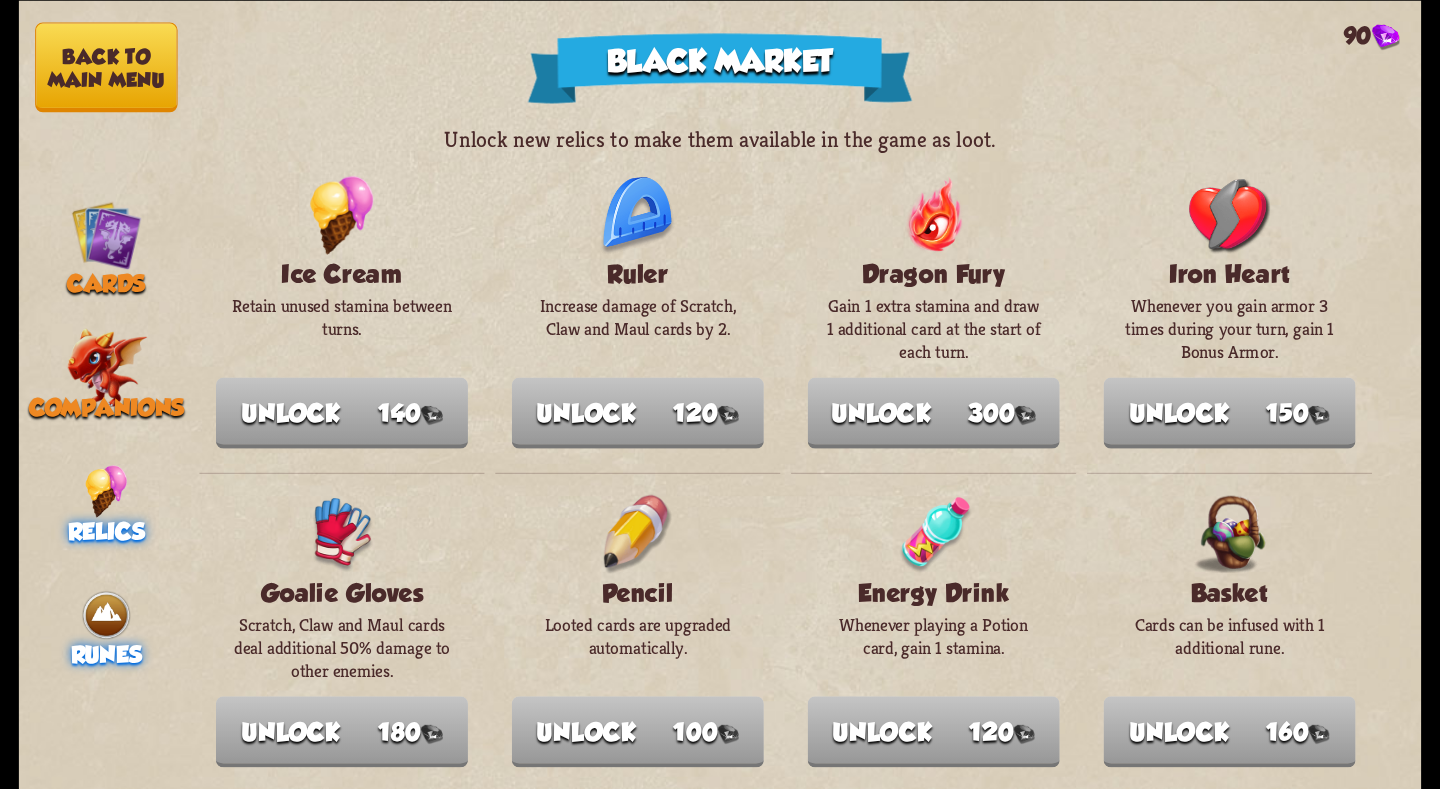 click at bounding box center (106, 614) 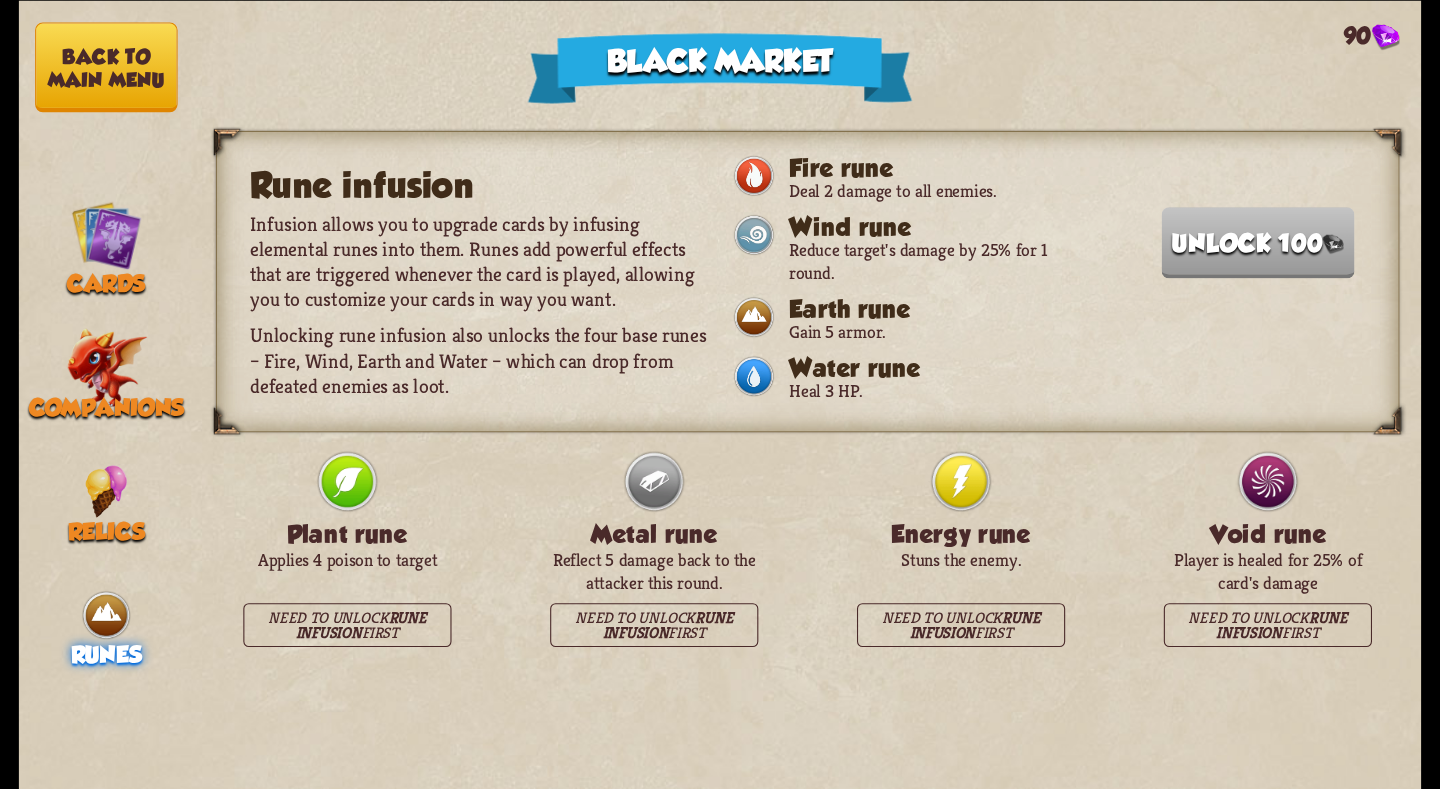 click on "Back to main menu" at bounding box center [106, 67] 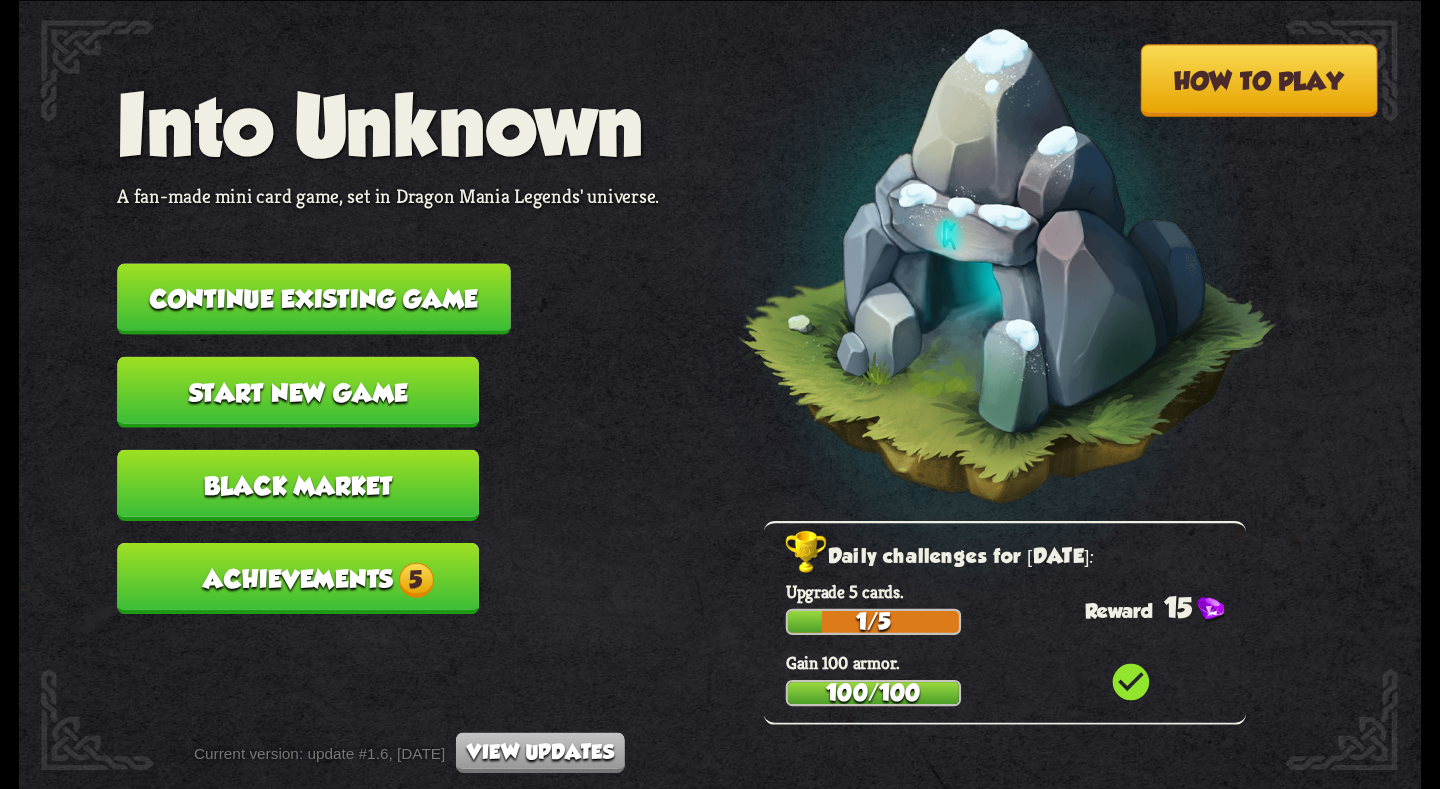 click on "Continue existing game" at bounding box center [313, 298] 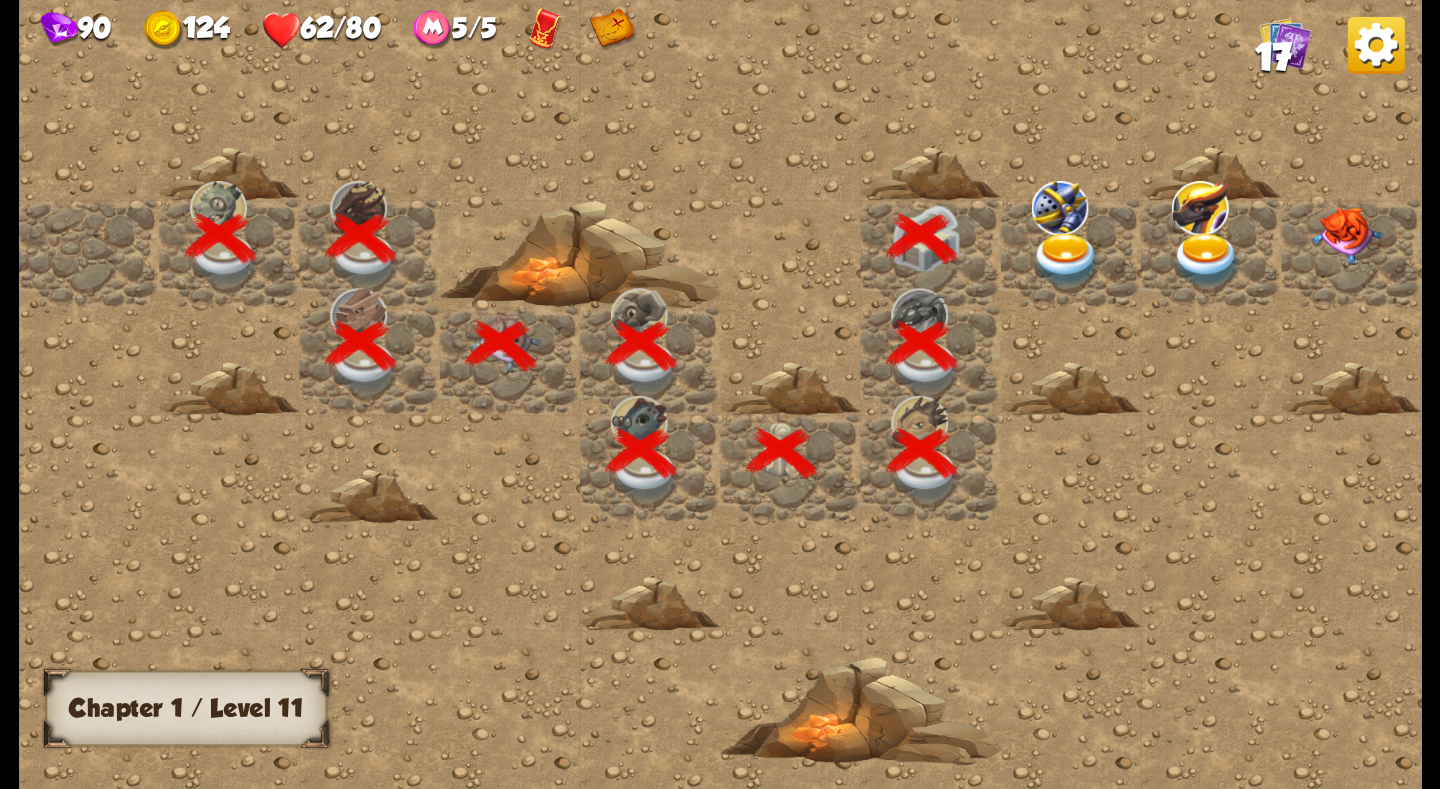 scroll, scrollTop: 0, scrollLeft: 384, axis: horizontal 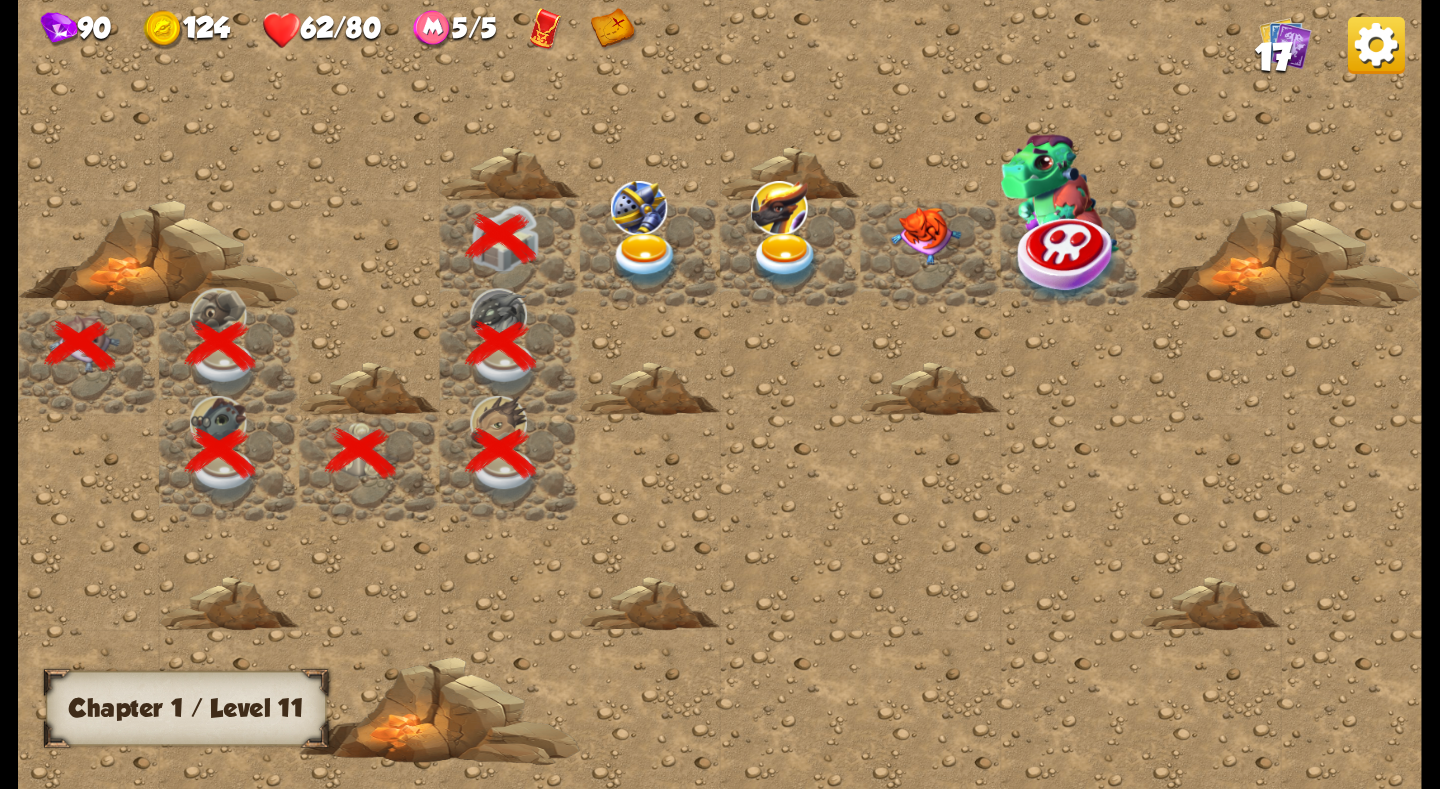 click at bounding box center [1376, 44] 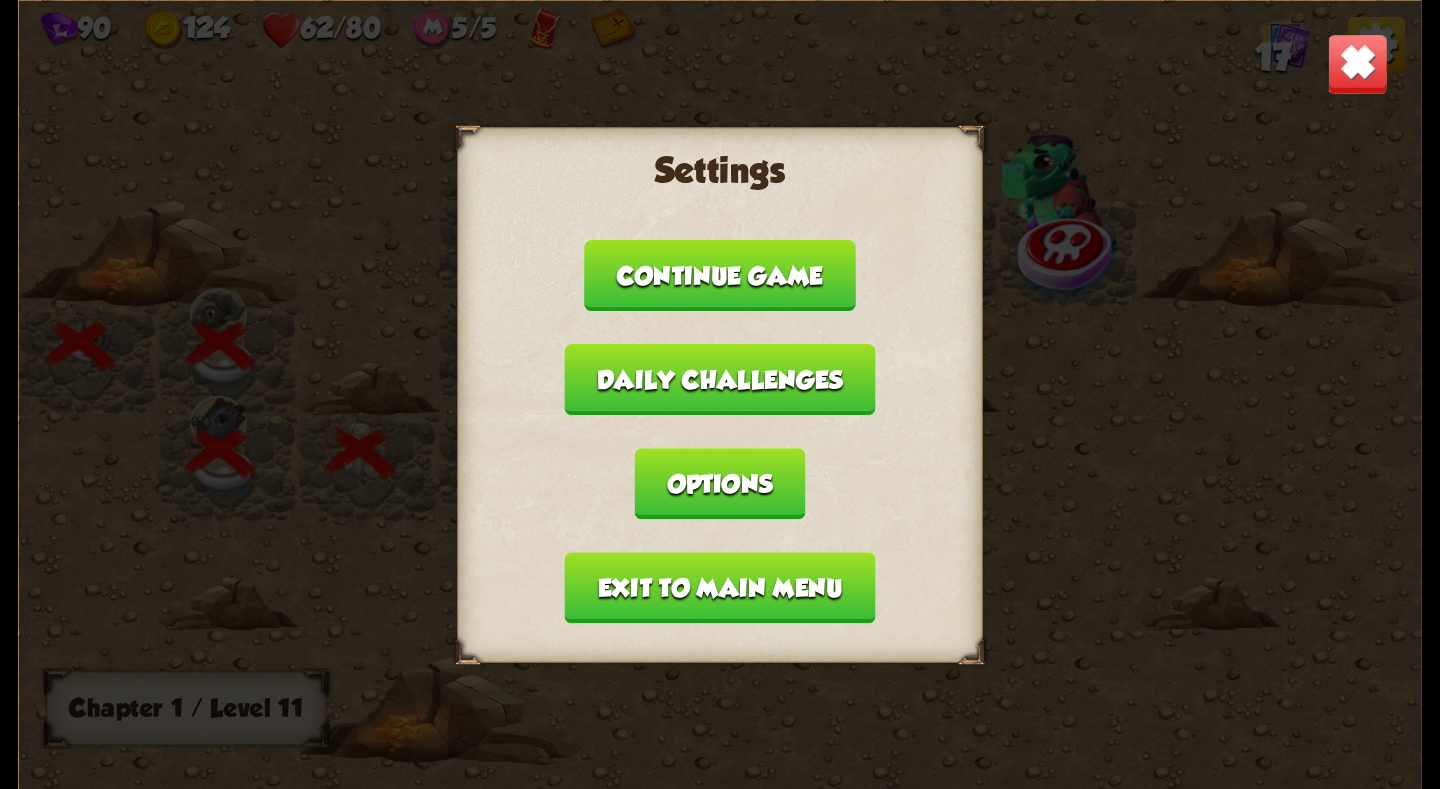click on "Exit to main menu" at bounding box center (720, 587) 